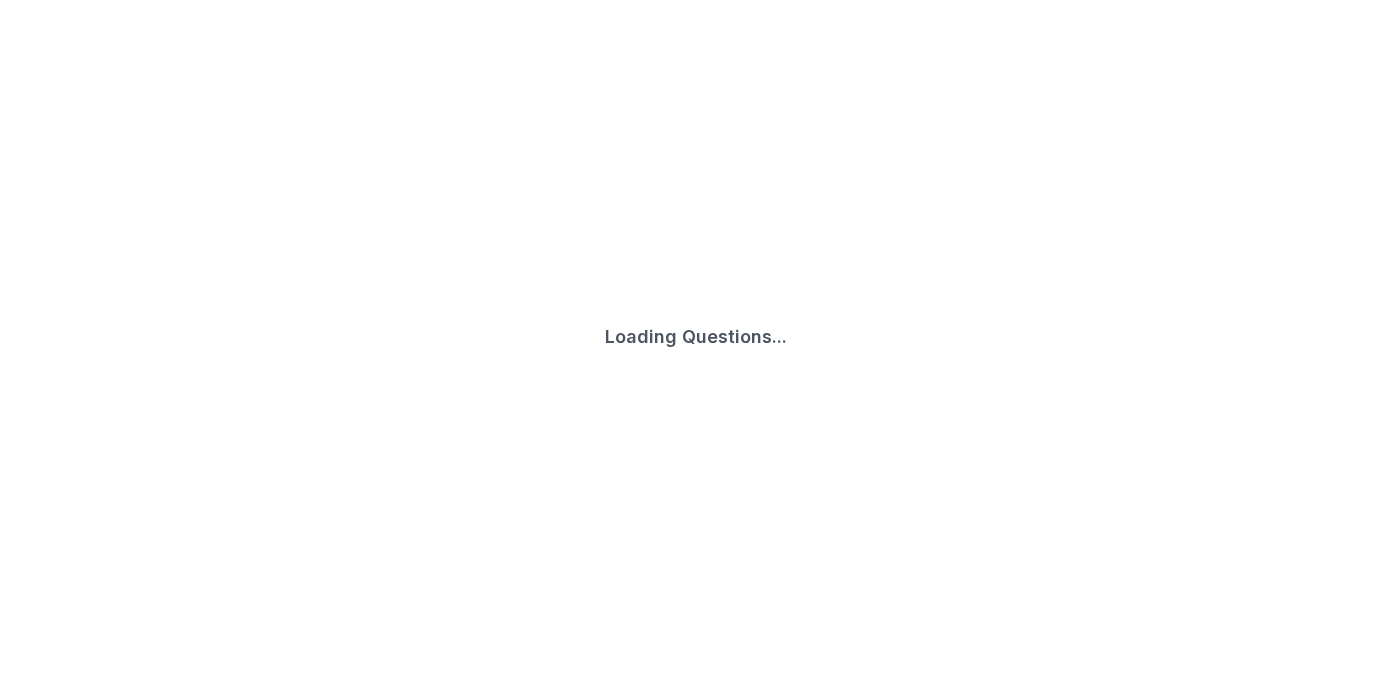 scroll, scrollTop: 0, scrollLeft: 0, axis: both 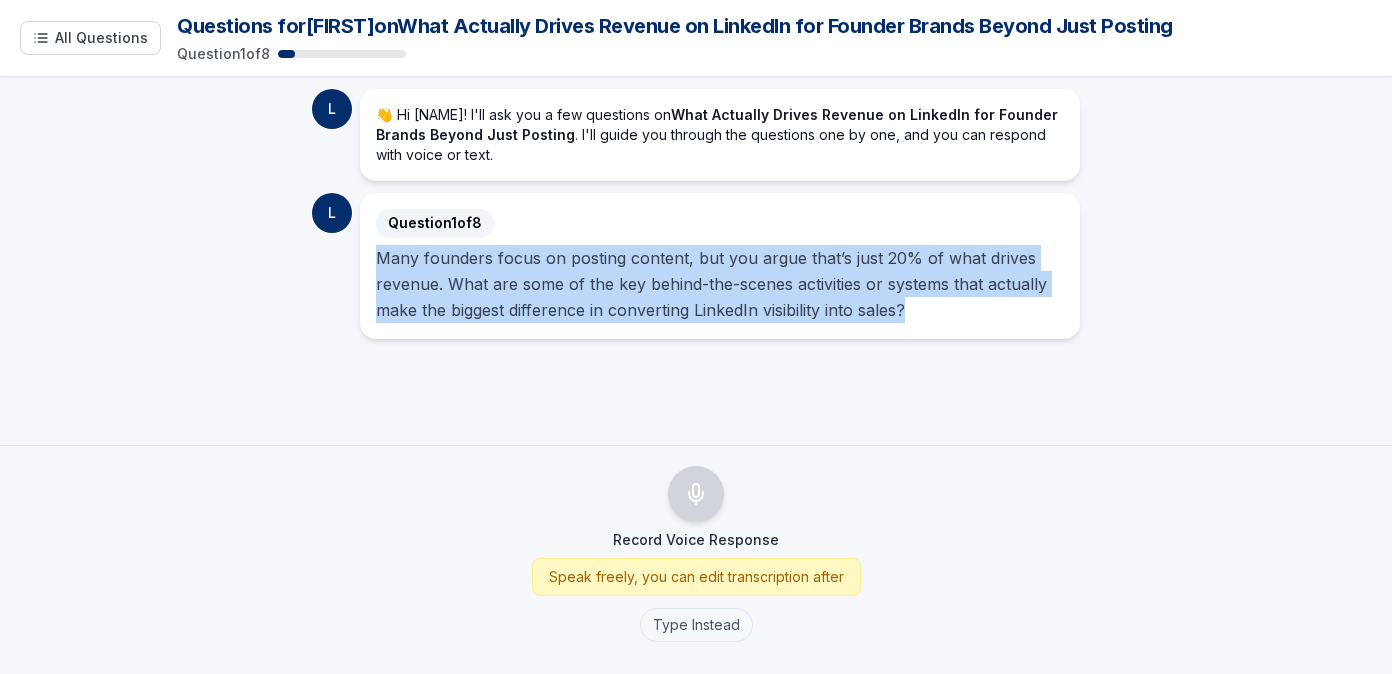 drag, startPoint x: 379, startPoint y: 258, endPoint x: 925, endPoint y: 306, distance: 548.10583 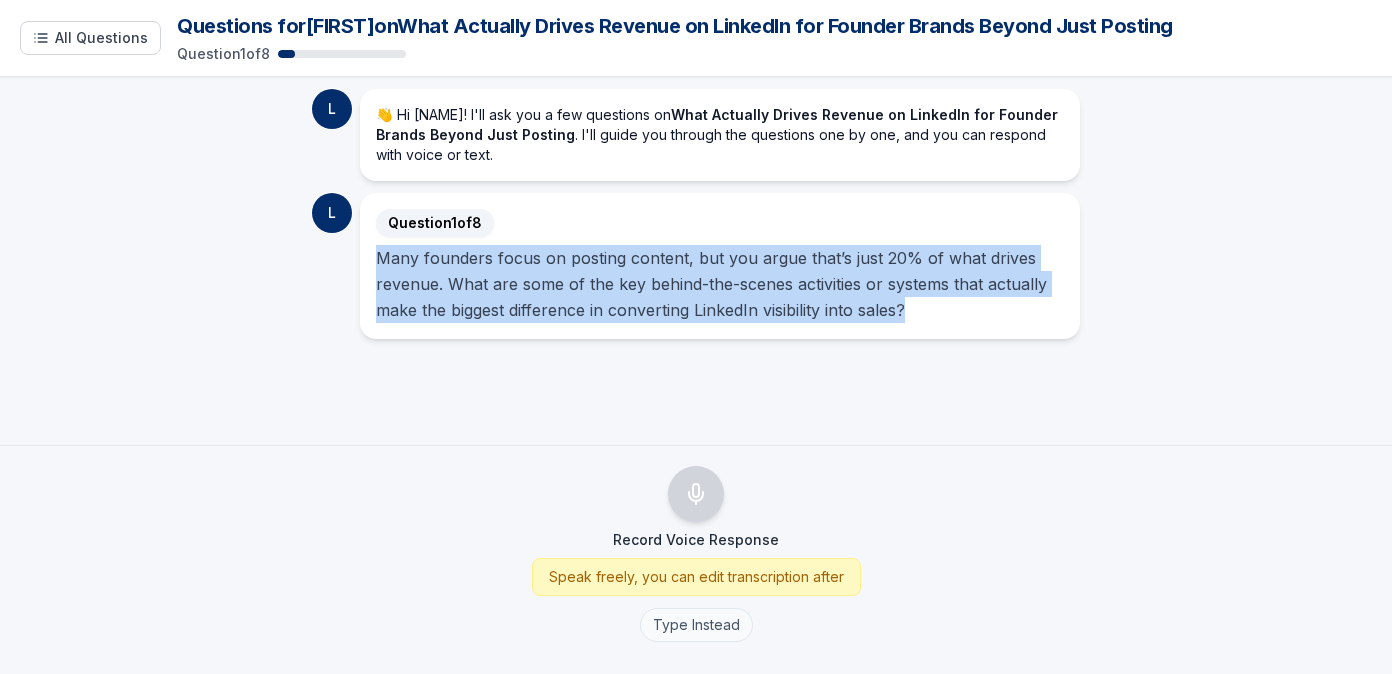 click on "Type Instead" at bounding box center [696, 625] 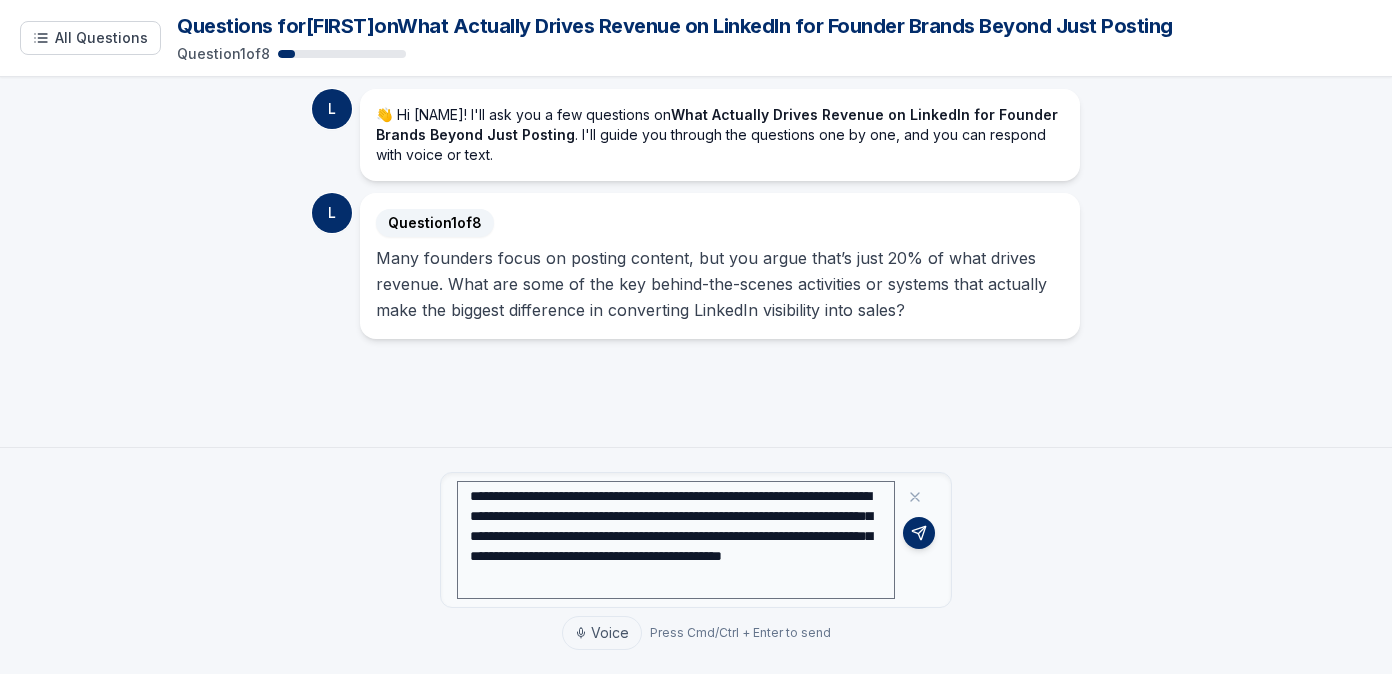 click on "**********" at bounding box center (676, 540) 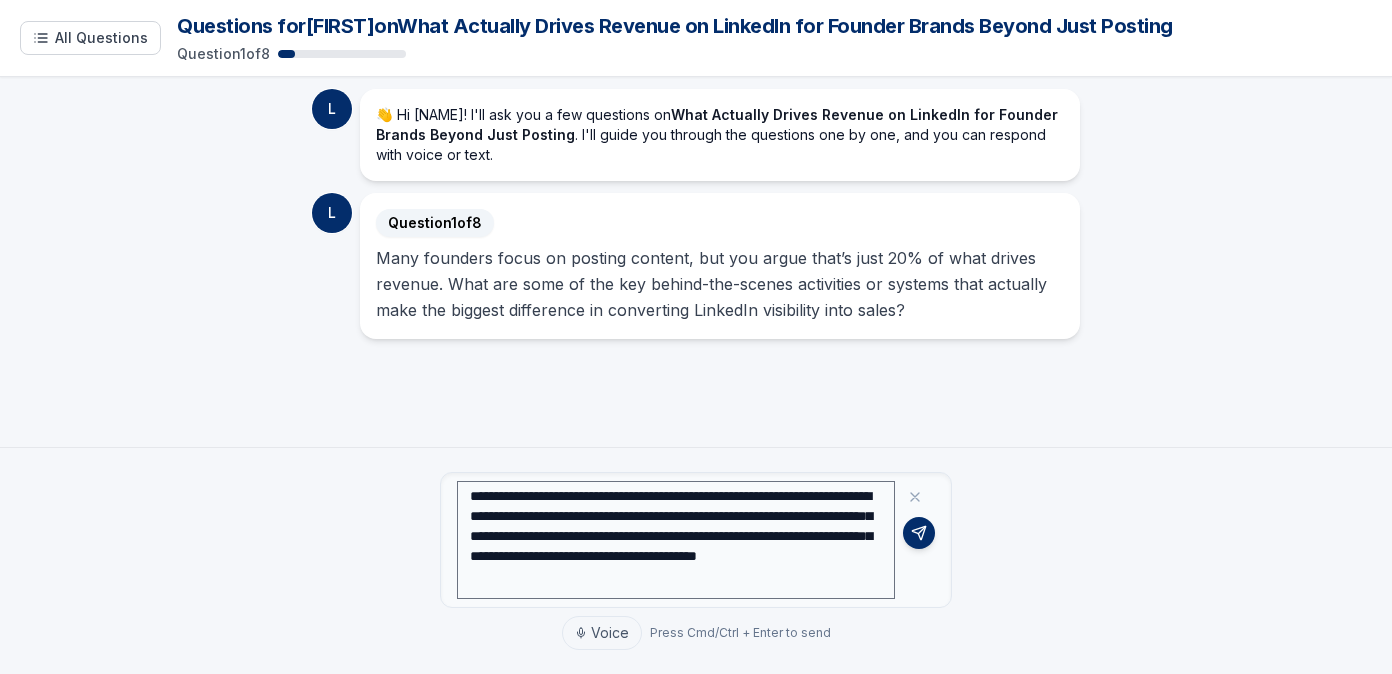 click on "**********" at bounding box center (676, 540) 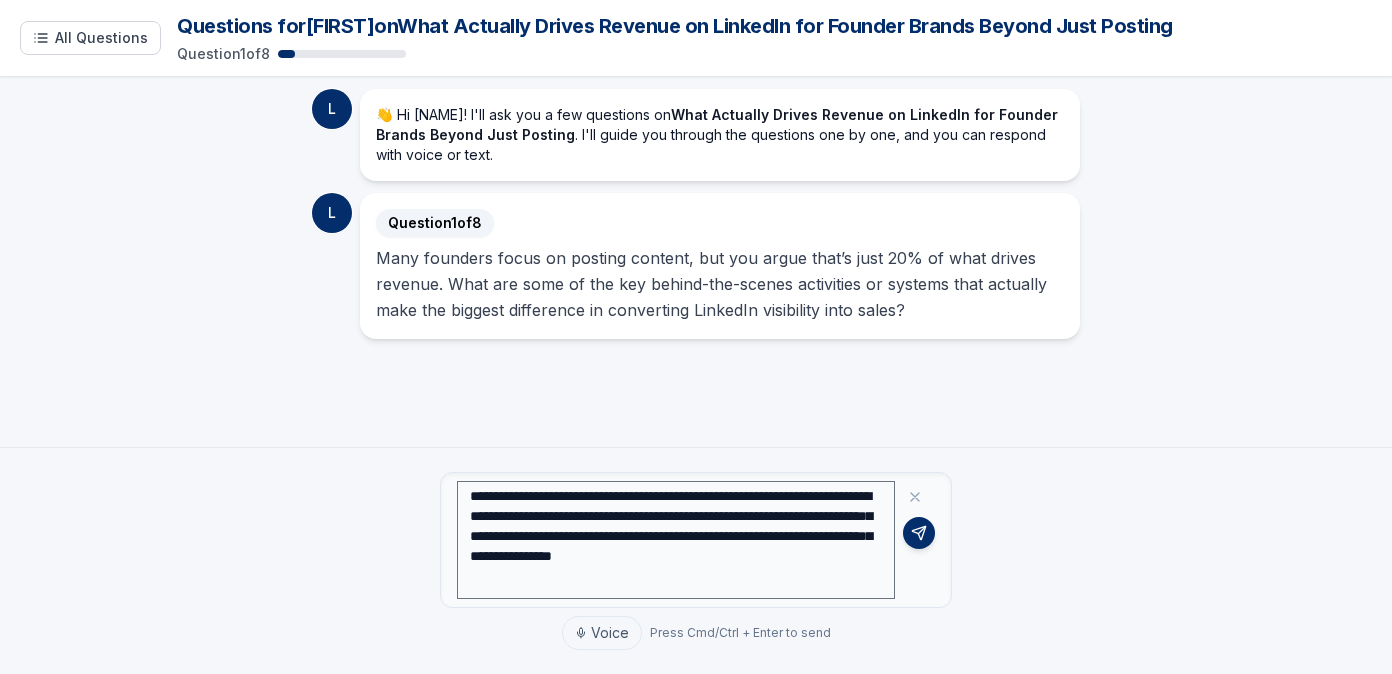 click on "**********" at bounding box center [676, 540] 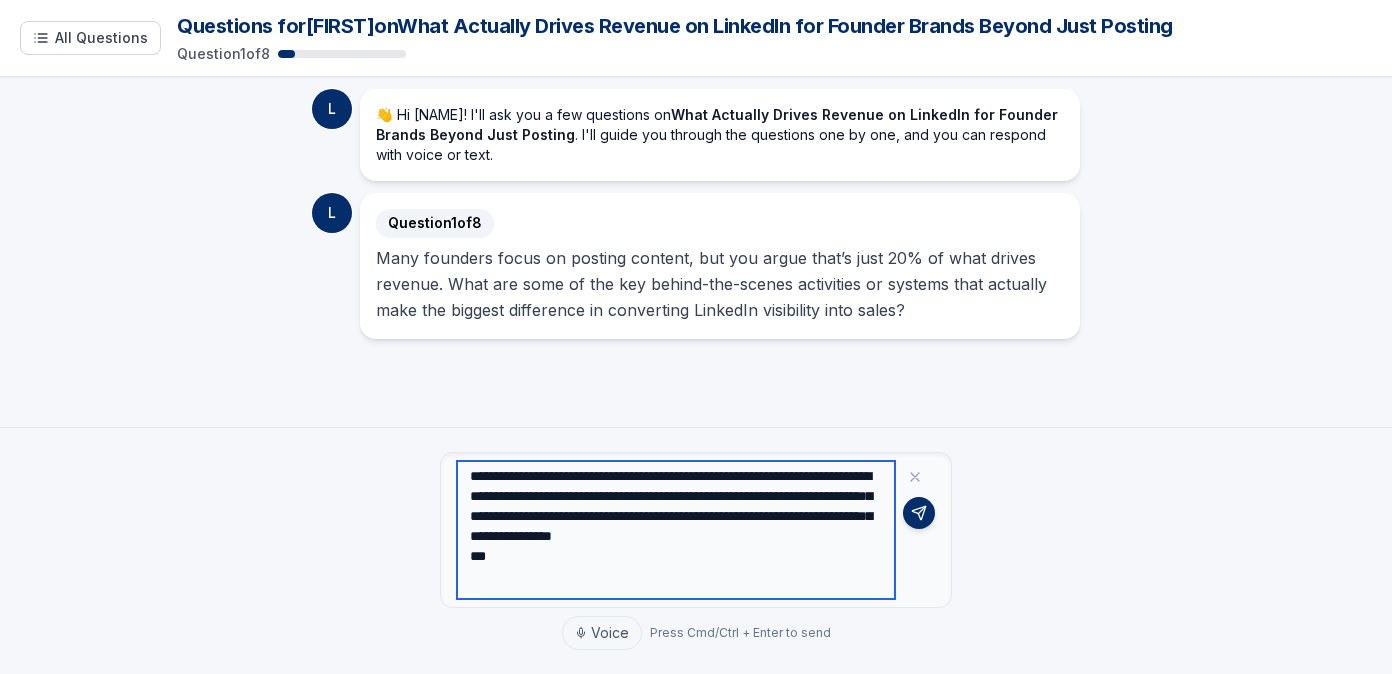 paste on "**********" 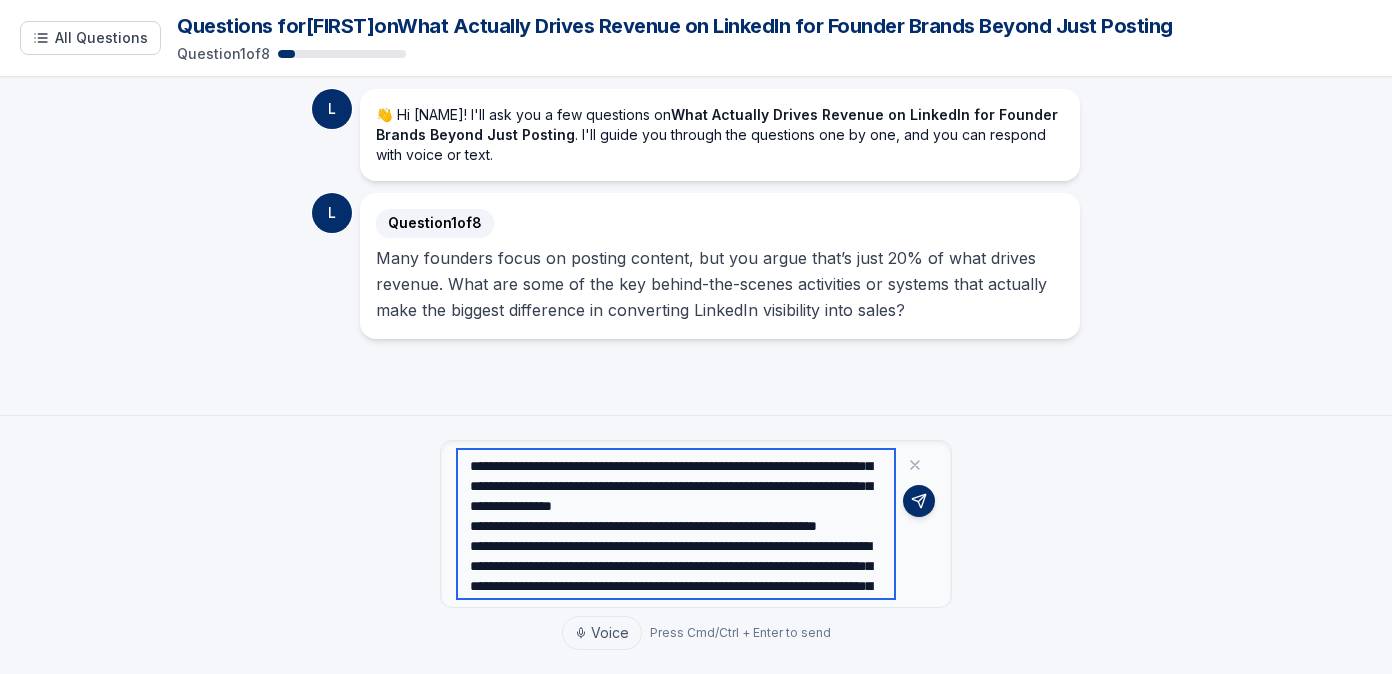 scroll, scrollTop: 22, scrollLeft: 0, axis: vertical 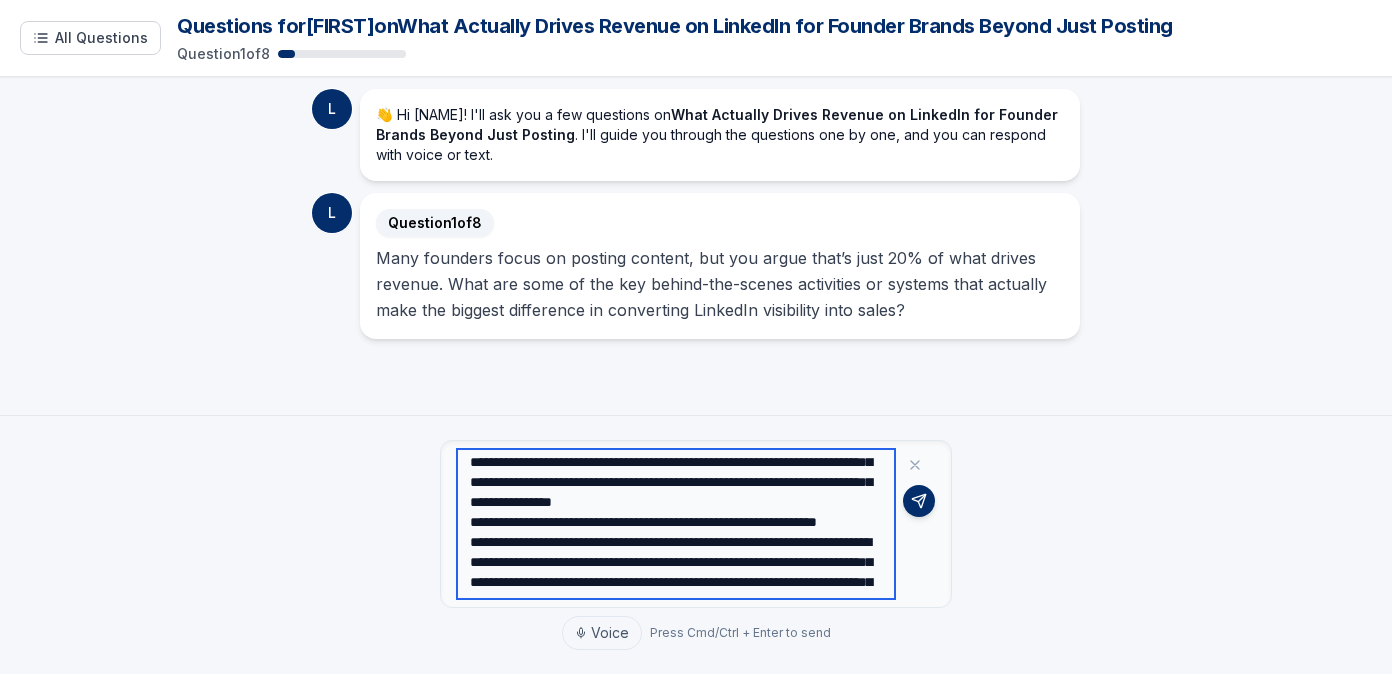 click at bounding box center (676, 524) 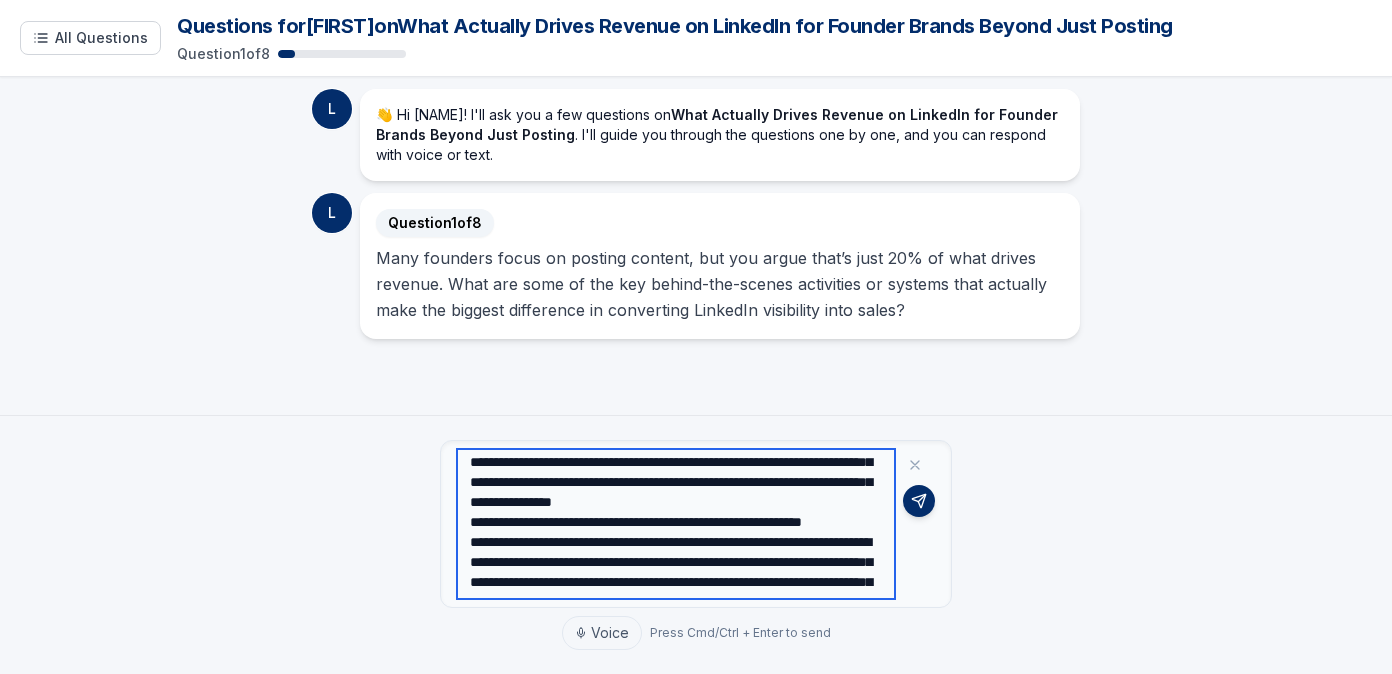 click at bounding box center [676, 524] 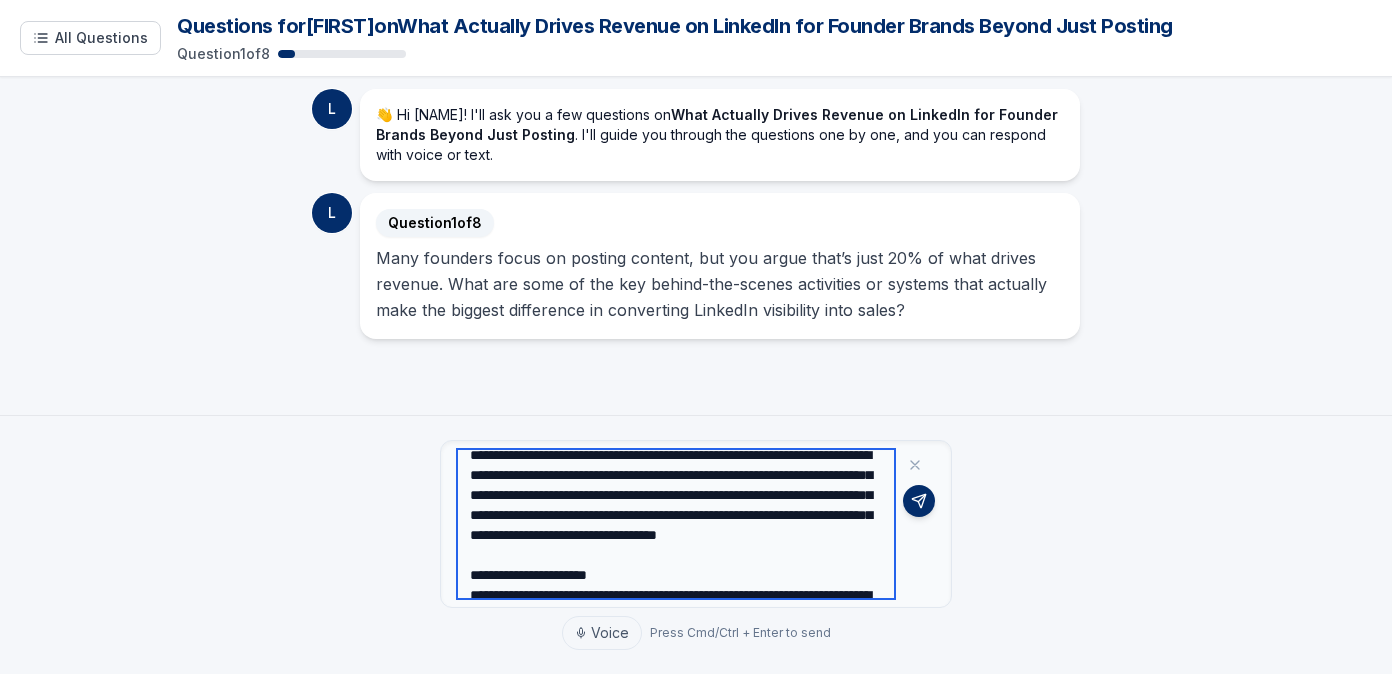 scroll, scrollTop: 132, scrollLeft: 0, axis: vertical 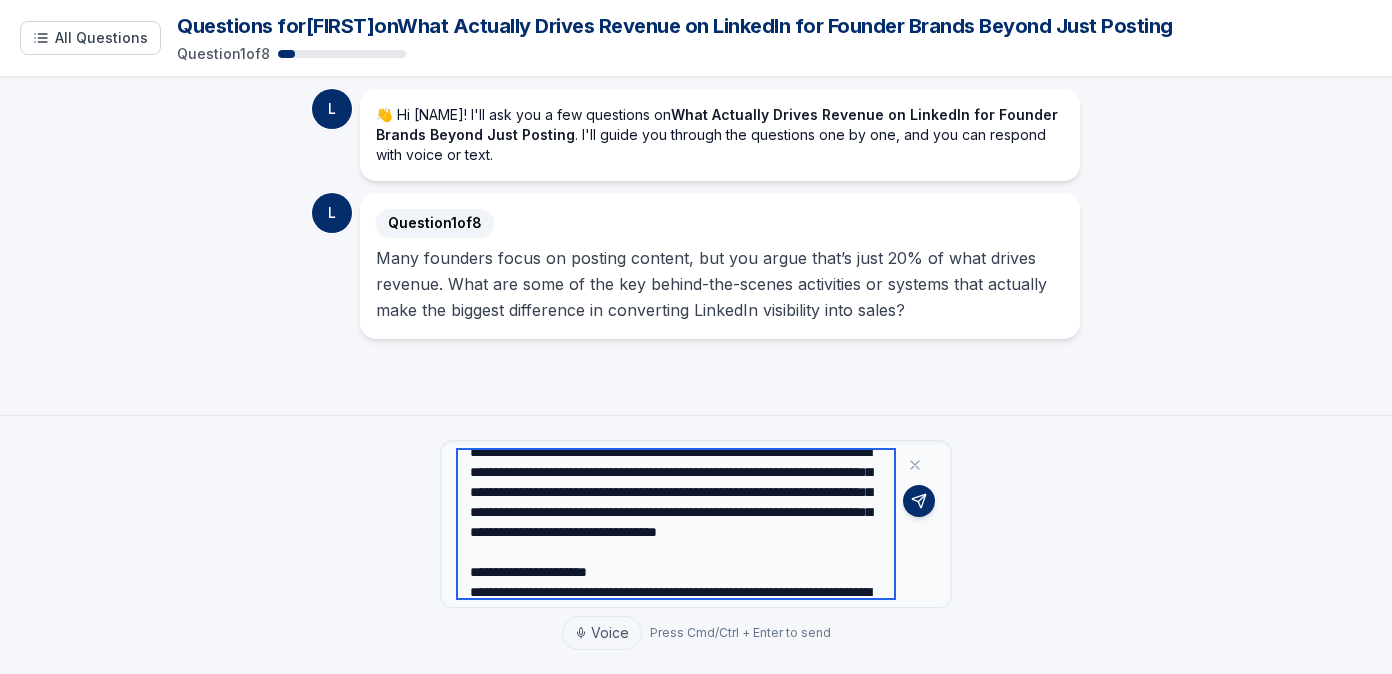 click at bounding box center [676, 524] 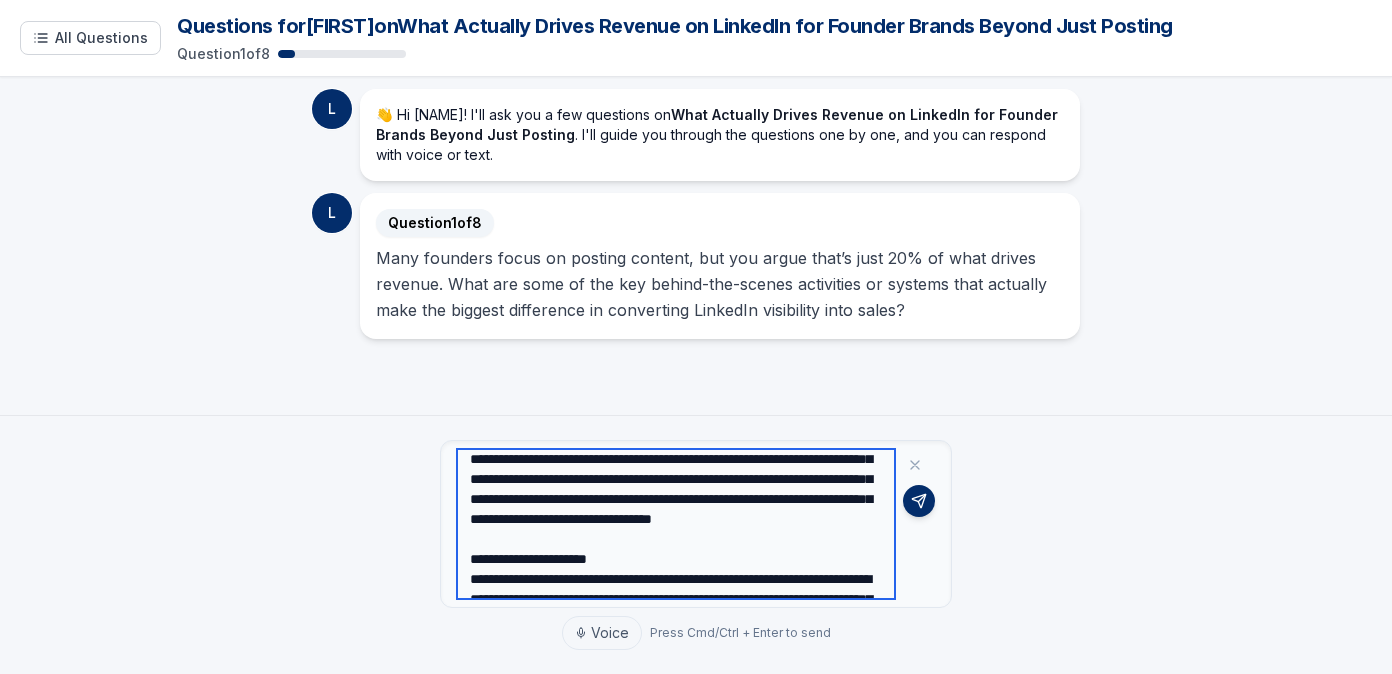 scroll, scrollTop: 147, scrollLeft: 0, axis: vertical 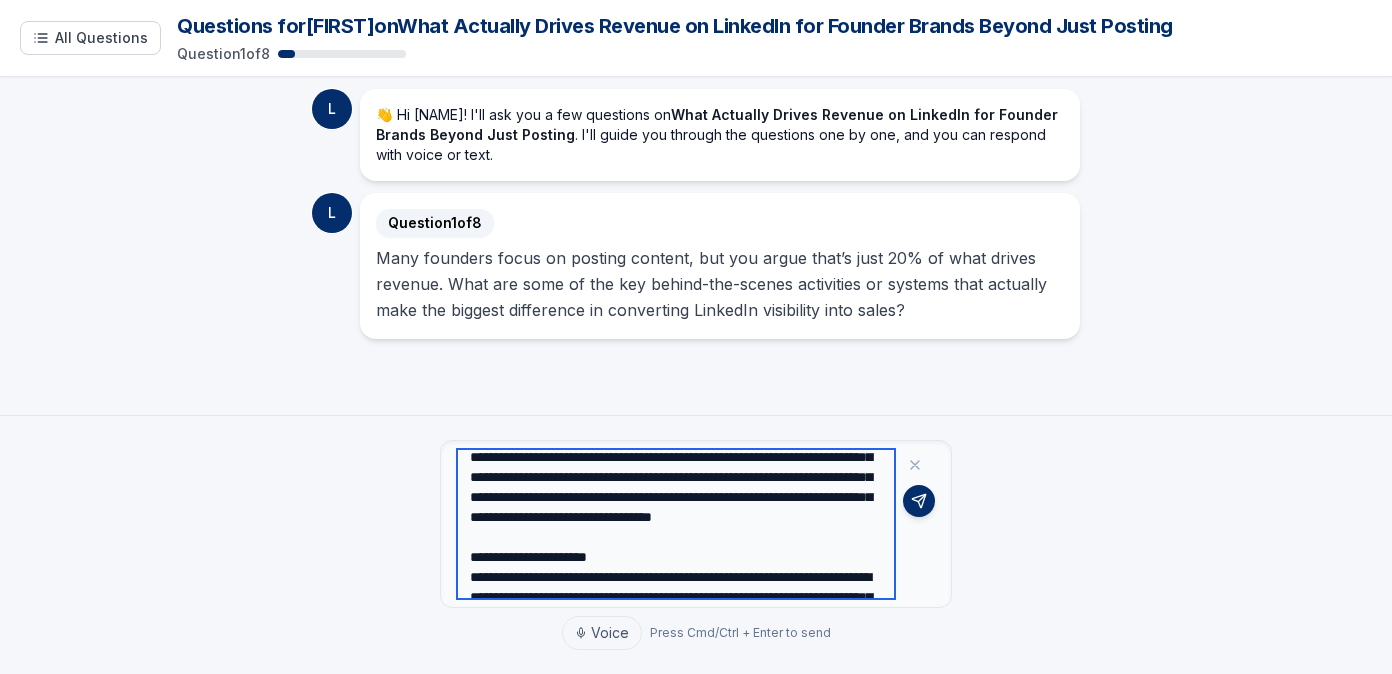 drag, startPoint x: 802, startPoint y: 479, endPoint x: 850, endPoint y: 472, distance: 48.507732 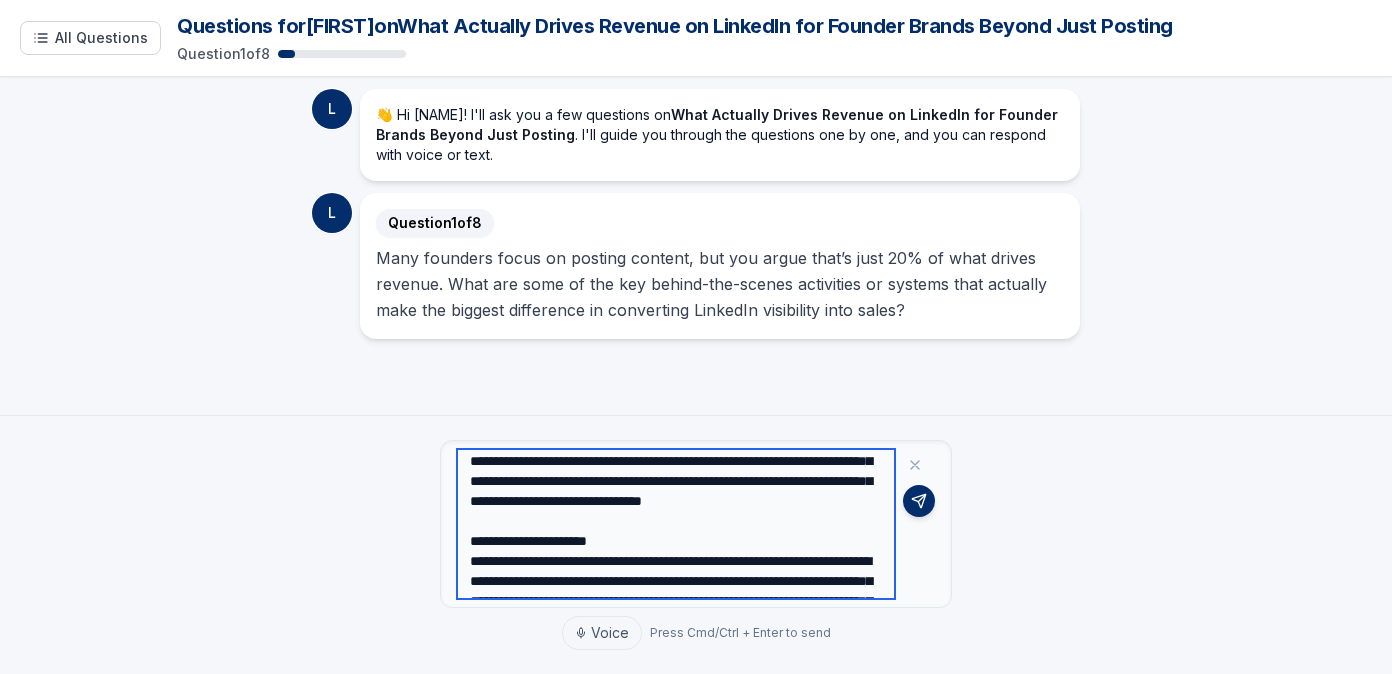 scroll, scrollTop: 165, scrollLeft: 0, axis: vertical 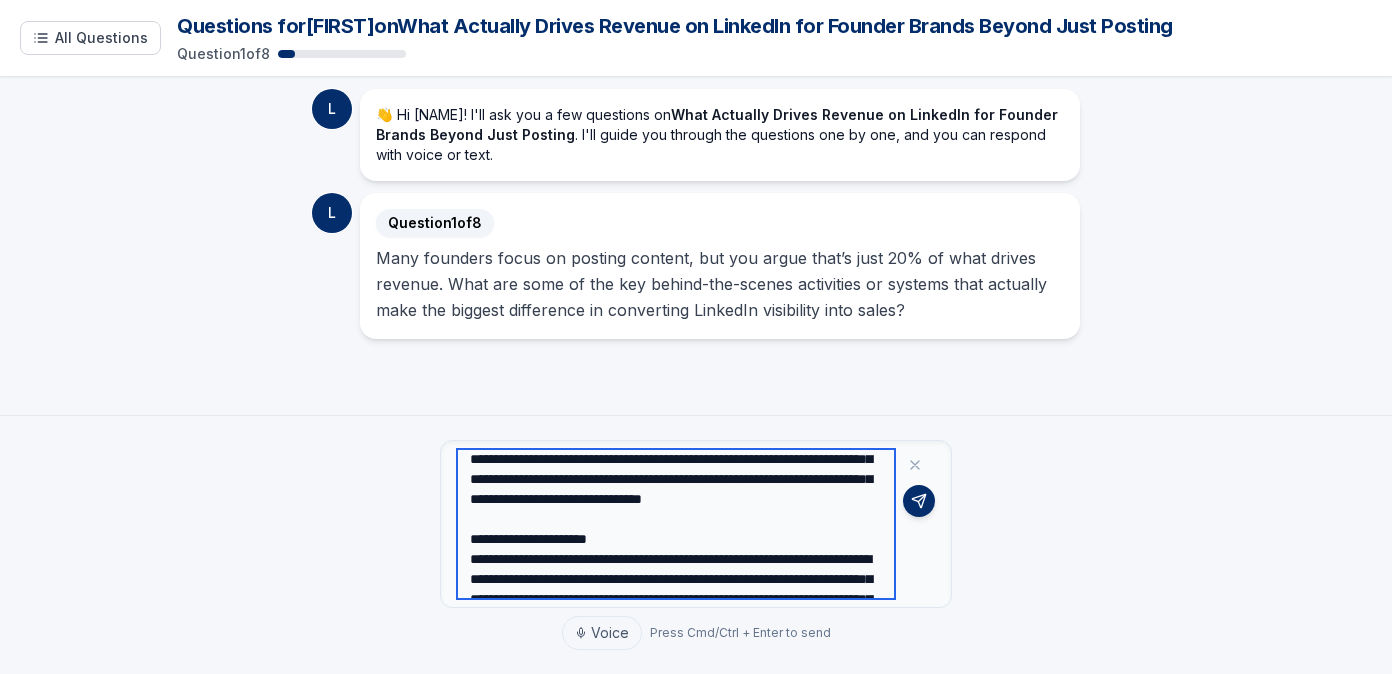 click at bounding box center (676, 524) 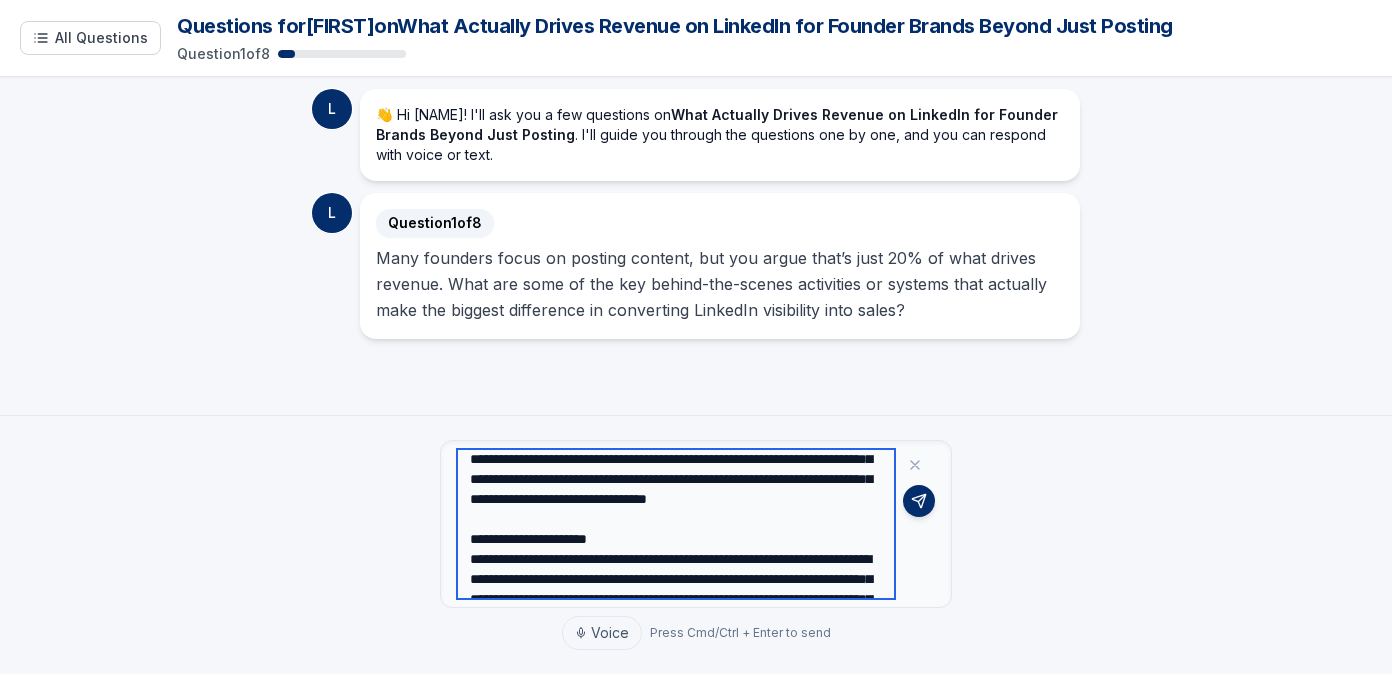 drag, startPoint x: 589, startPoint y: 481, endPoint x: 828, endPoint y: 482, distance: 239.00209 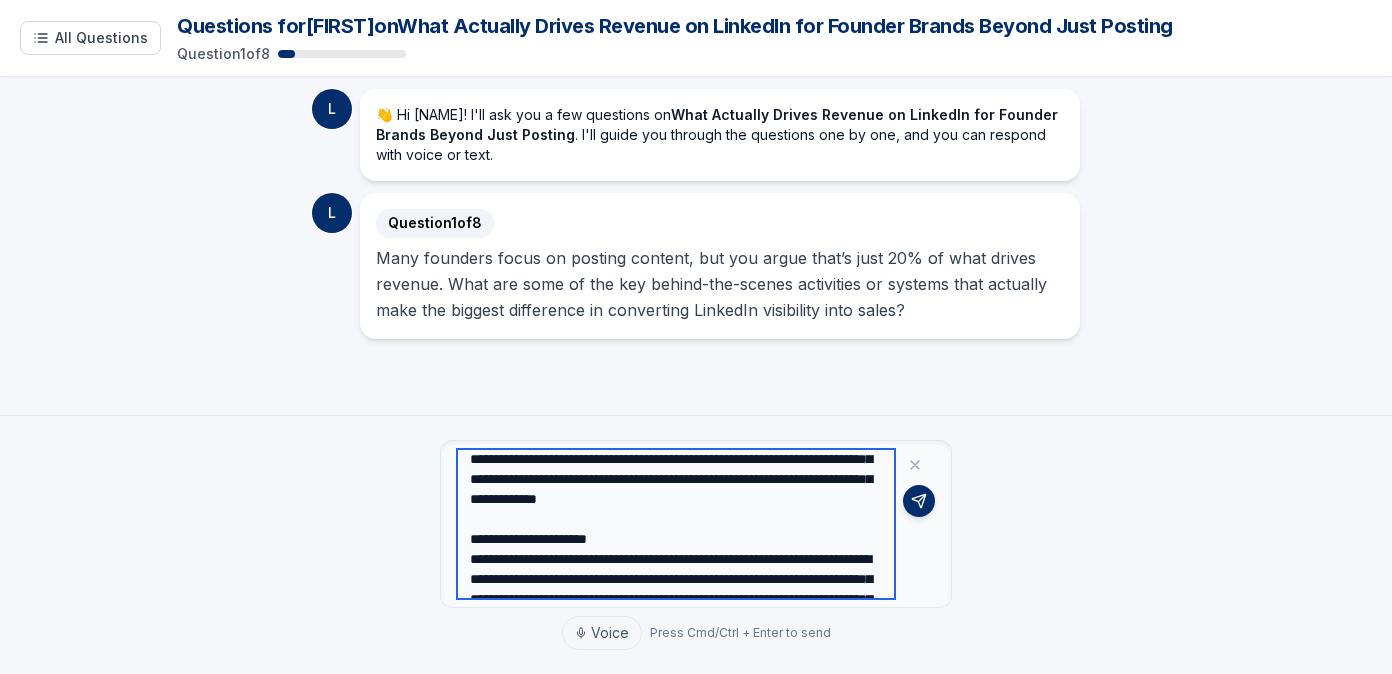 click at bounding box center (676, 524) 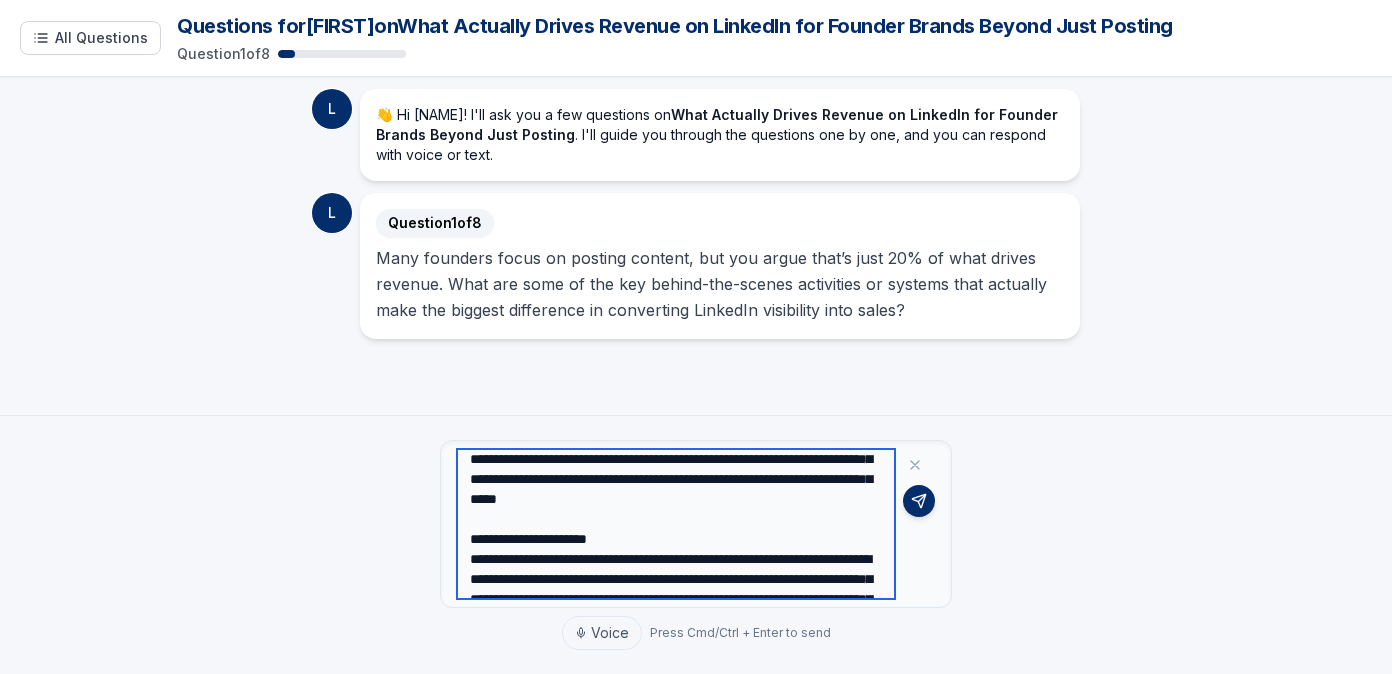 click at bounding box center (676, 524) 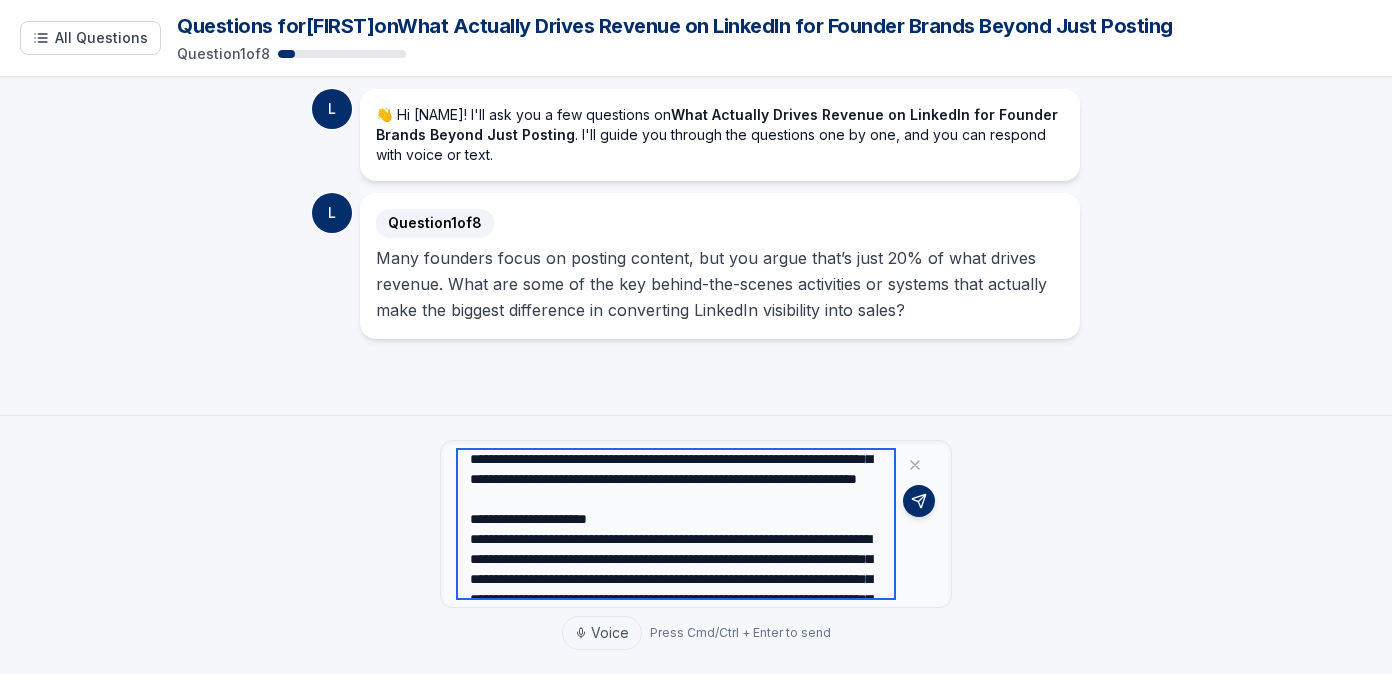 click at bounding box center [676, 524] 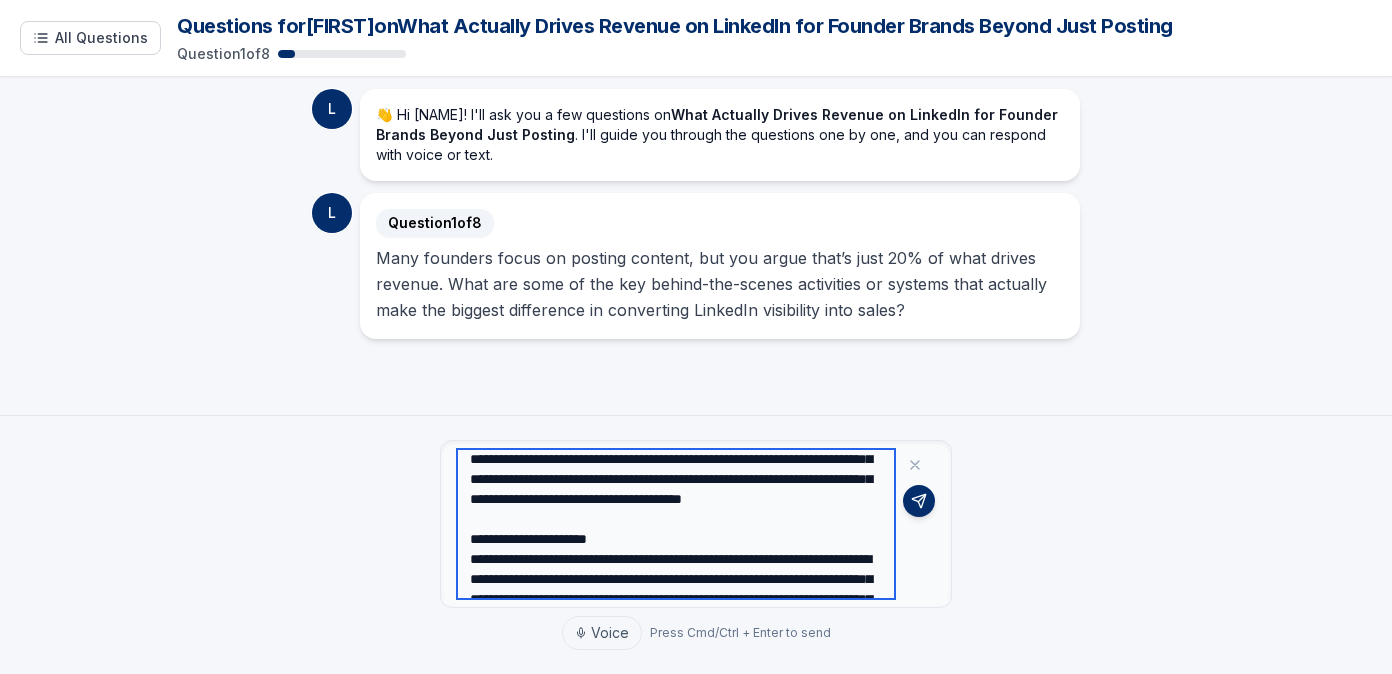 click at bounding box center [676, 524] 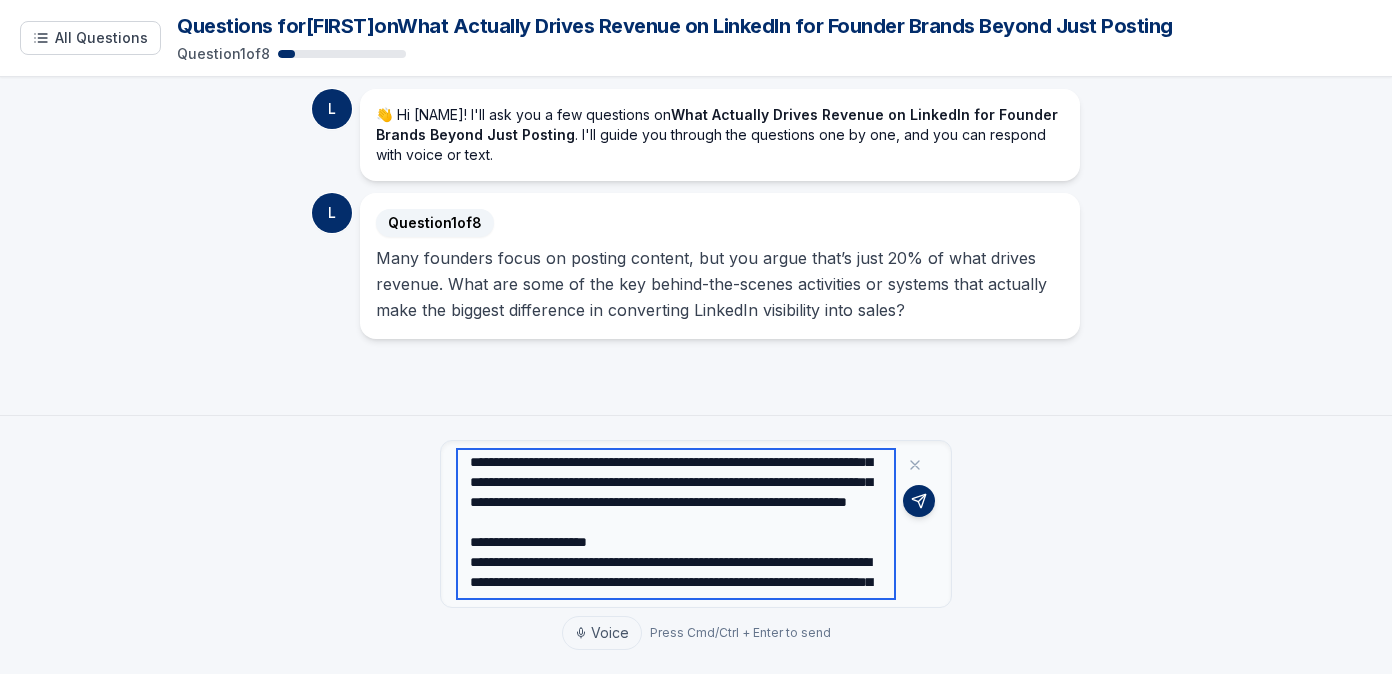 scroll, scrollTop: 148, scrollLeft: 0, axis: vertical 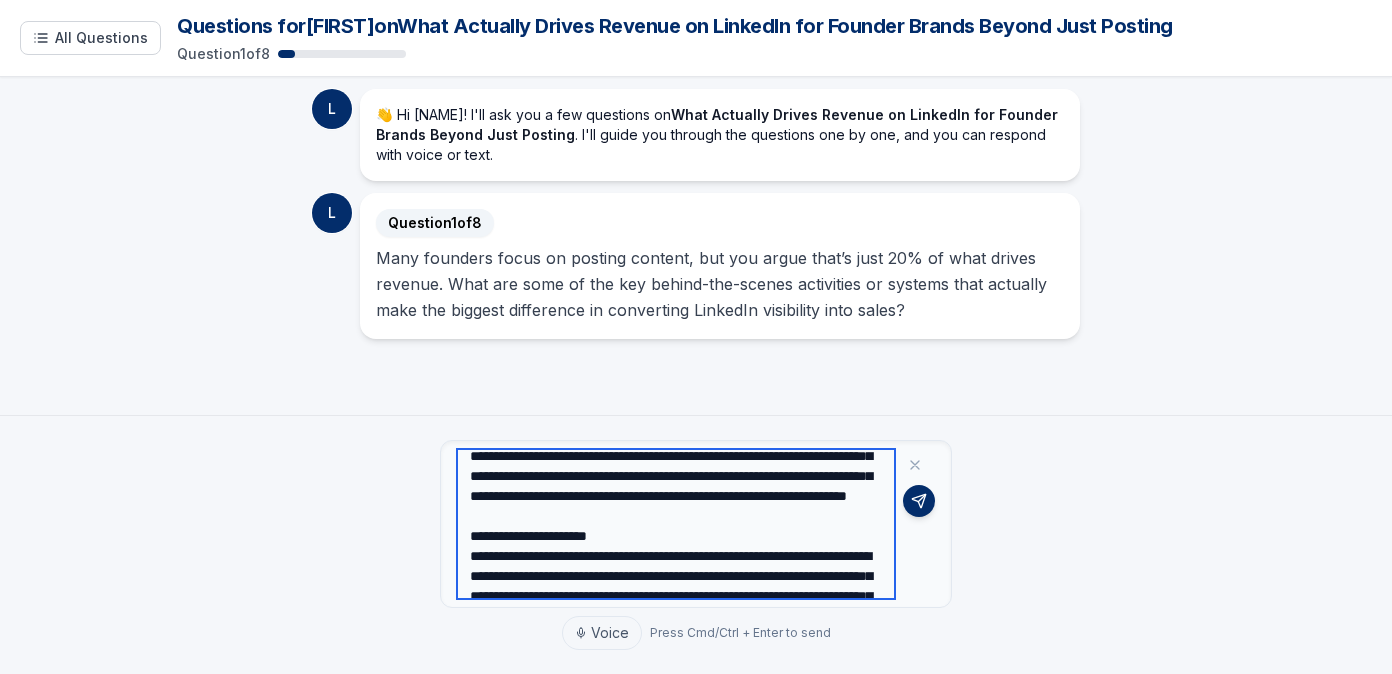 drag, startPoint x: 656, startPoint y: 497, endPoint x: 576, endPoint y: 501, distance: 80.09994 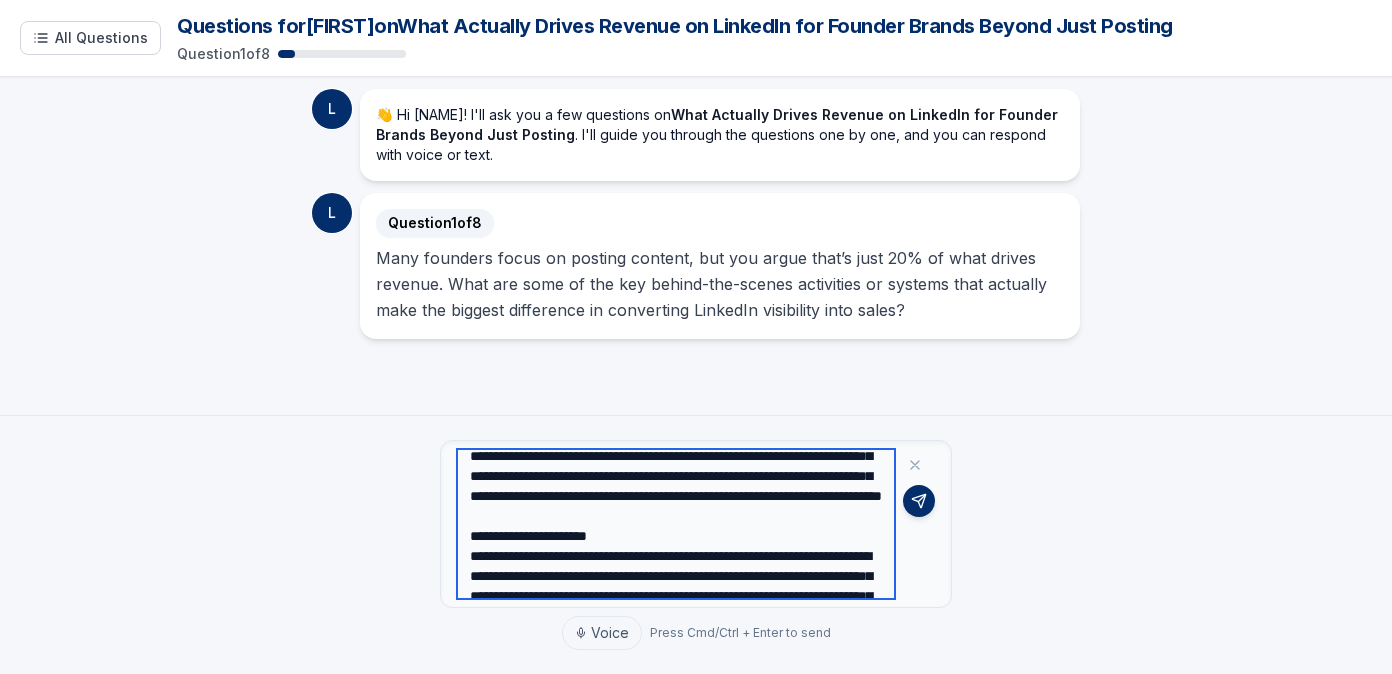 drag, startPoint x: 704, startPoint y: 493, endPoint x: 672, endPoint y: 493, distance: 32 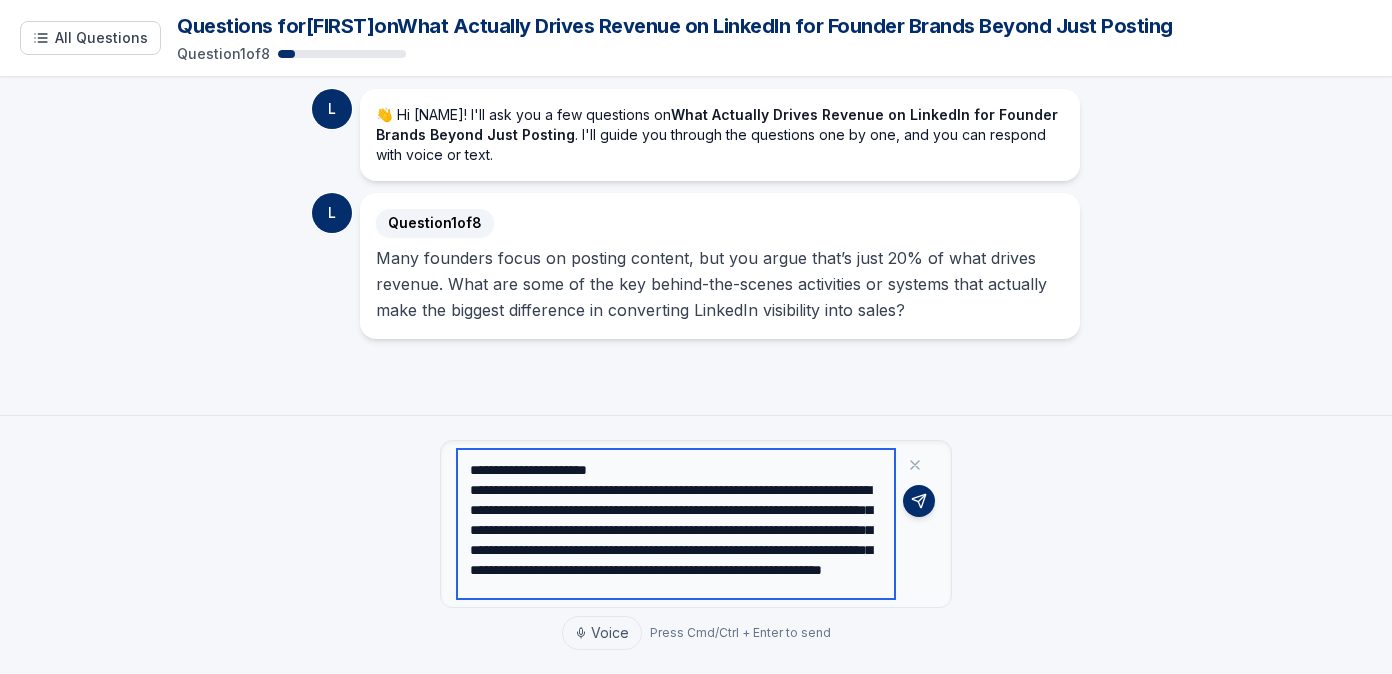 scroll, scrollTop: 212, scrollLeft: 0, axis: vertical 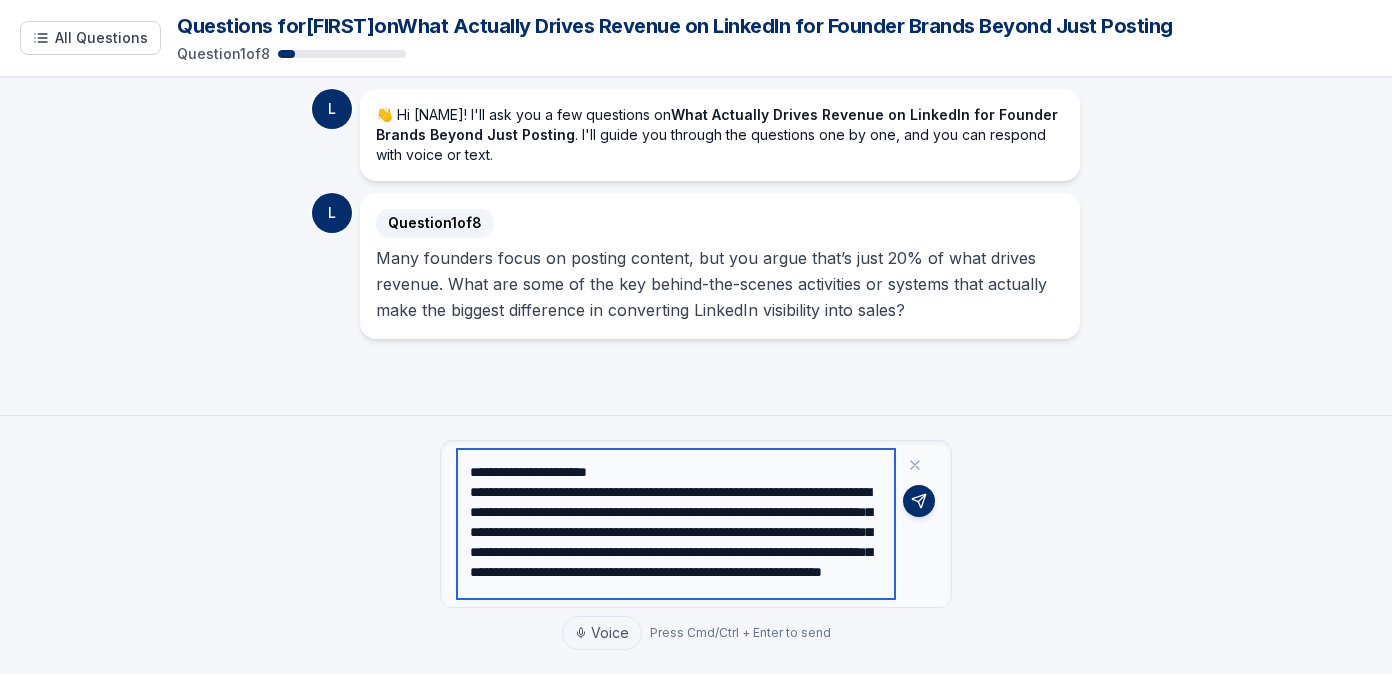 click at bounding box center (676, 524) 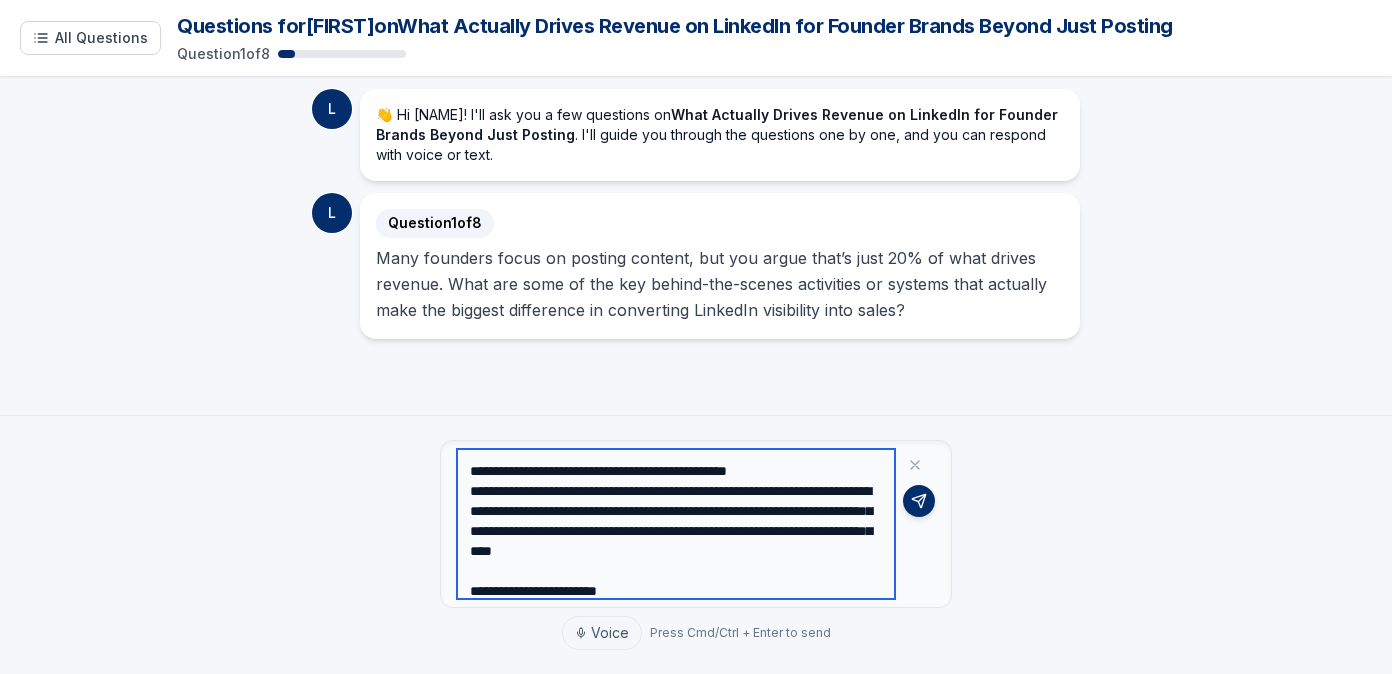 scroll, scrollTop: 534, scrollLeft: 0, axis: vertical 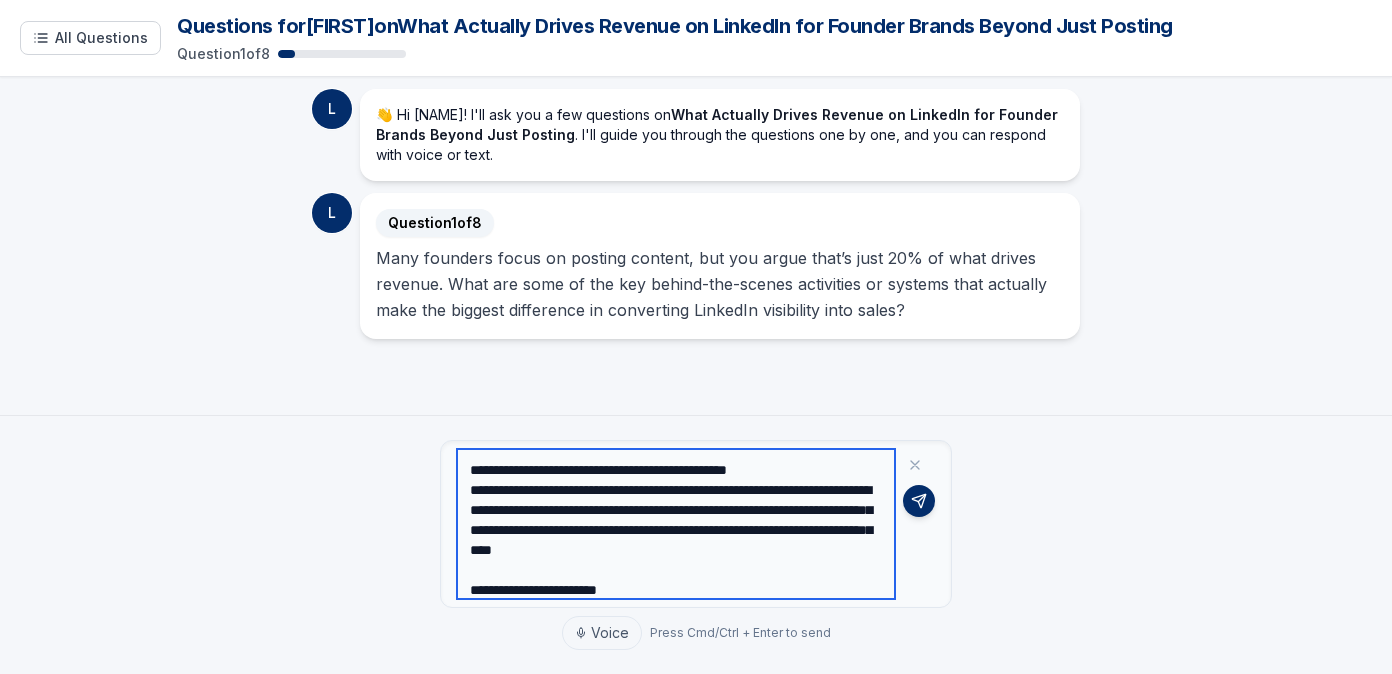 click at bounding box center (676, 524) 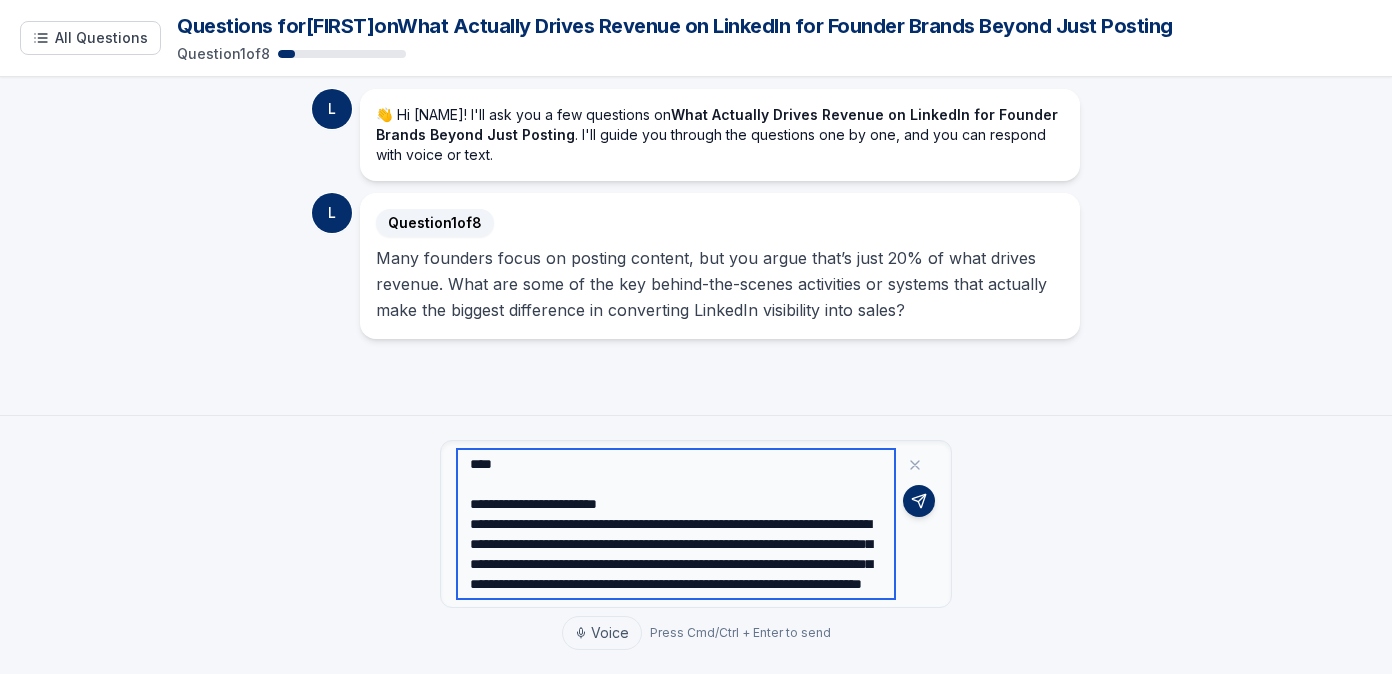 scroll, scrollTop: 704, scrollLeft: 0, axis: vertical 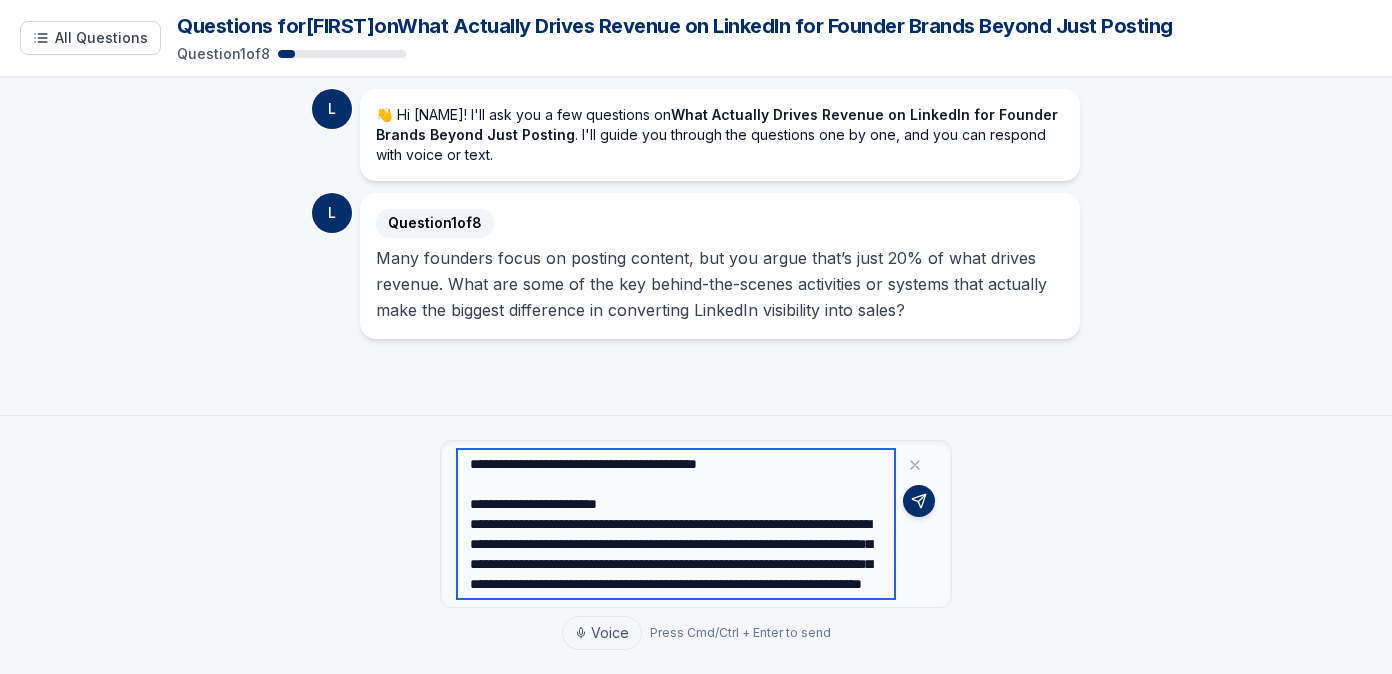 click at bounding box center [676, 524] 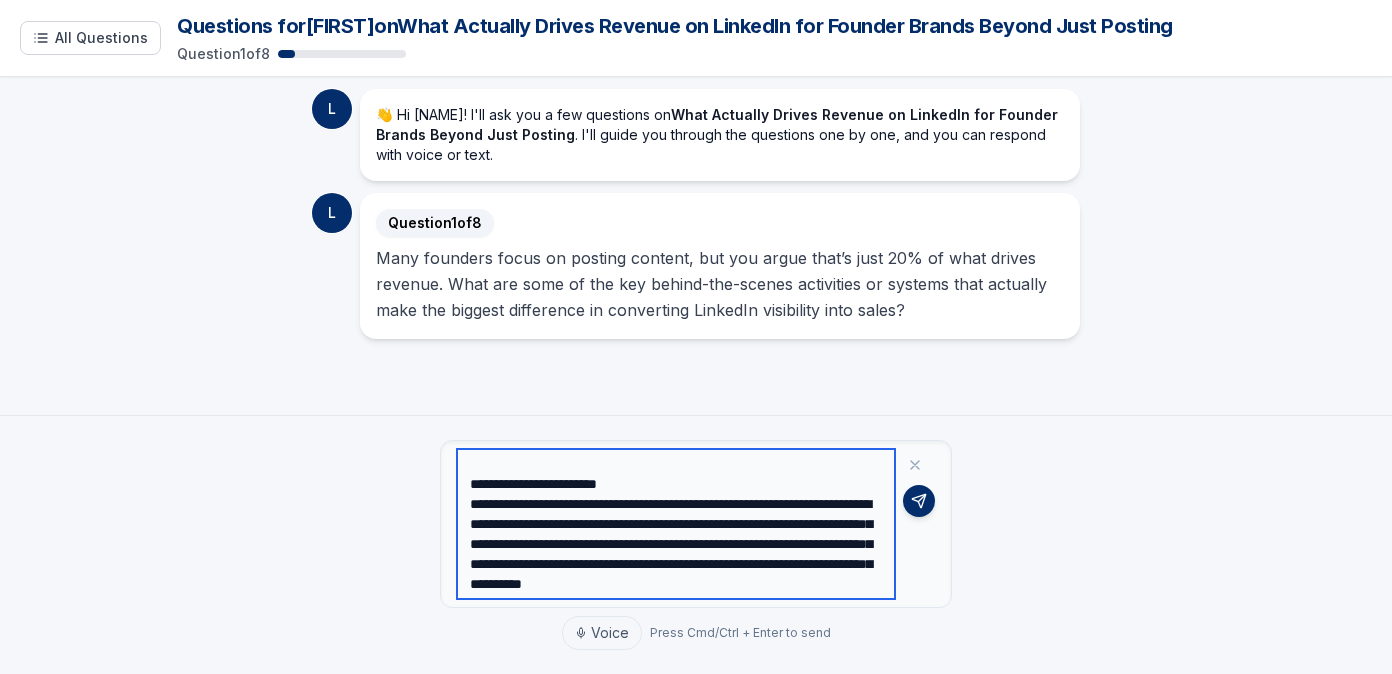 click at bounding box center [676, 524] 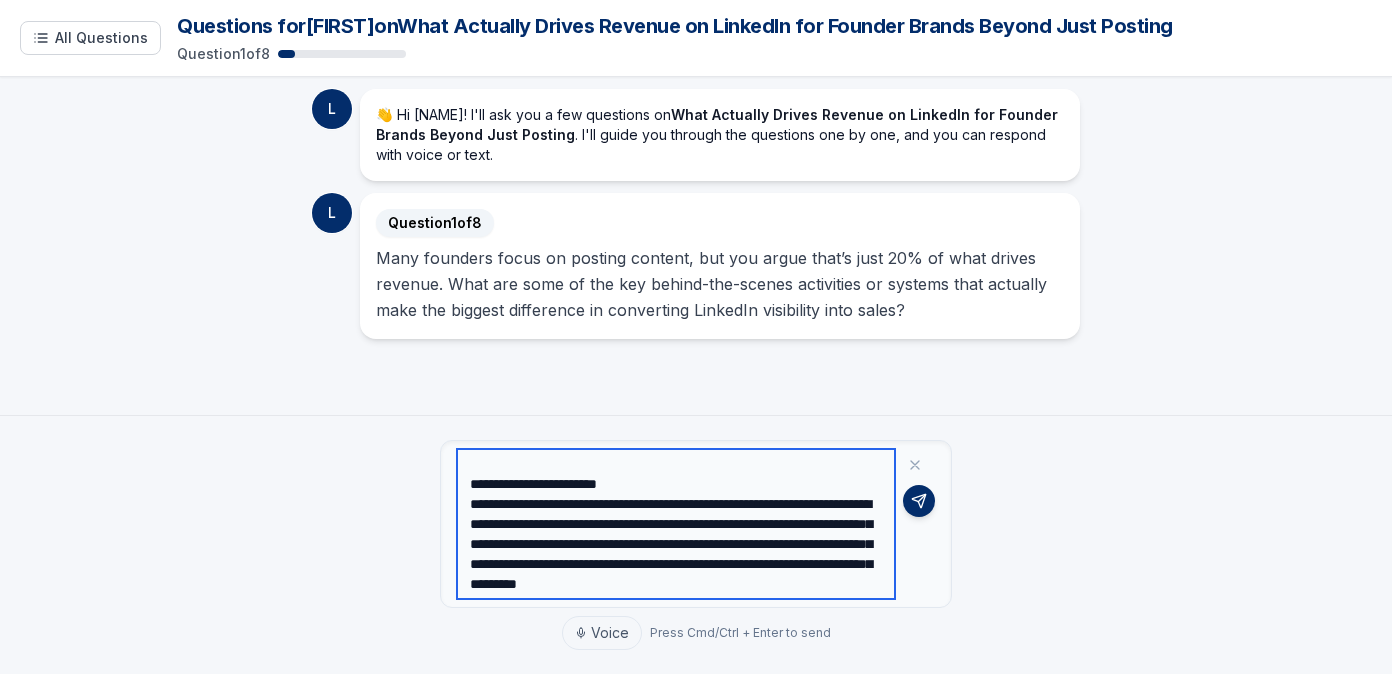 click at bounding box center [676, 524] 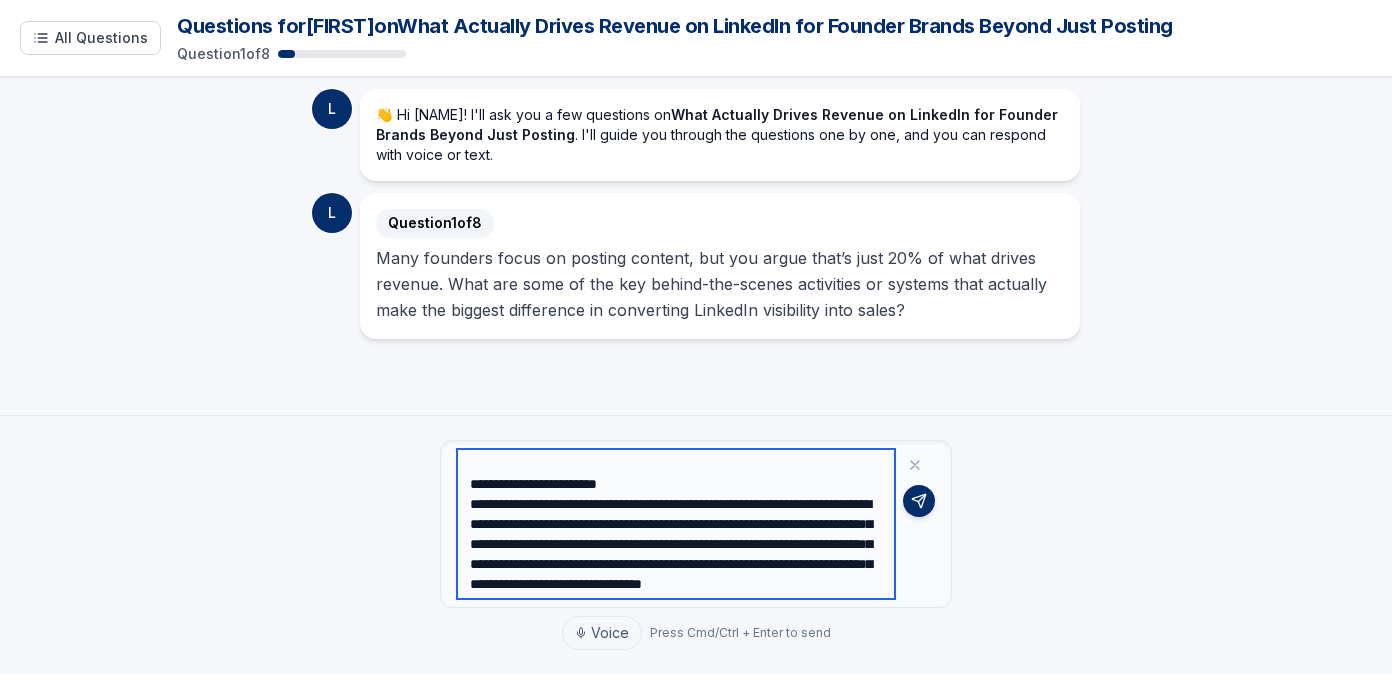 scroll, scrollTop: 800, scrollLeft: 0, axis: vertical 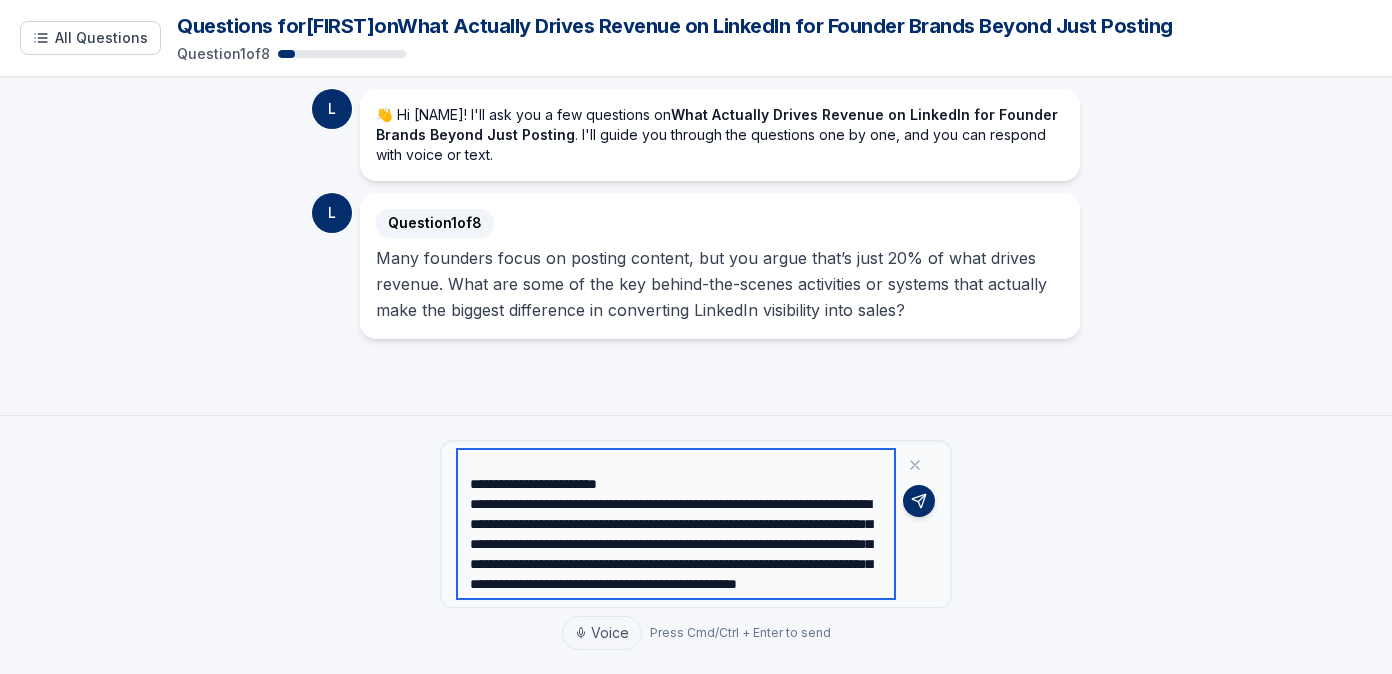 click at bounding box center (676, 524) 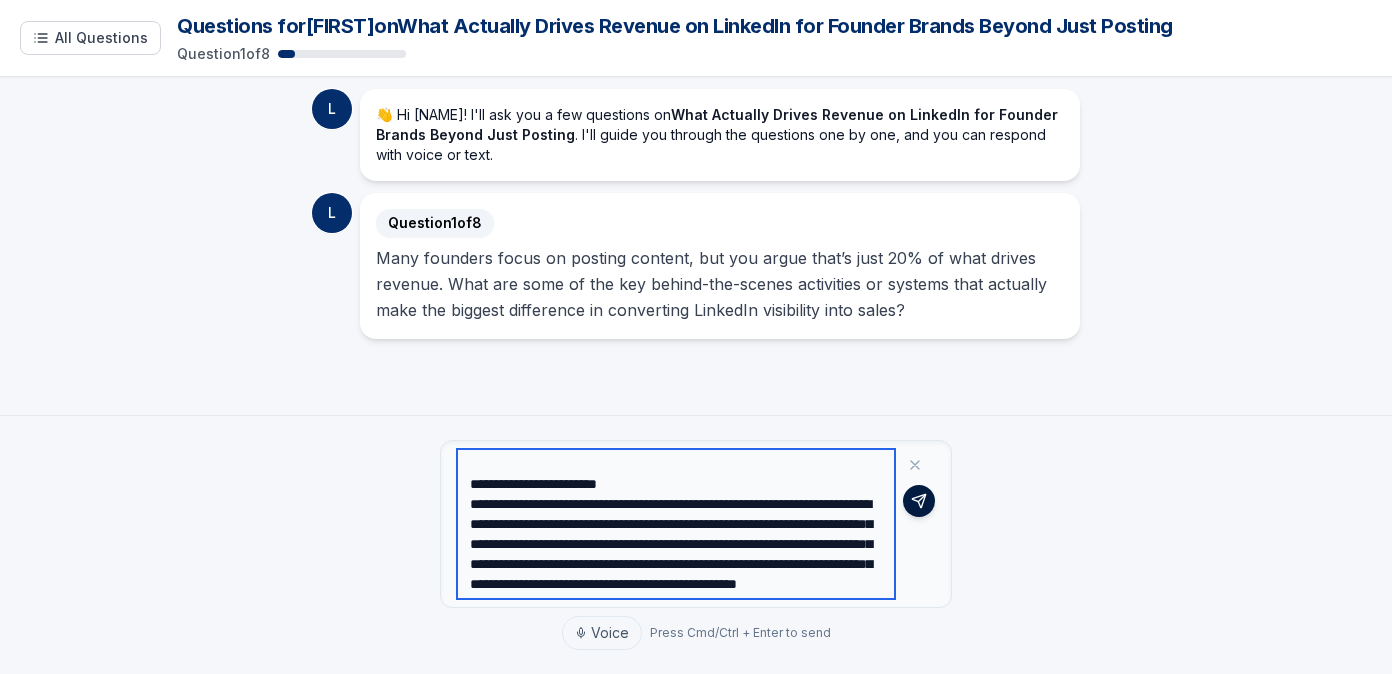type on "**********" 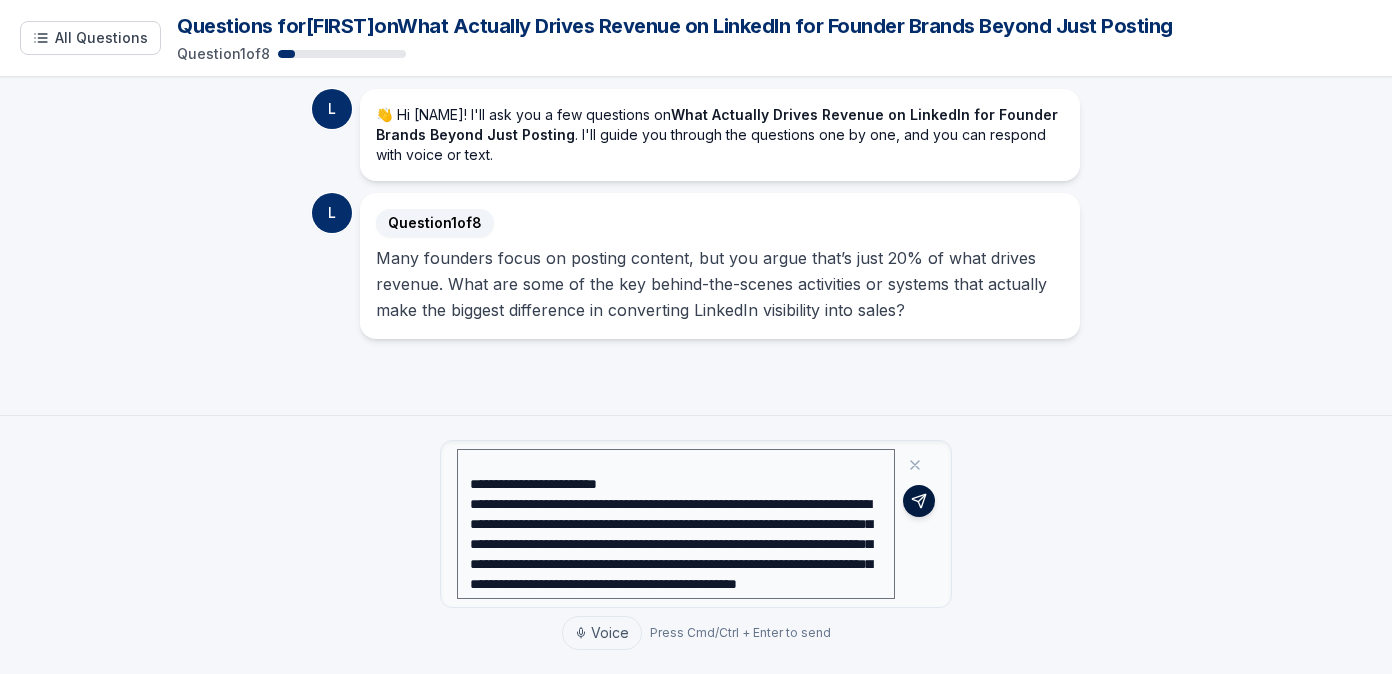 click 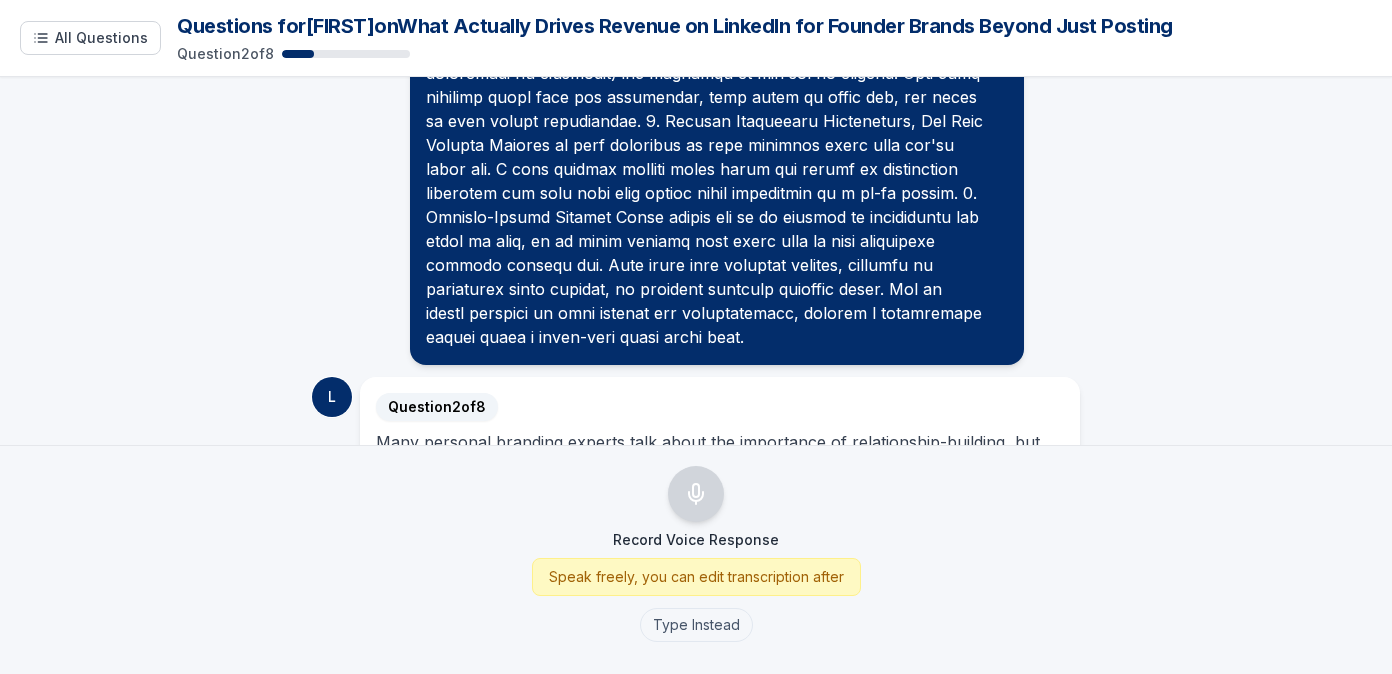 scroll, scrollTop: 884, scrollLeft: 0, axis: vertical 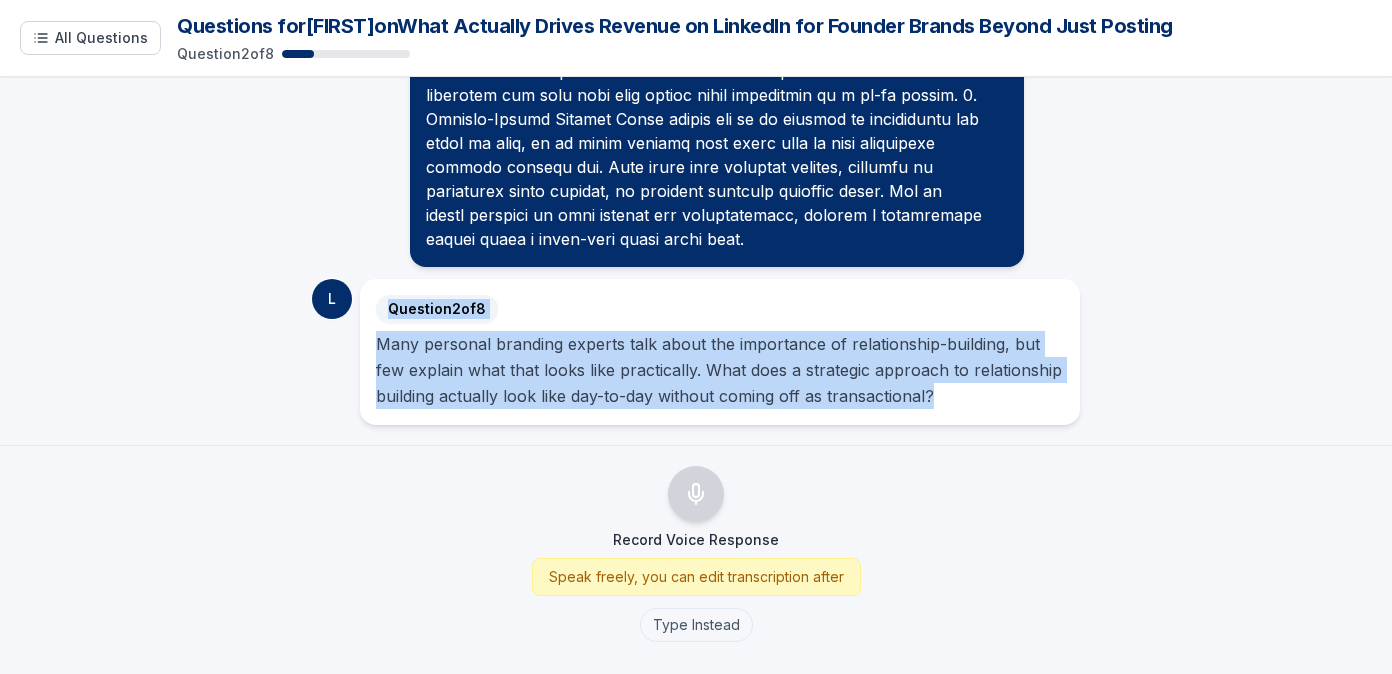 drag, startPoint x: 931, startPoint y: 395, endPoint x: 333, endPoint y: 342, distance: 600.34406 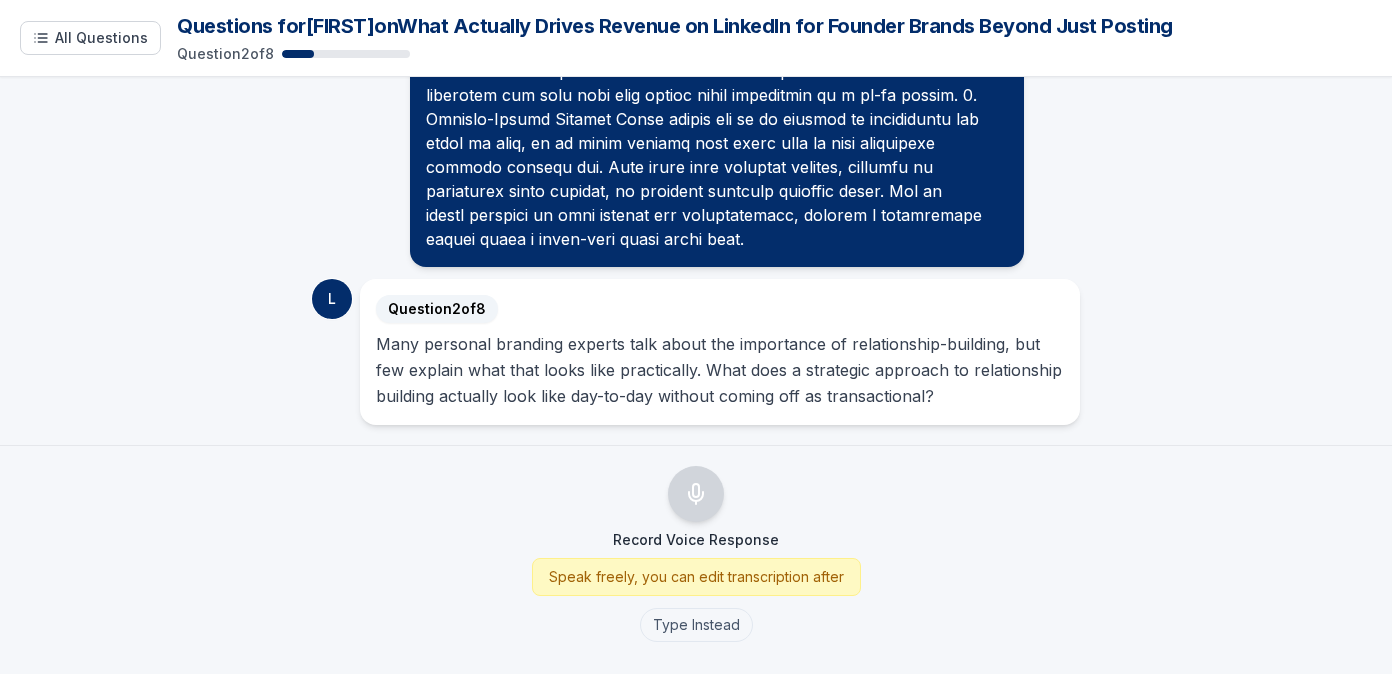 click on "Many personal branding experts talk about the importance of relationship-building, but few explain what that looks like practically. What does a strategic approach to relationship building actually look like day-to-day without coming off as transactional?" at bounding box center (720, 370) 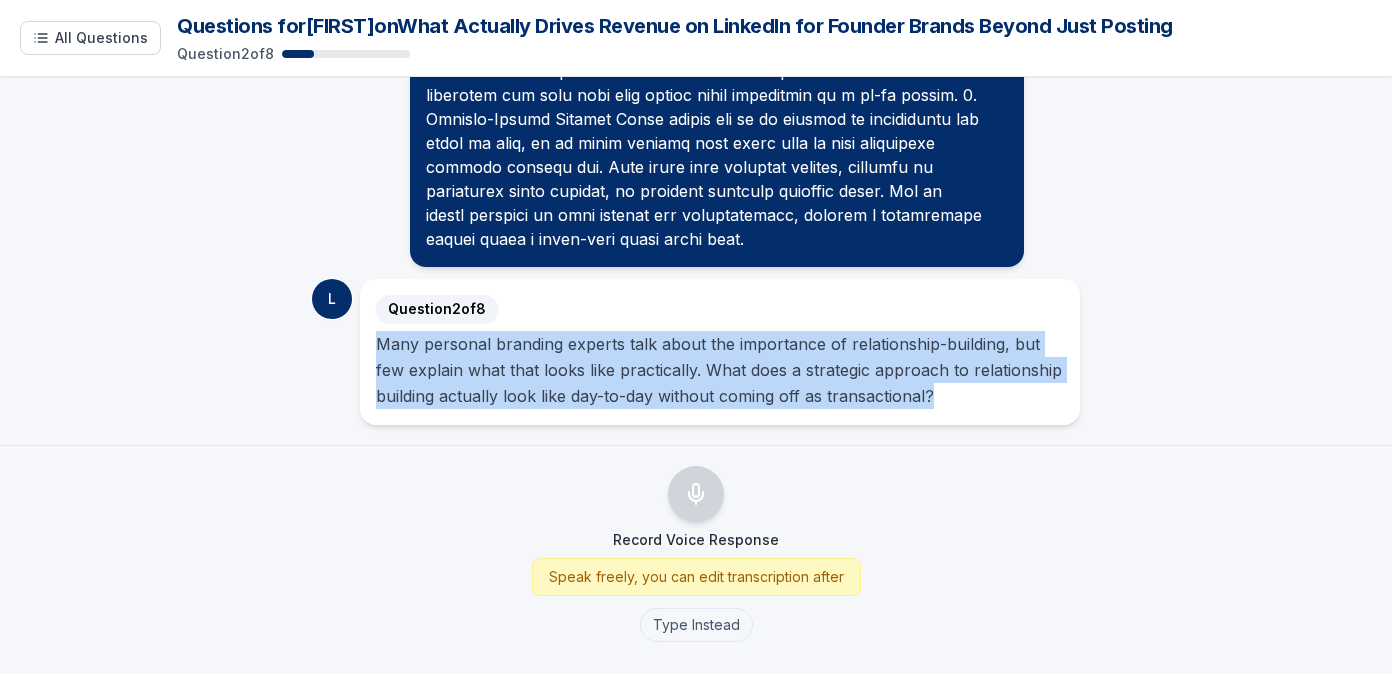 drag, startPoint x: 376, startPoint y: 344, endPoint x: 962, endPoint y: 390, distance: 587.8027 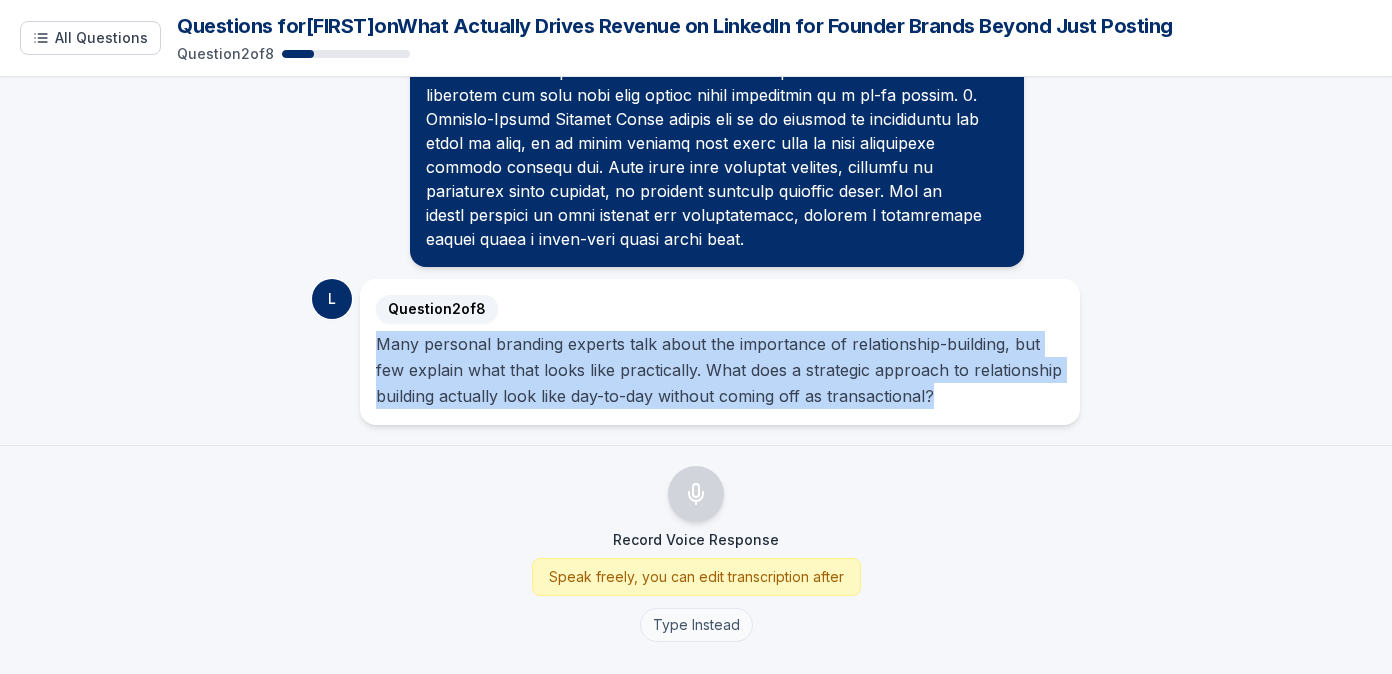 click on "Type Instead" at bounding box center [696, 625] 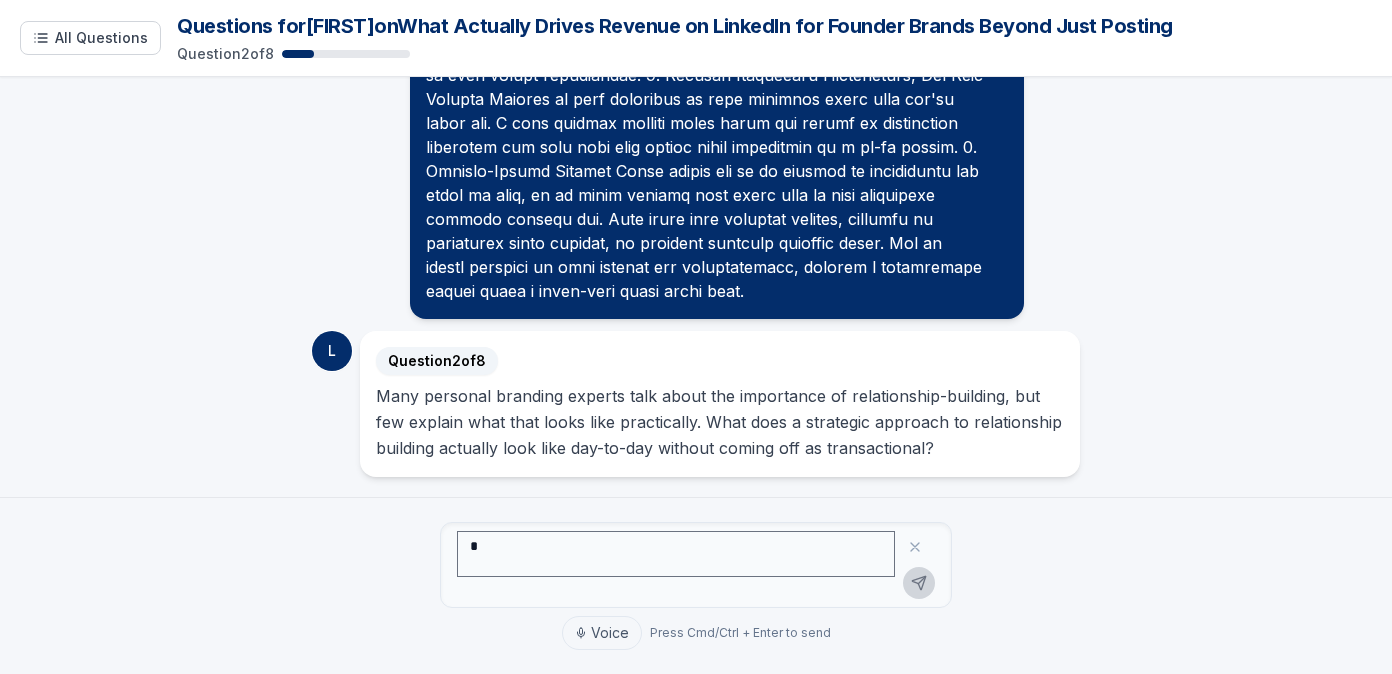 scroll, scrollTop: 832, scrollLeft: 0, axis: vertical 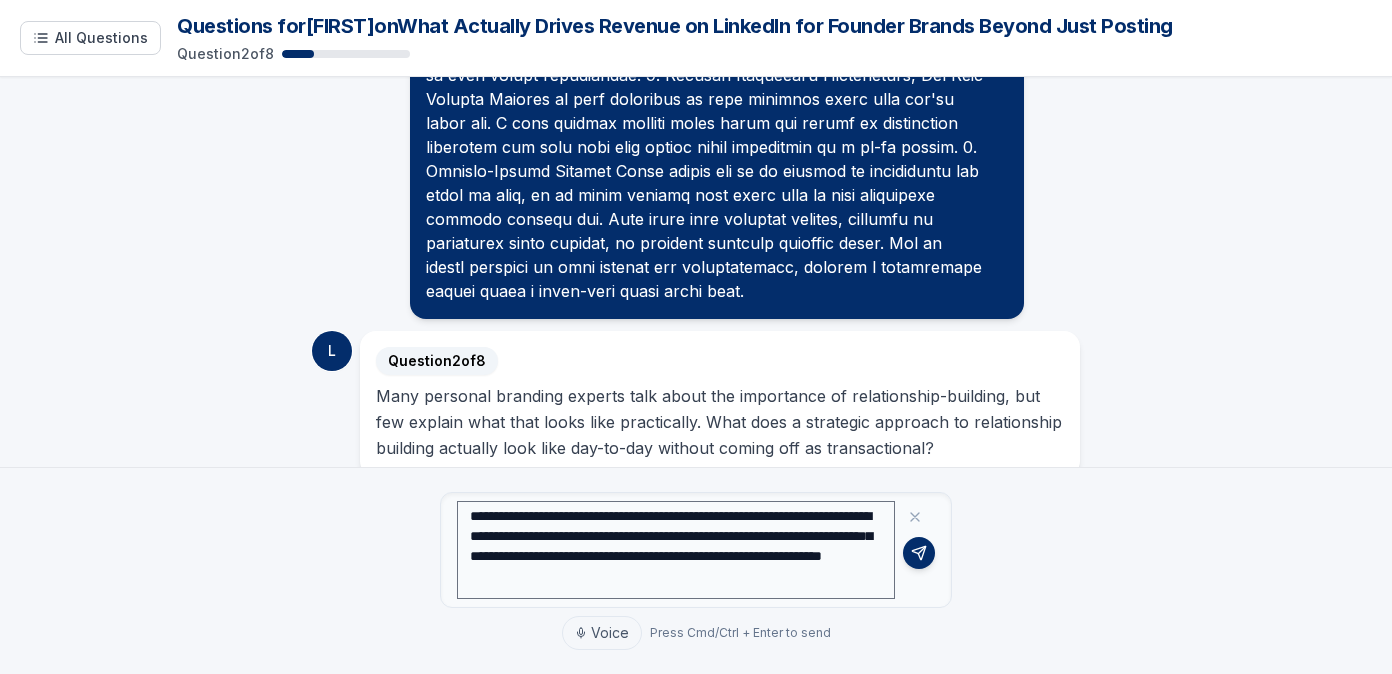 click on "**********" at bounding box center (676, 550) 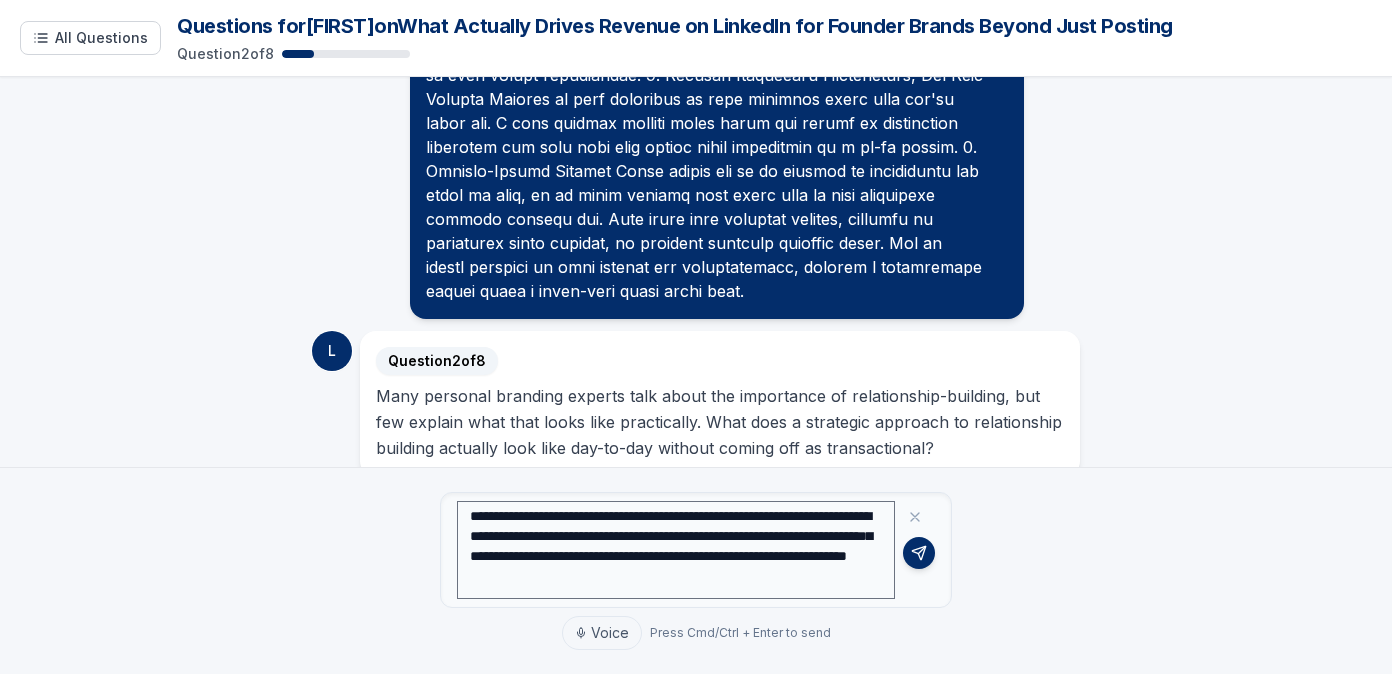 click on "**********" at bounding box center [676, 550] 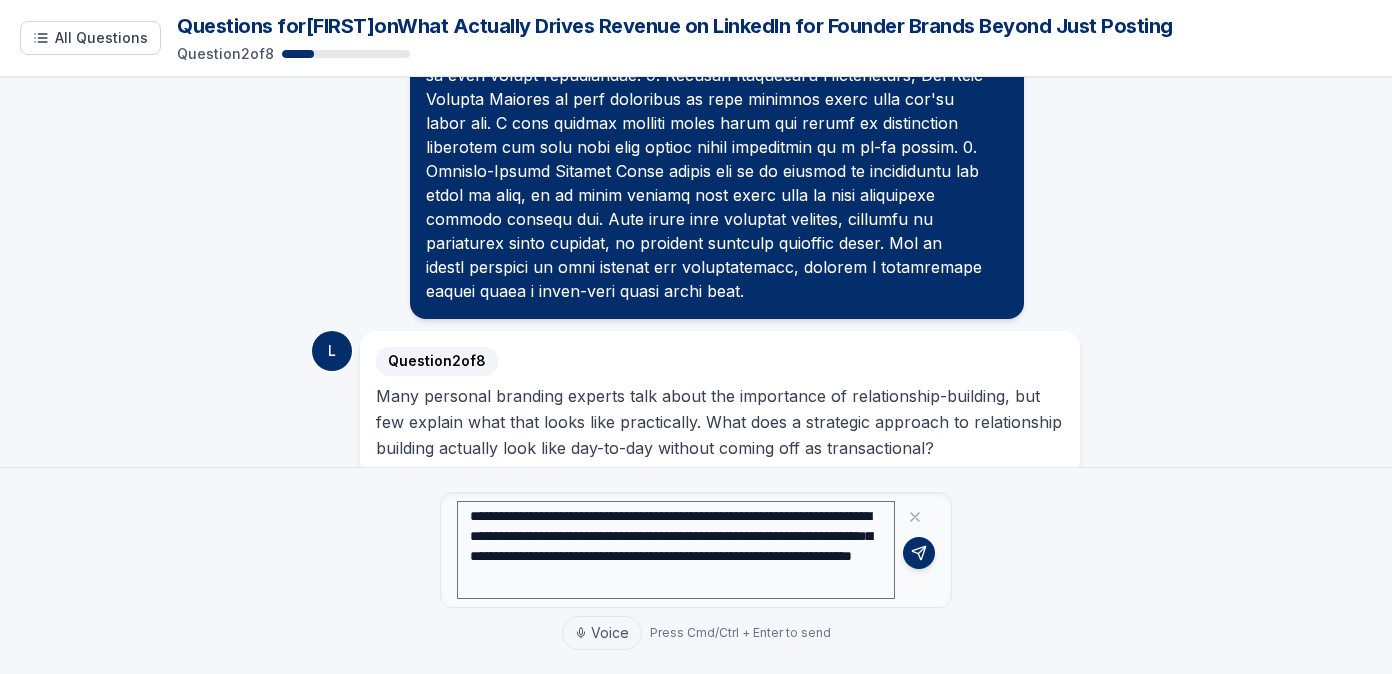 click on "**********" at bounding box center [676, 550] 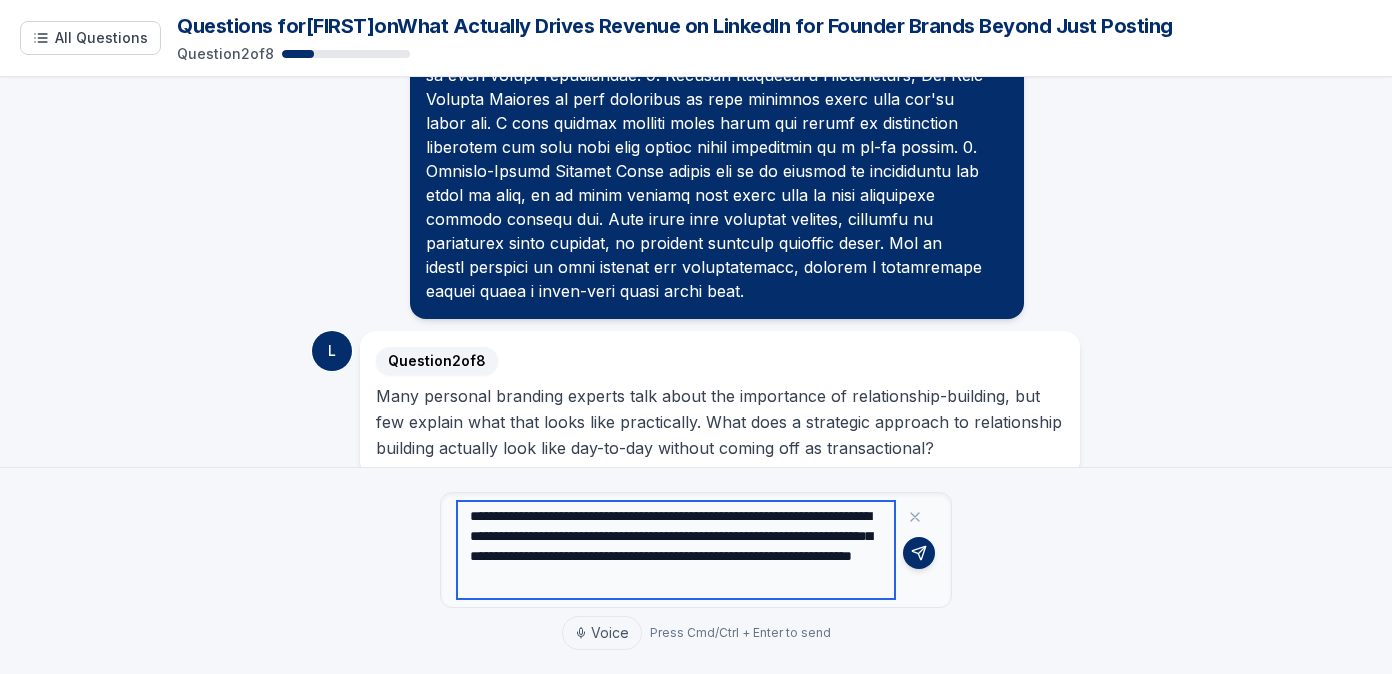 click on "**********" at bounding box center [676, 550] 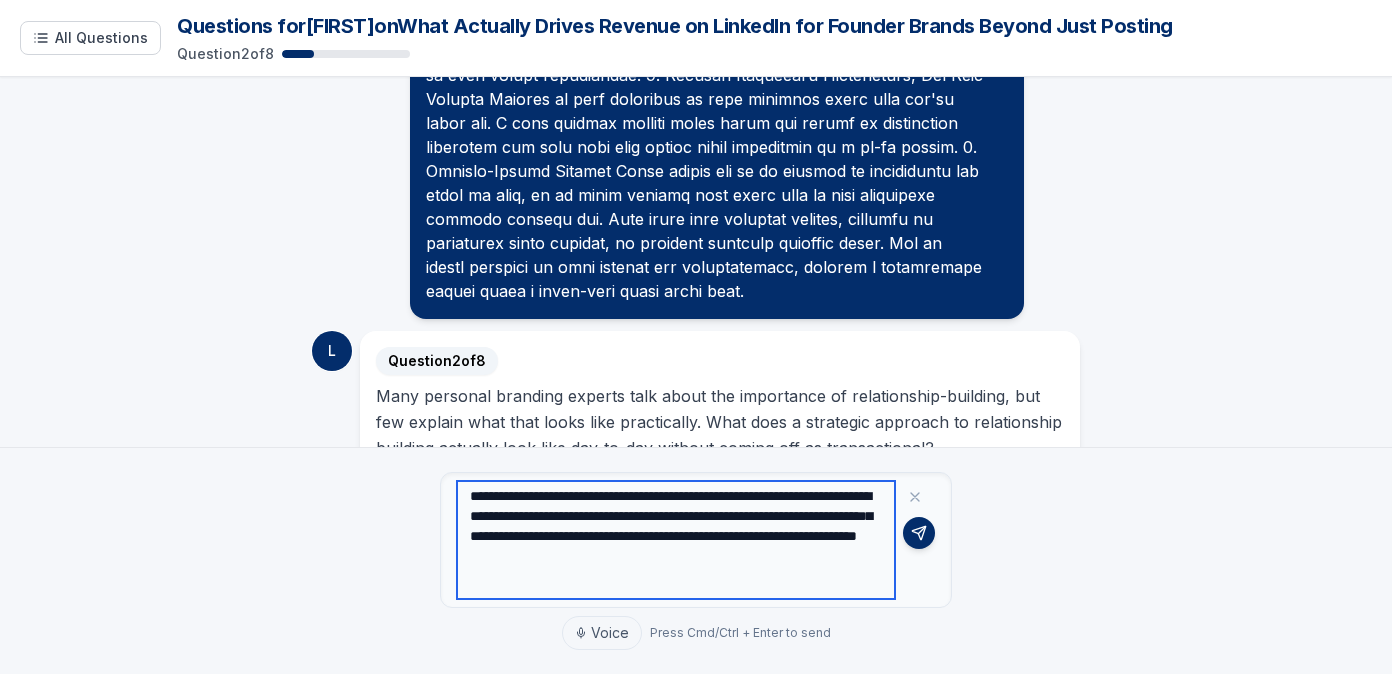 paste on "**********" 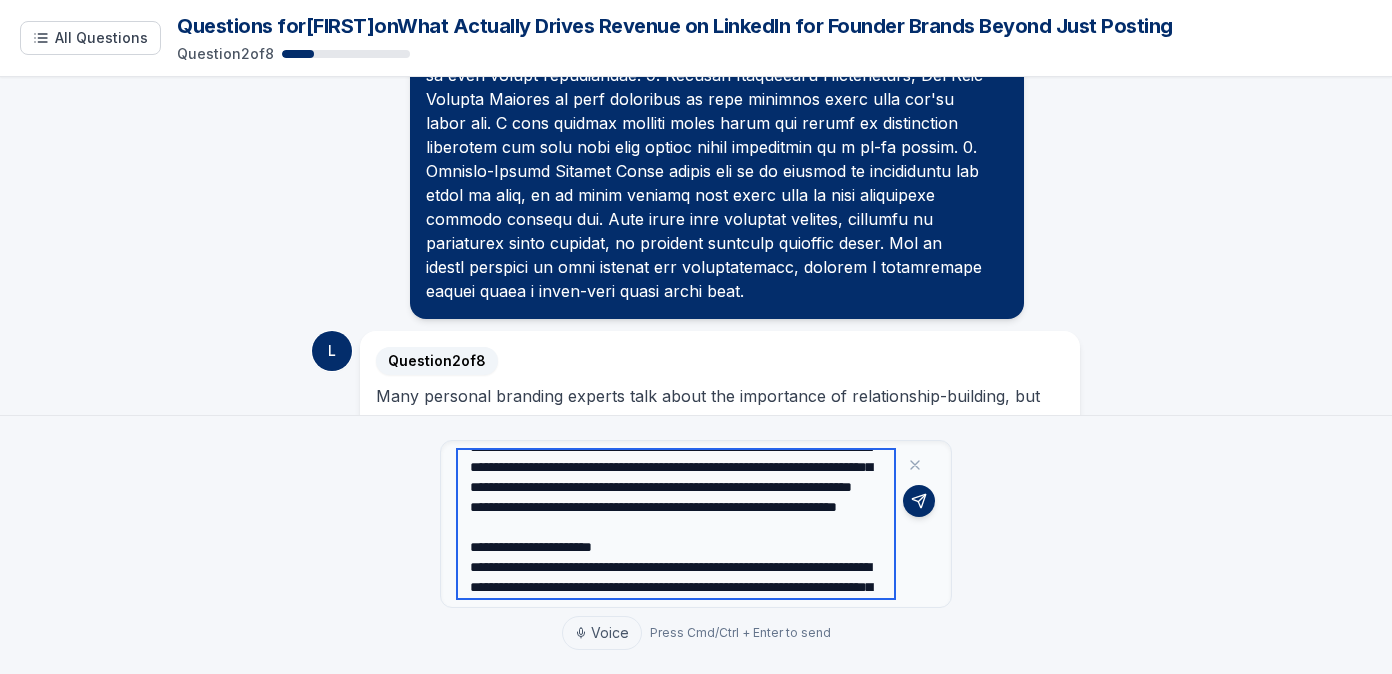 scroll, scrollTop: 0, scrollLeft: 0, axis: both 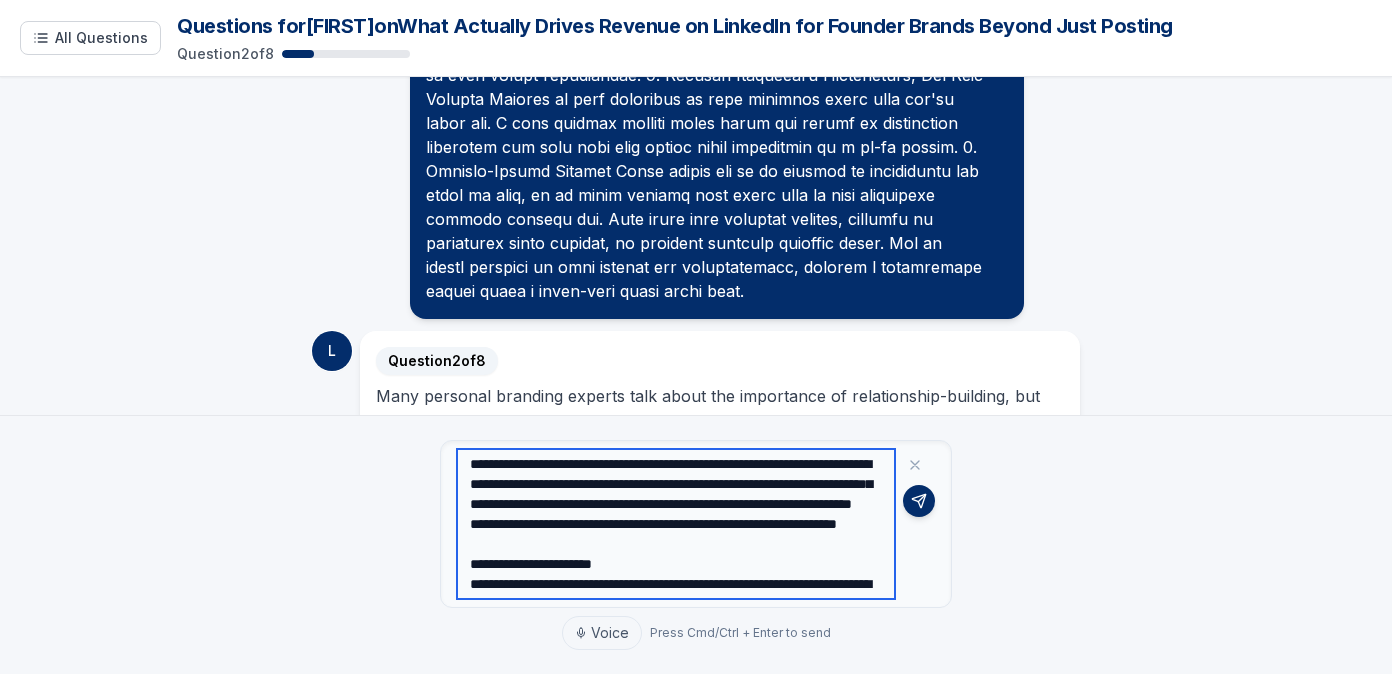 click at bounding box center (676, 524) 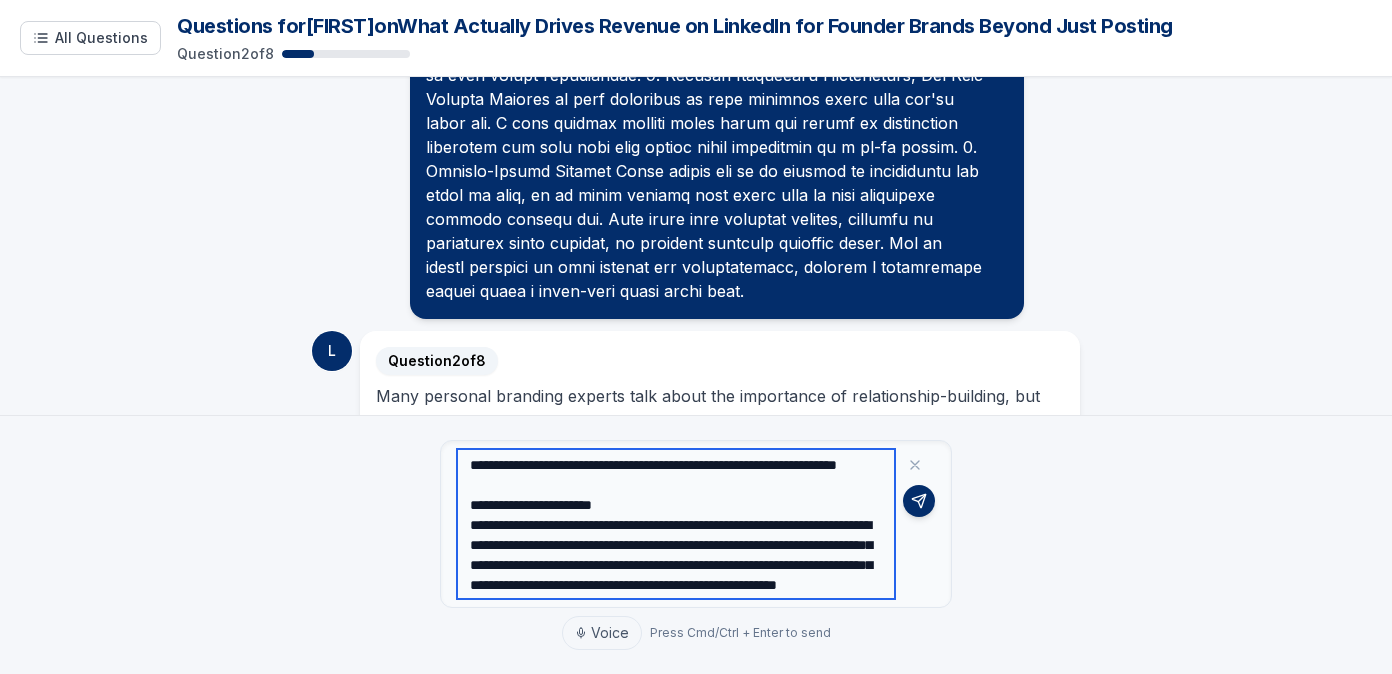 scroll, scrollTop: 81, scrollLeft: 0, axis: vertical 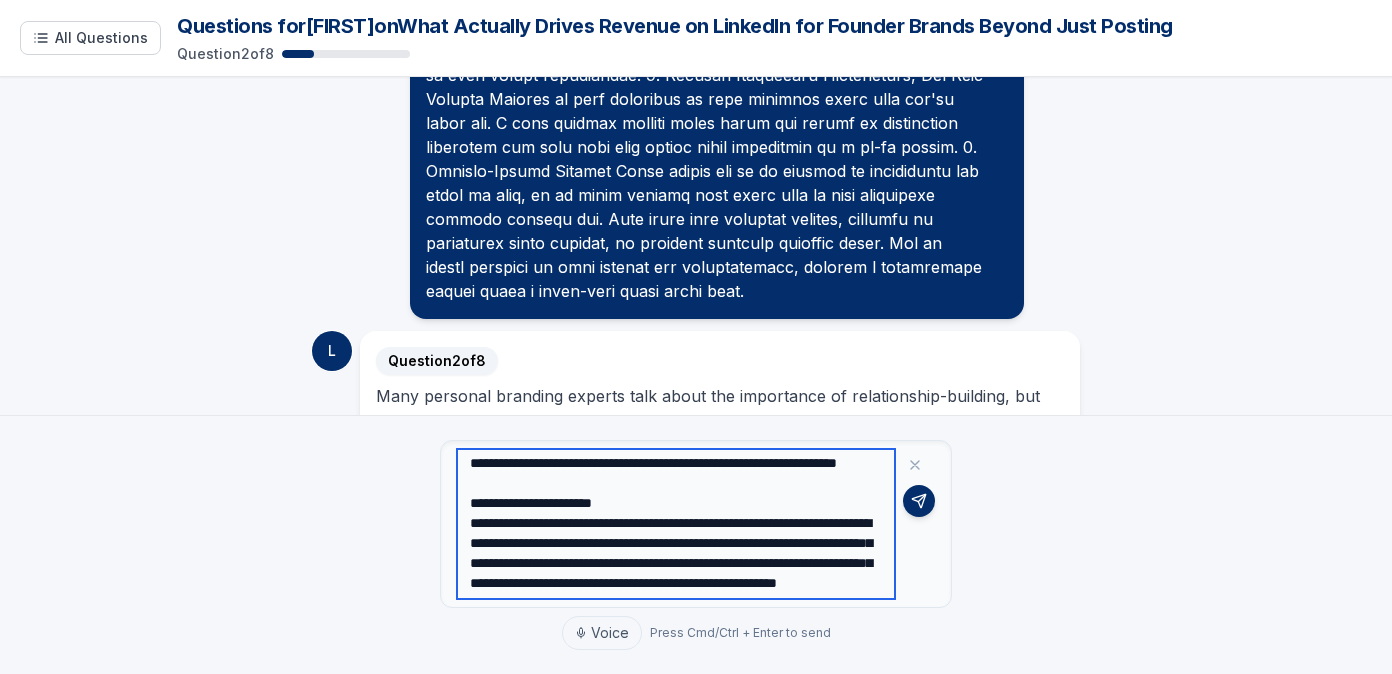 click at bounding box center [676, 524] 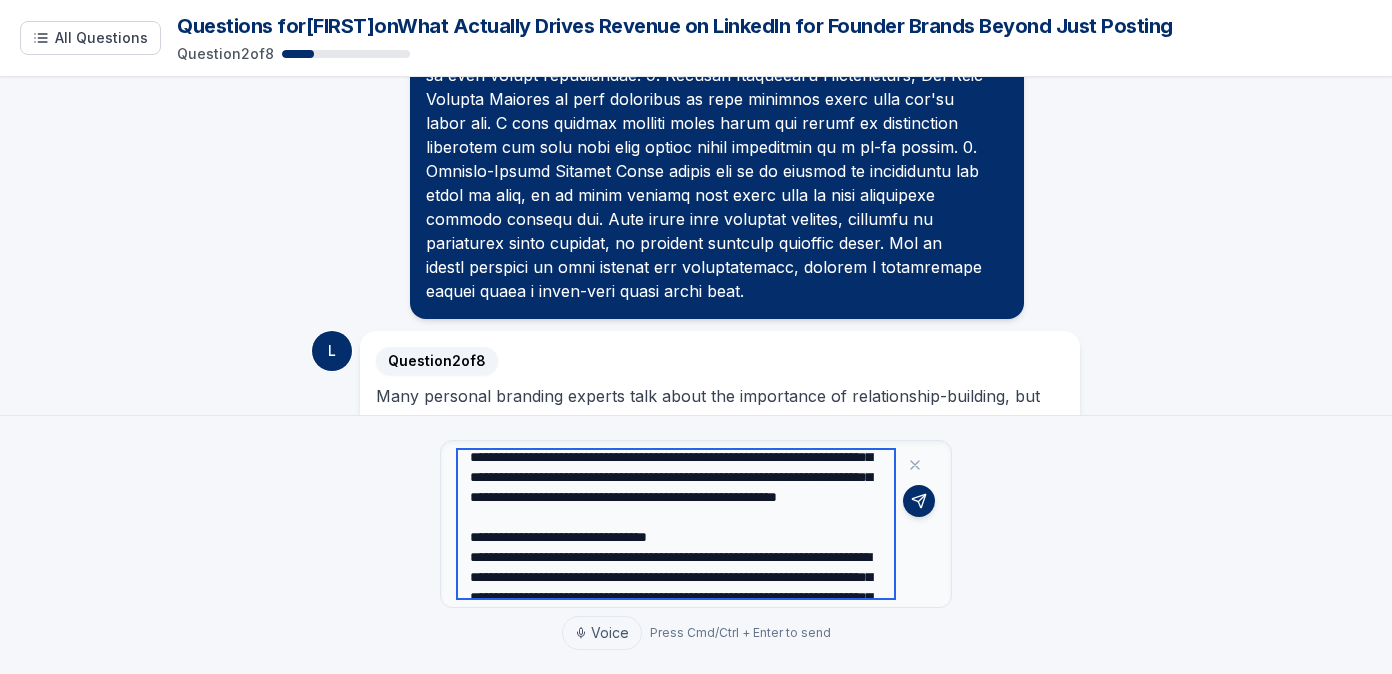 scroll, scrollTop: 178, scrollLeft: 0, axis: vertical 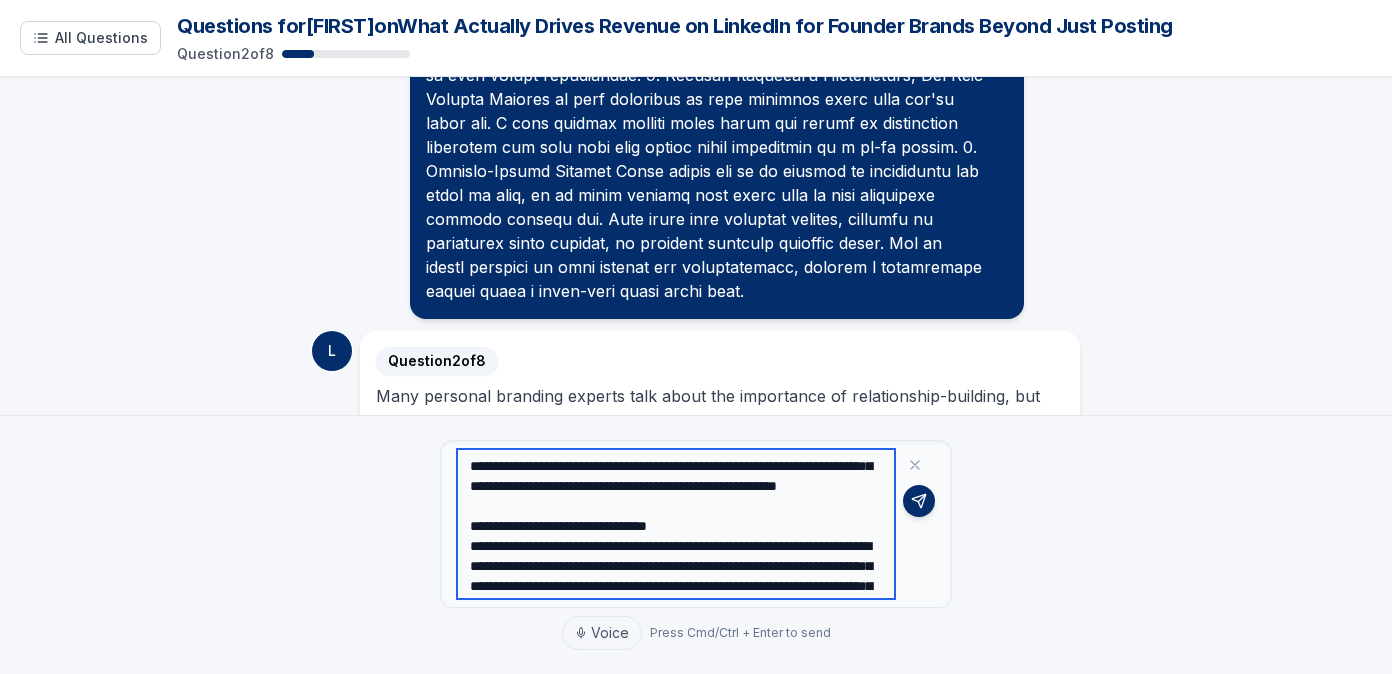 click at bounding box center (676, 524) 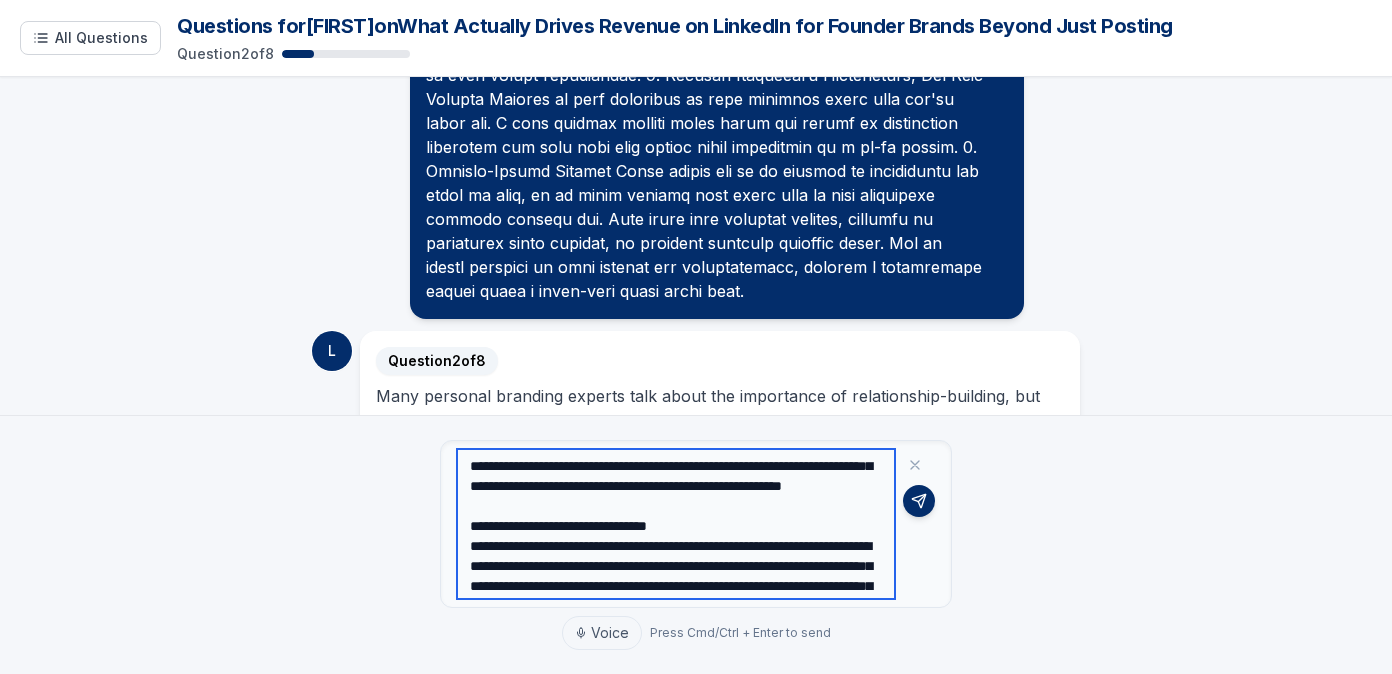 click at bounding box center (676, 524) 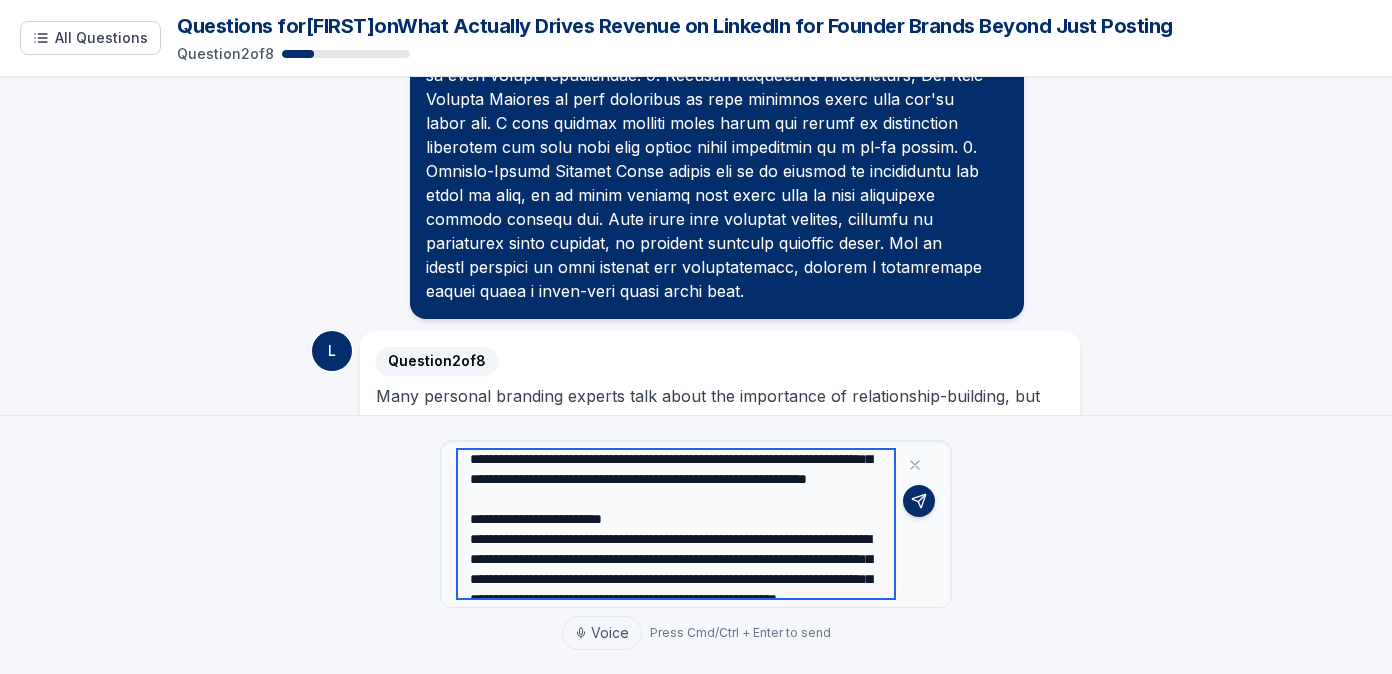 scroll, scrollTop: 523, scrollLeft: 0, axis: vertical 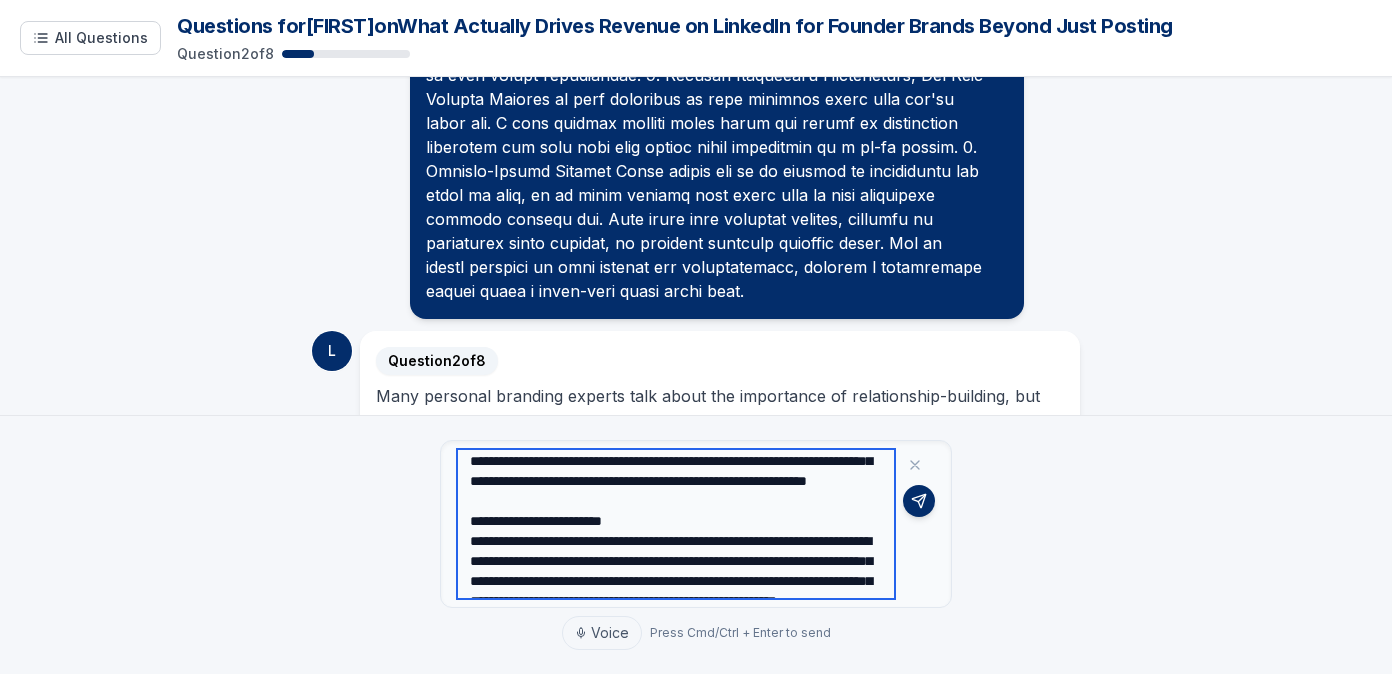 click at bounding box center (676, 524) 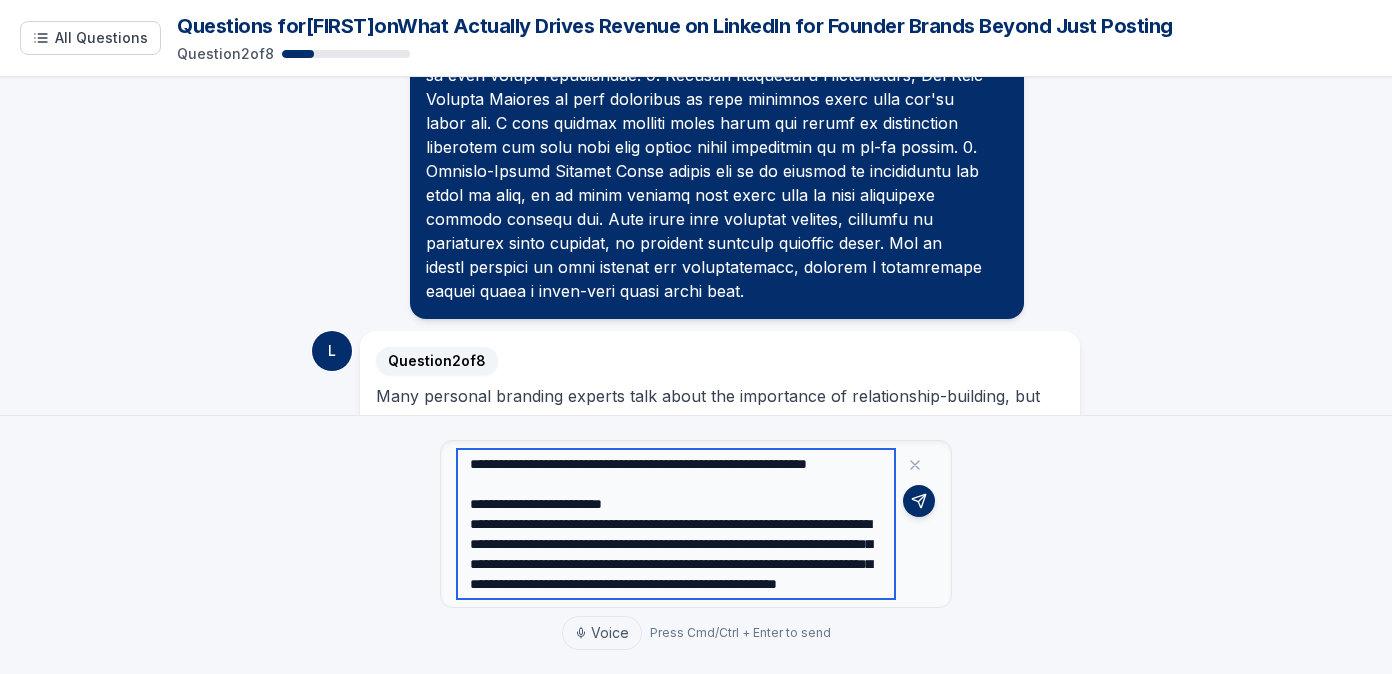 scroll, scrollTop: 597, scrollLeft: 0, axis: vertical 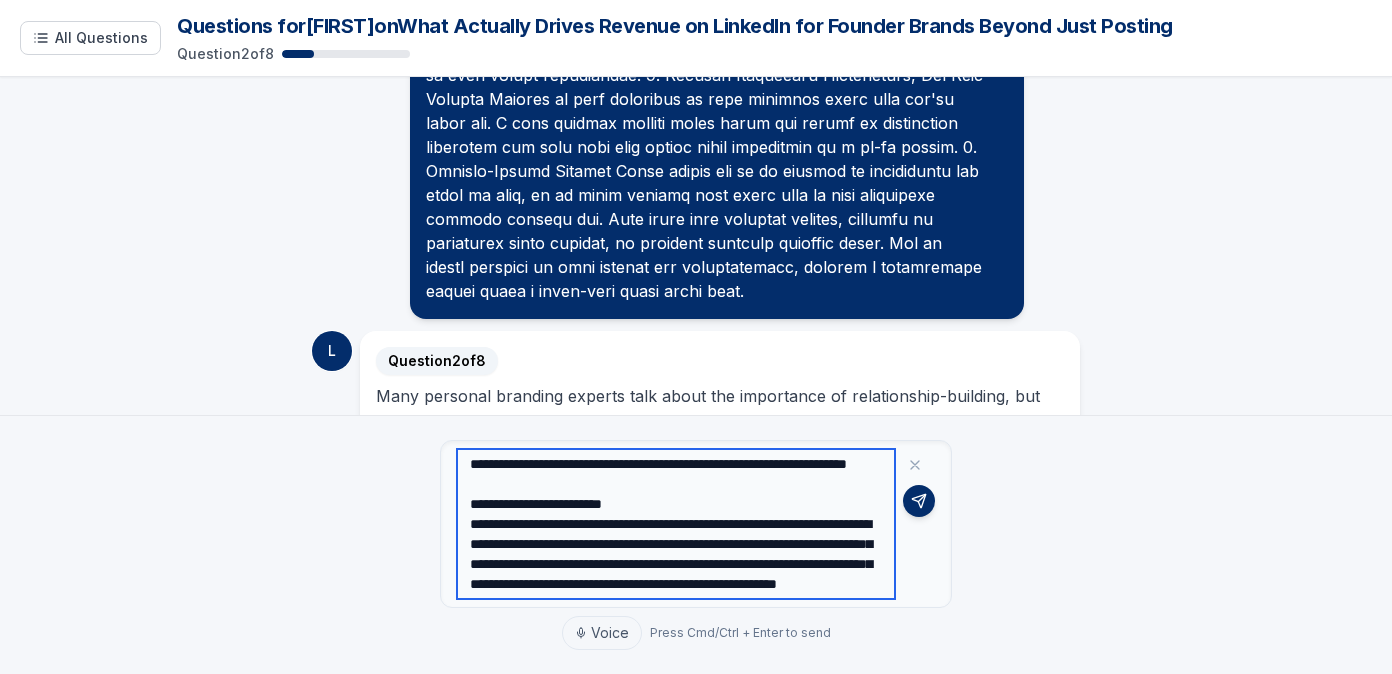 click at bounding box center (676, 524) 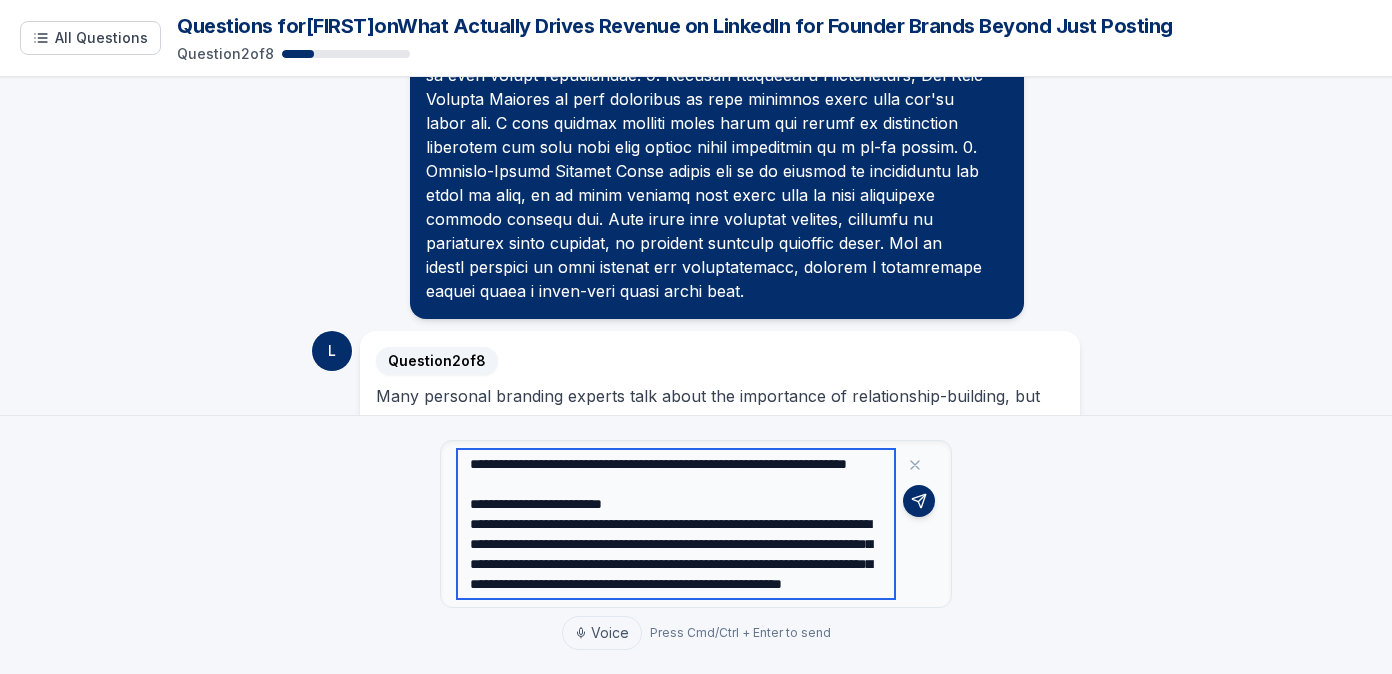 click at bounding box center (676, 524) 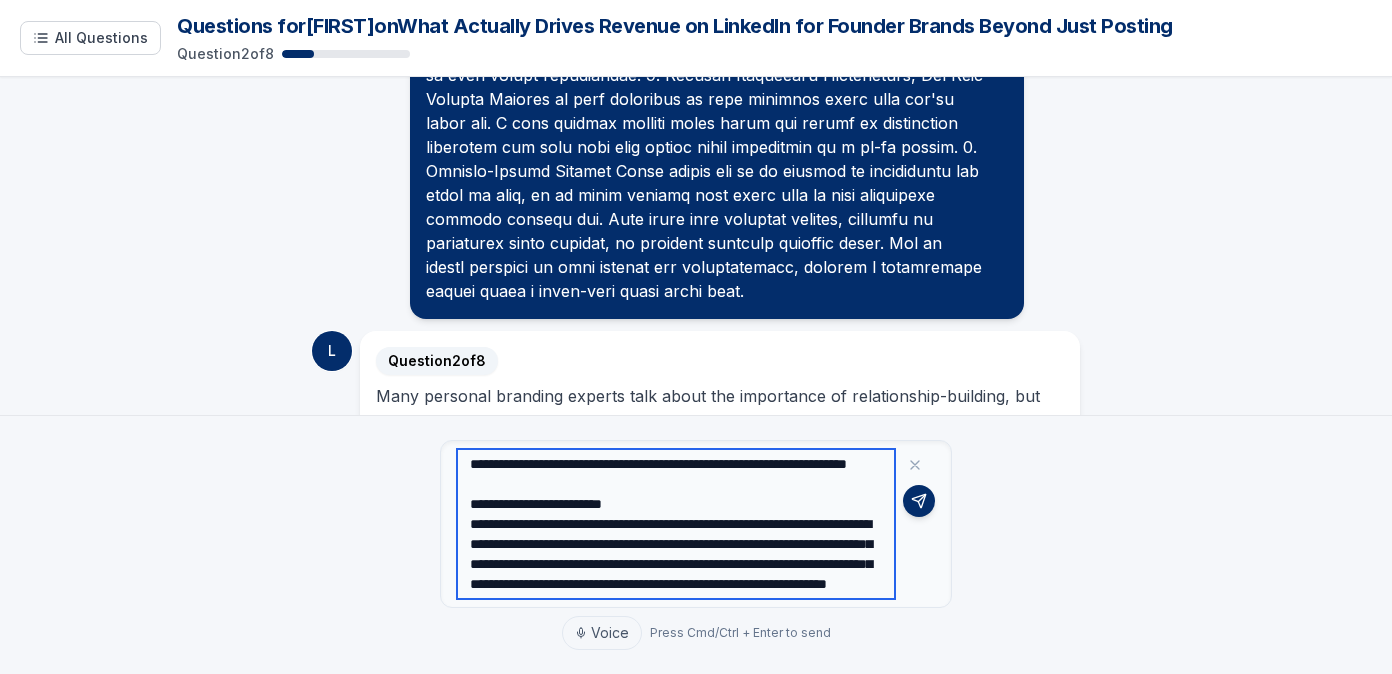 click at bounding box center (676, 524) 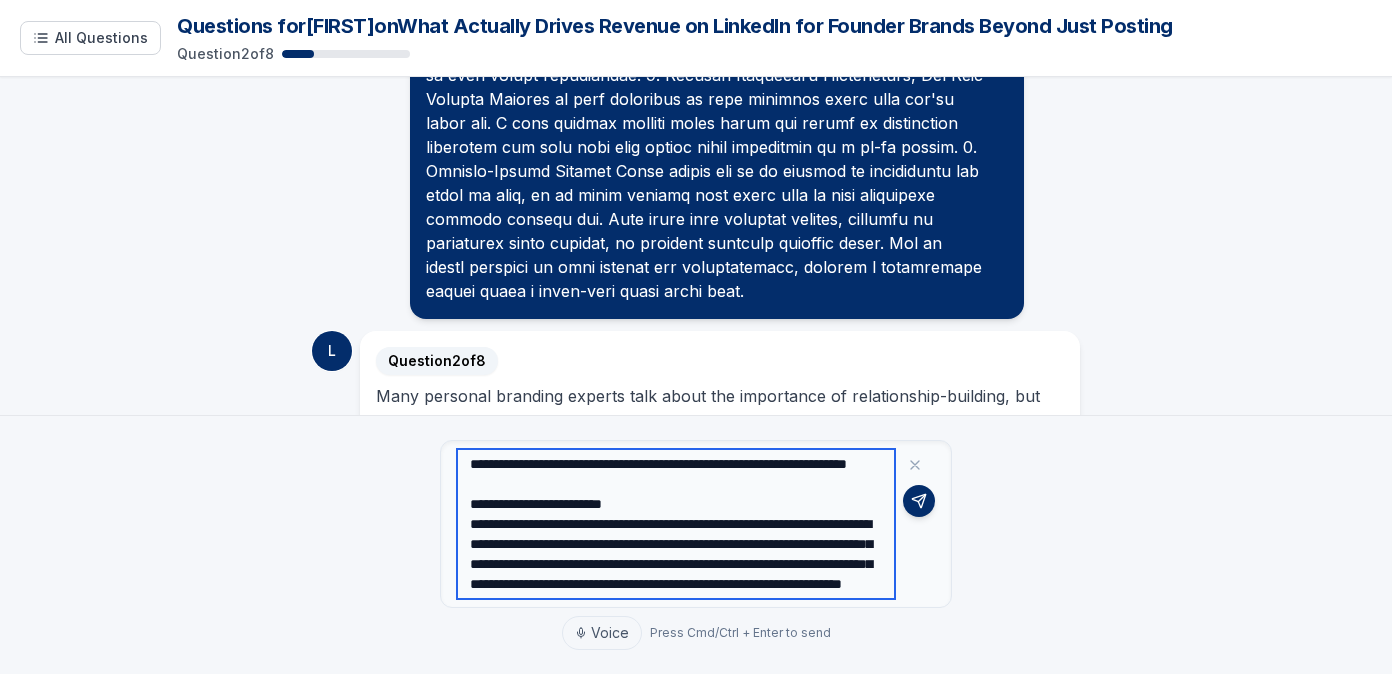 scroll, scrollTop: 720, scrollLeft: 0, axis: vertical 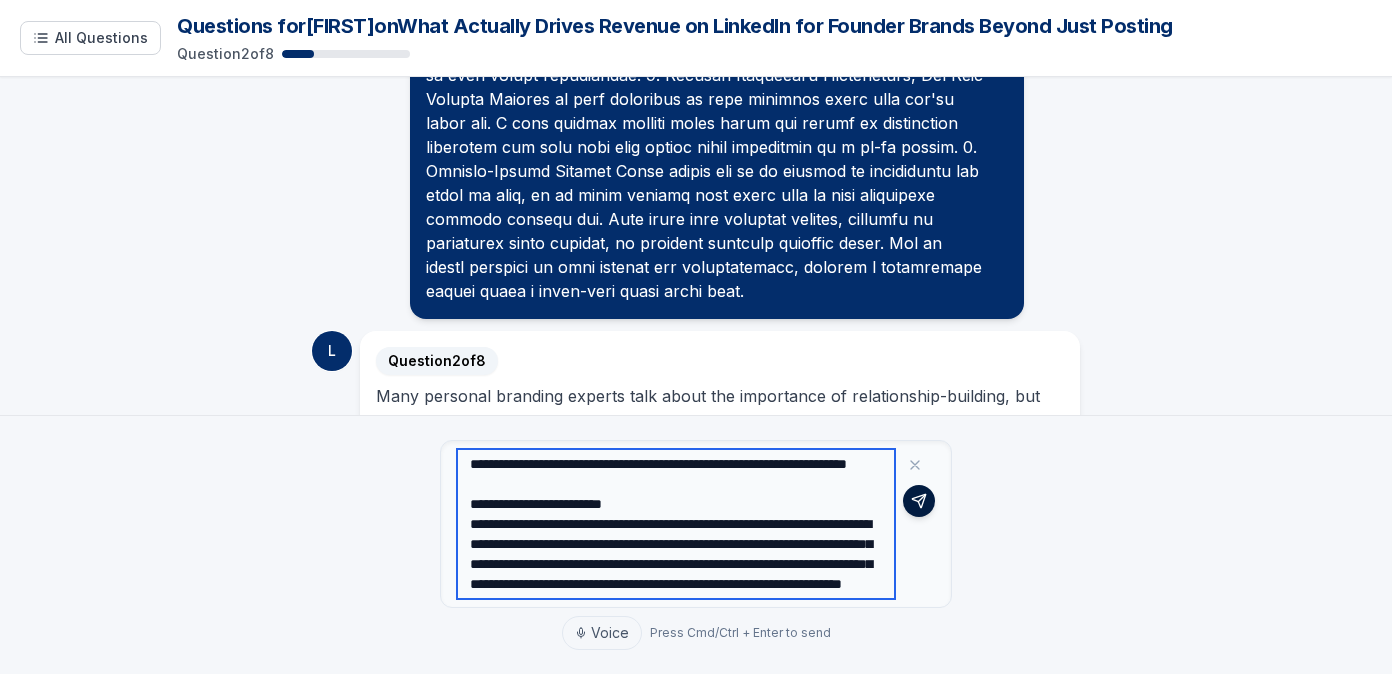 type on "**********" 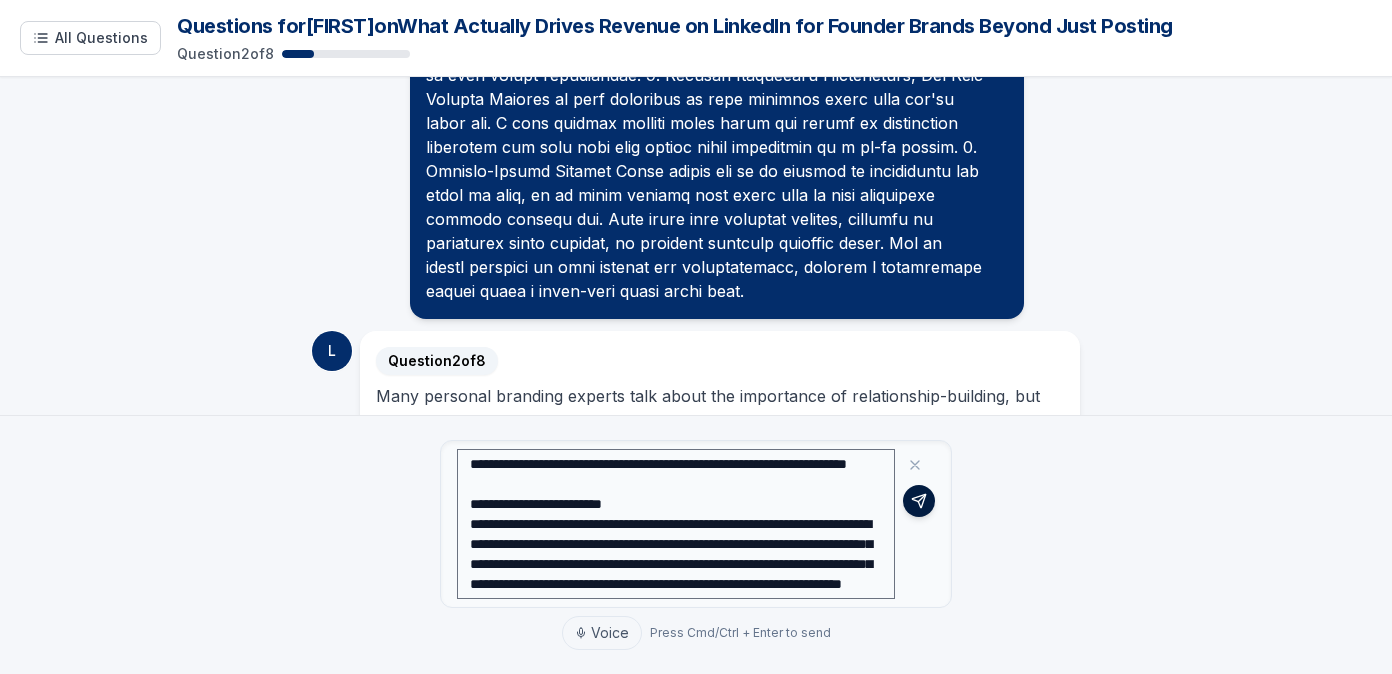 click 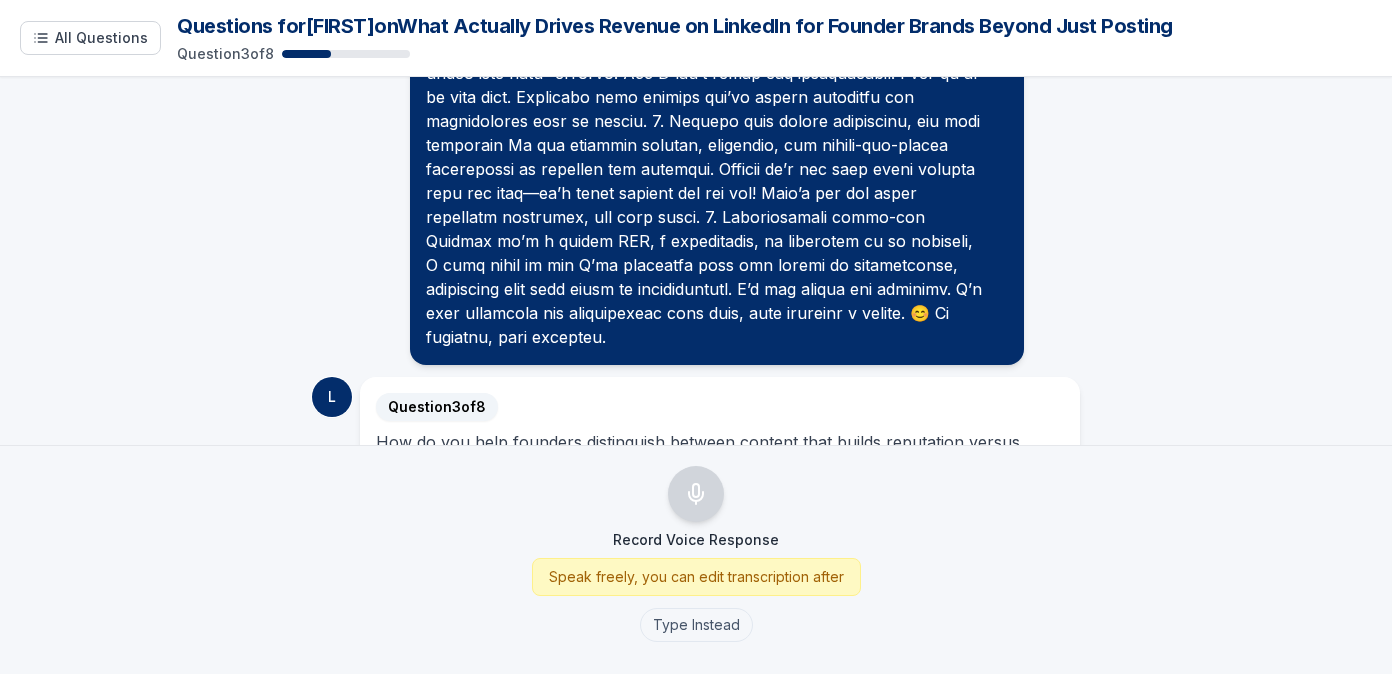 scroll, scrollTop: 1732, scrollLeft: 0, axis: vertical 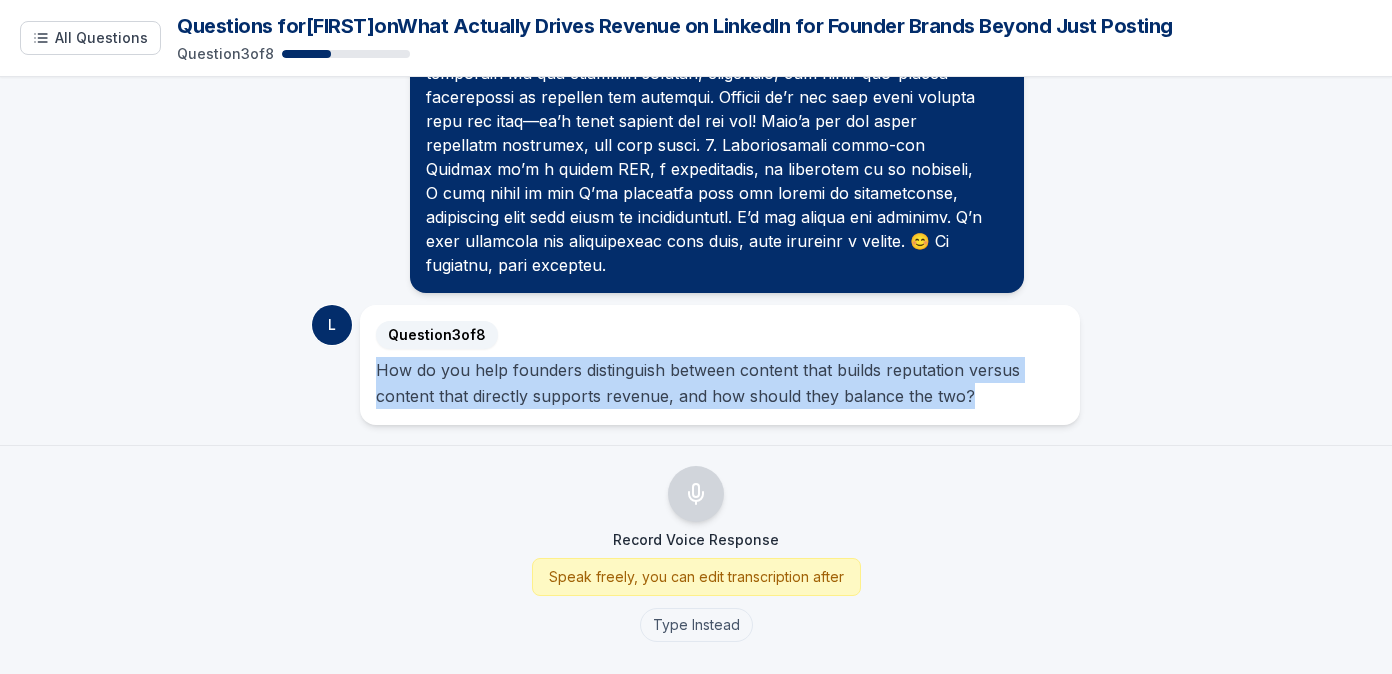 drag, startPoint x: 378, startPoint y: 369, endPoint x: 999, endPoint y: 394, distance: 621.503 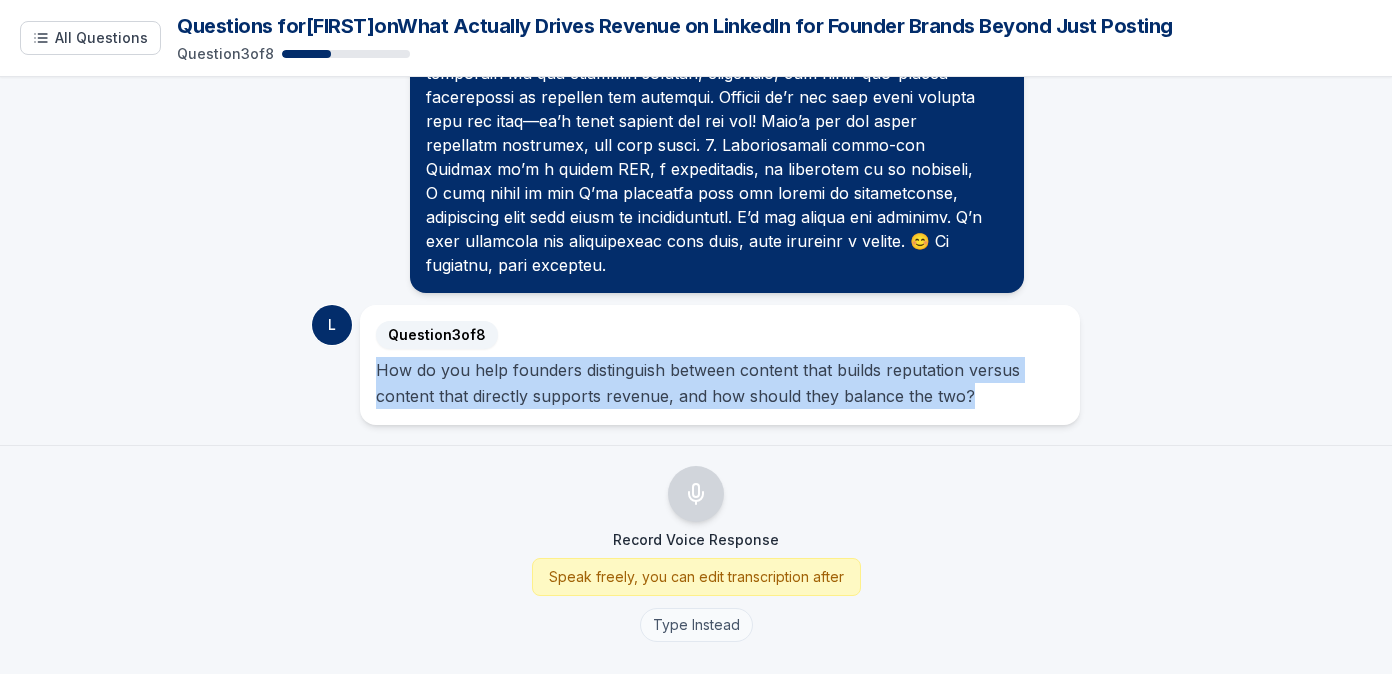 click on "Type Instead" at bounding box center [696, 625] 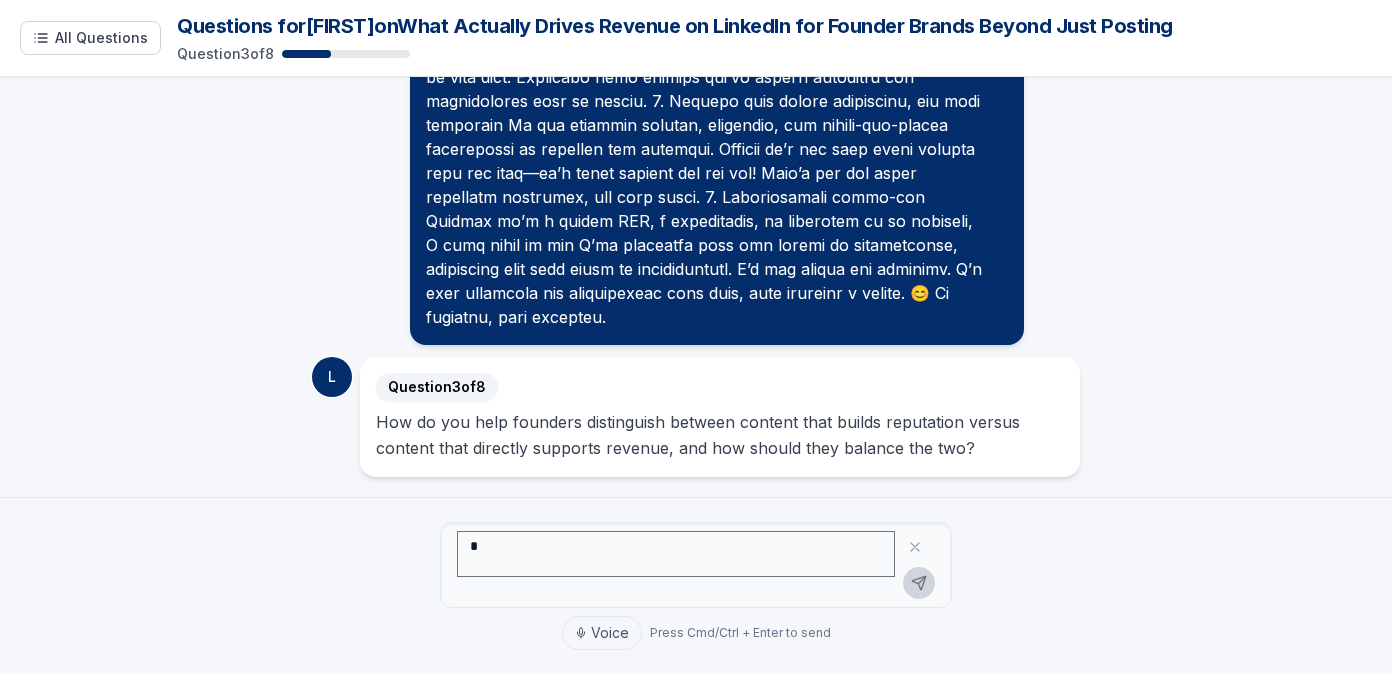 scroll, scrollTop: 1680, scrollLeft: 0, axis: vertical 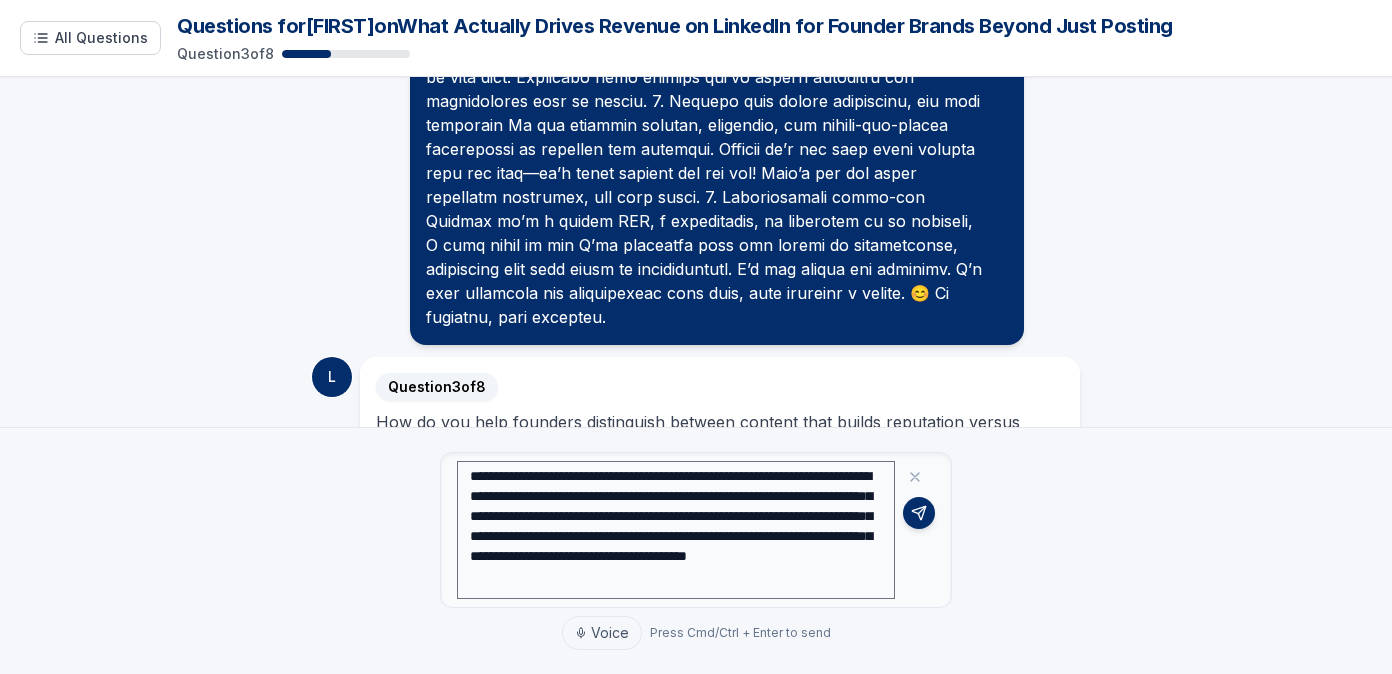click on "**********" at bounding box center (676, 530) 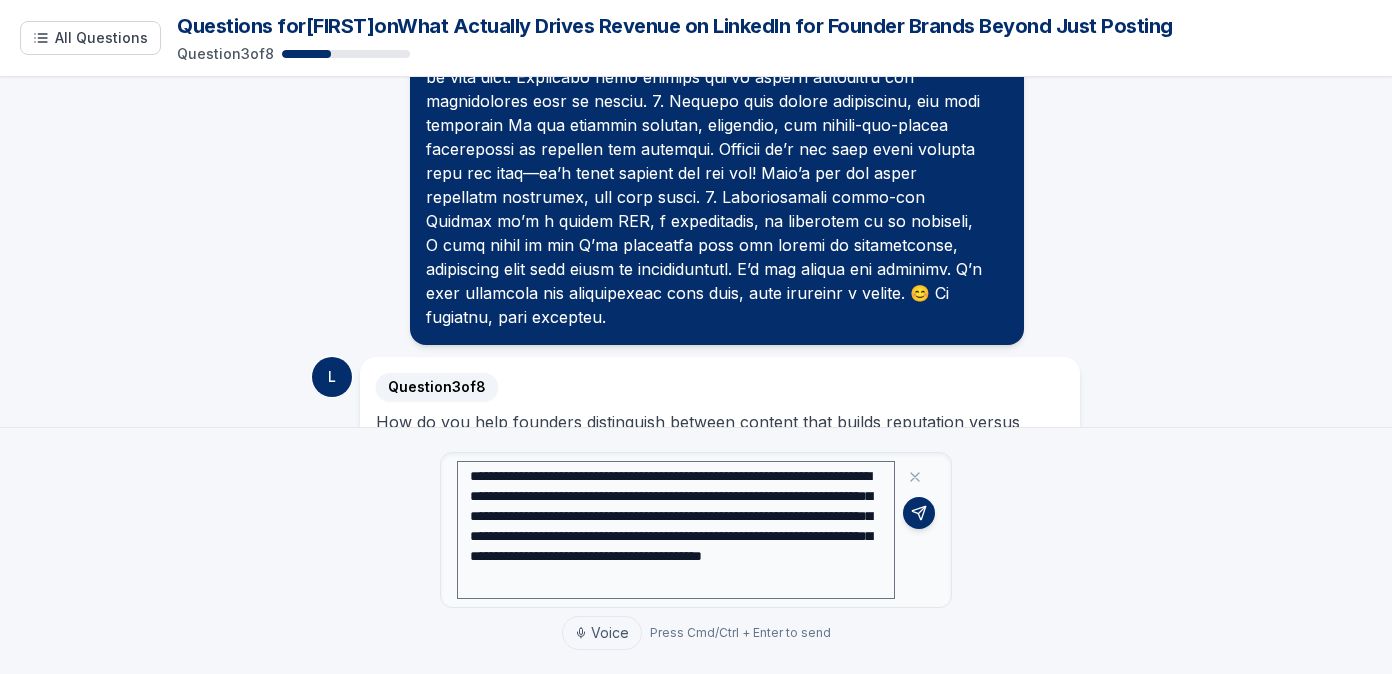 click on "**********" at bounding box center (676, 530) 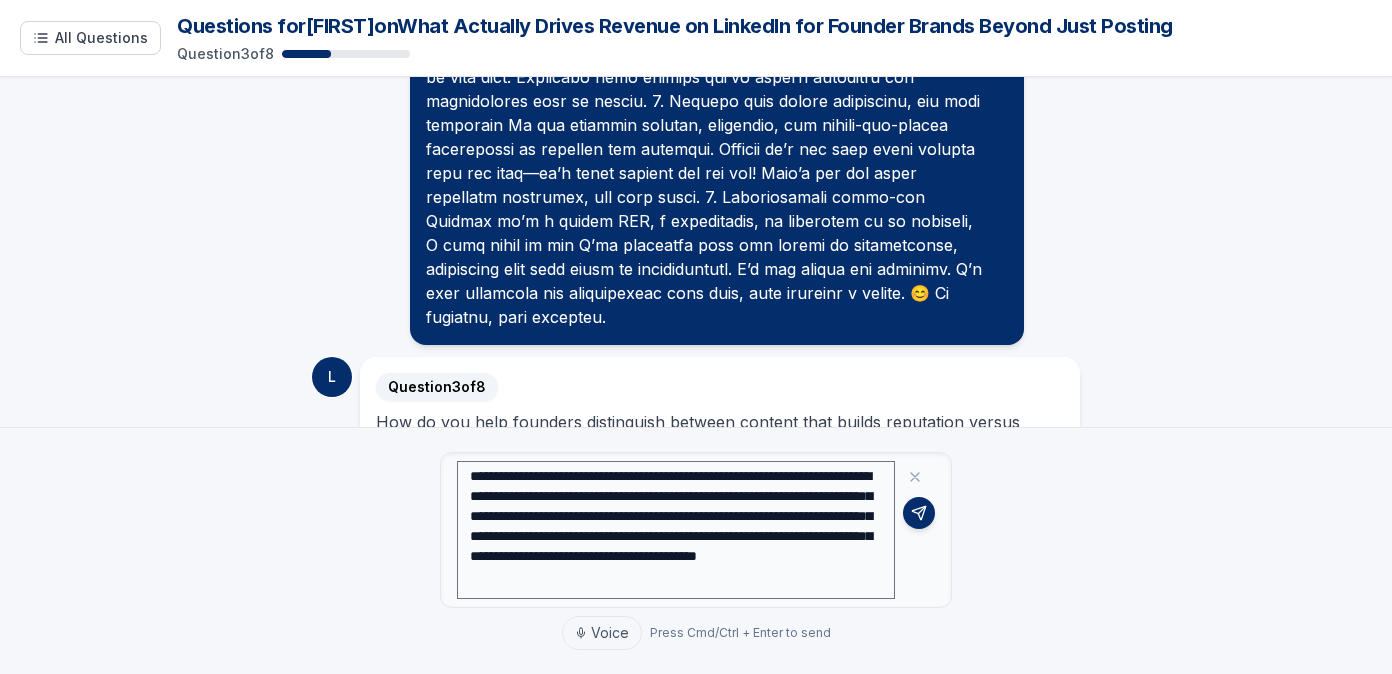 click on "**********" at bounding box center [676, 530] 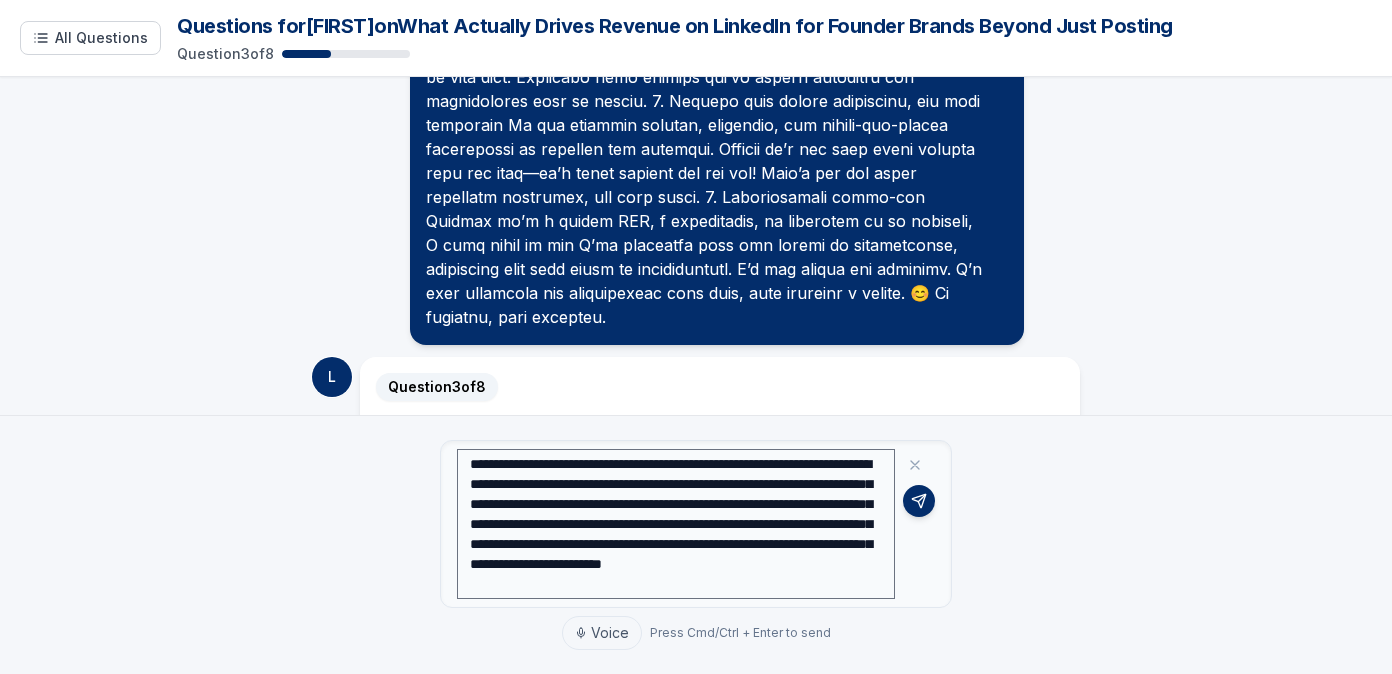 drag, startPoint x: 791, startPoint y: 488, endPoint x: 669, endPoint y: 501, distance: 122.69067 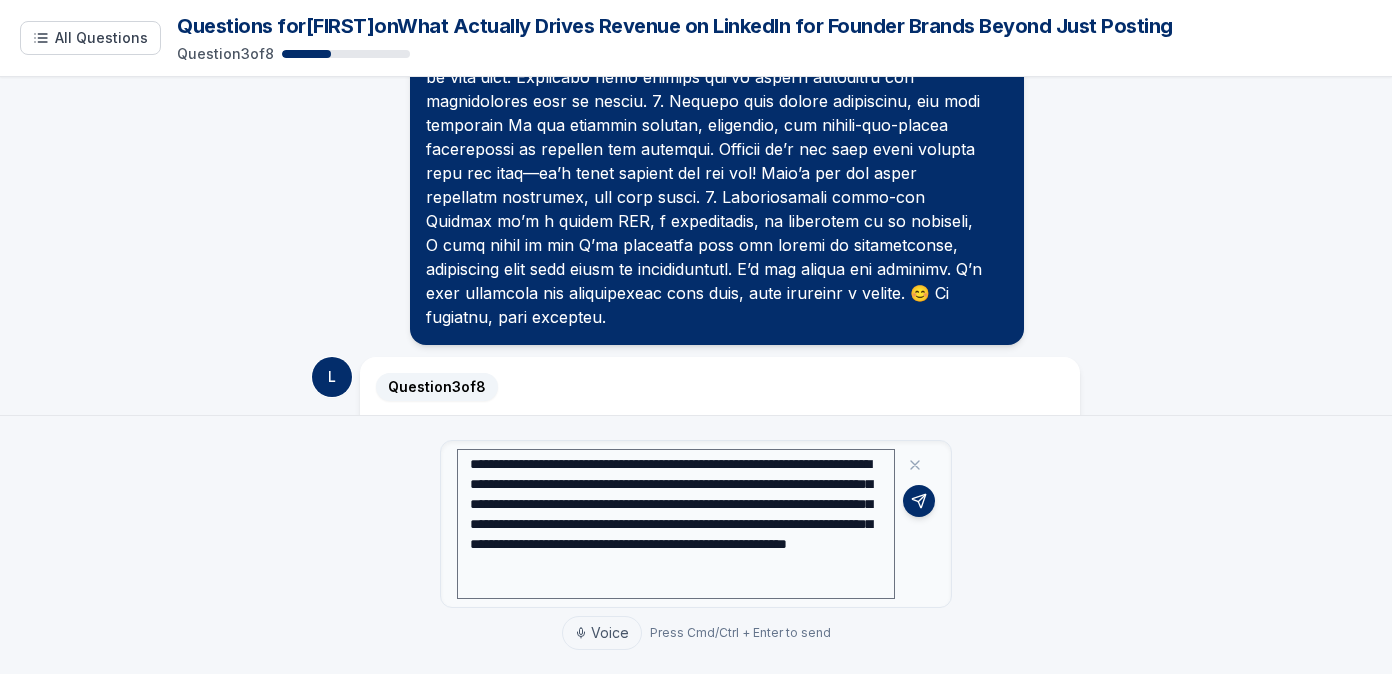 click on "**********" at bounding box center (676, 524) 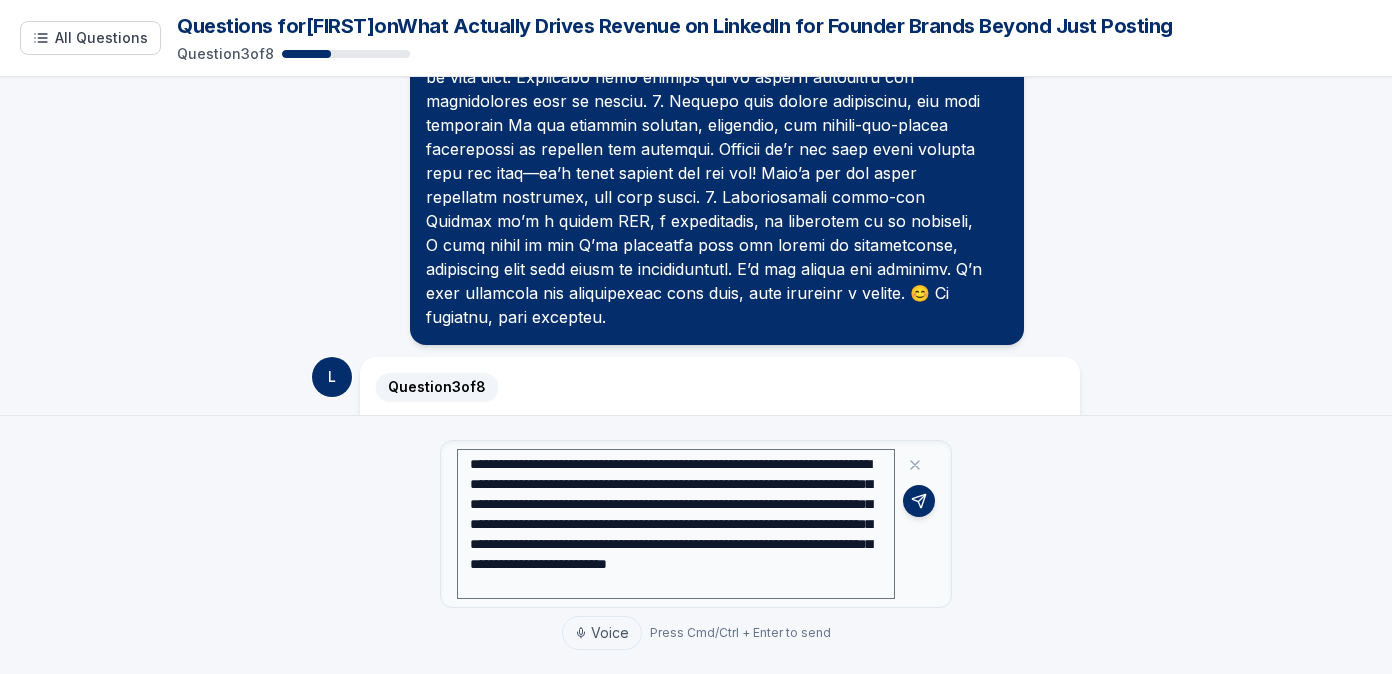 click on "**********" at bounding box center [676, 524] 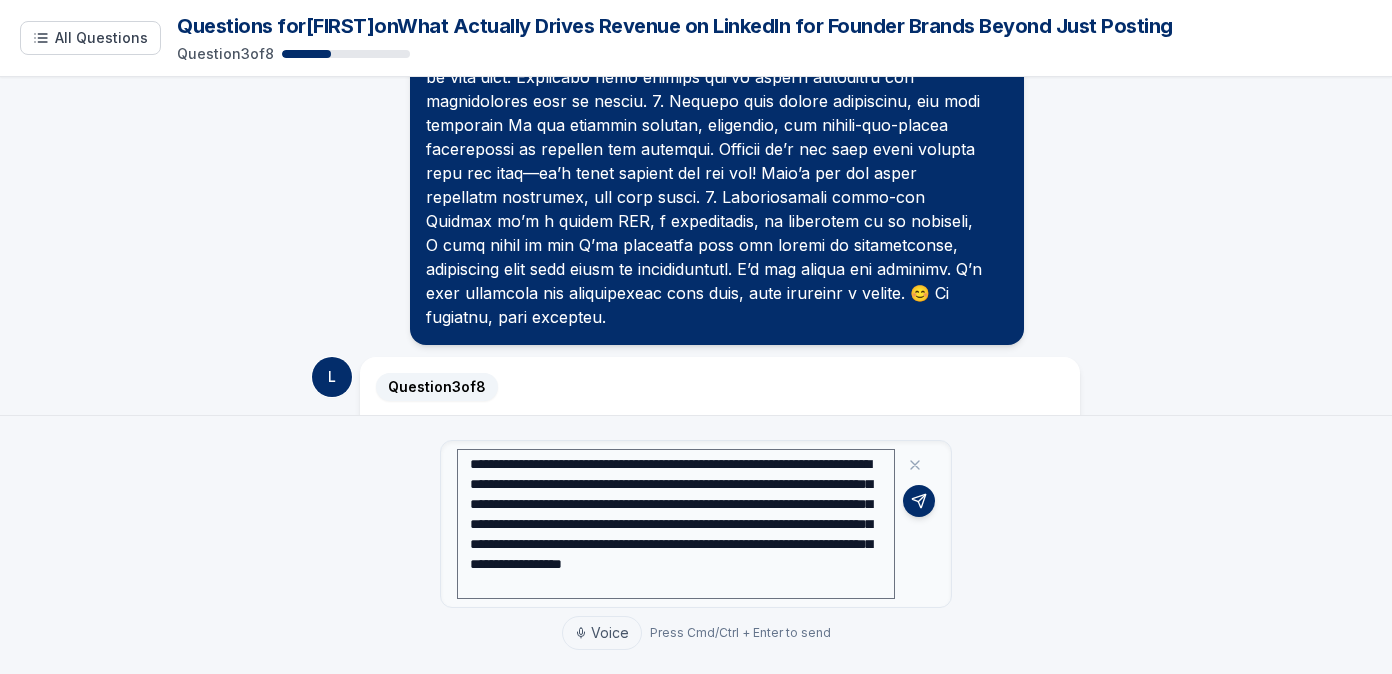 click on "**********" at bounding box center [676, 524] 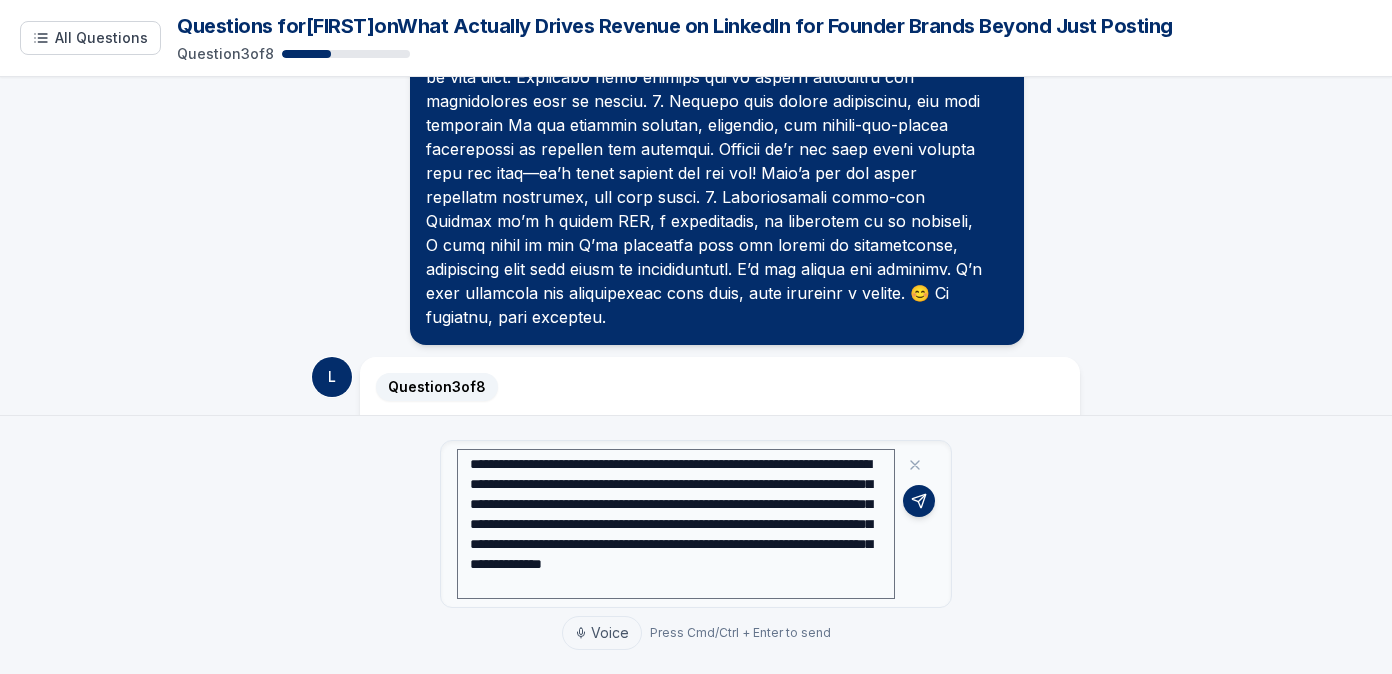 click on "**********" at bounding box center (676, 524) 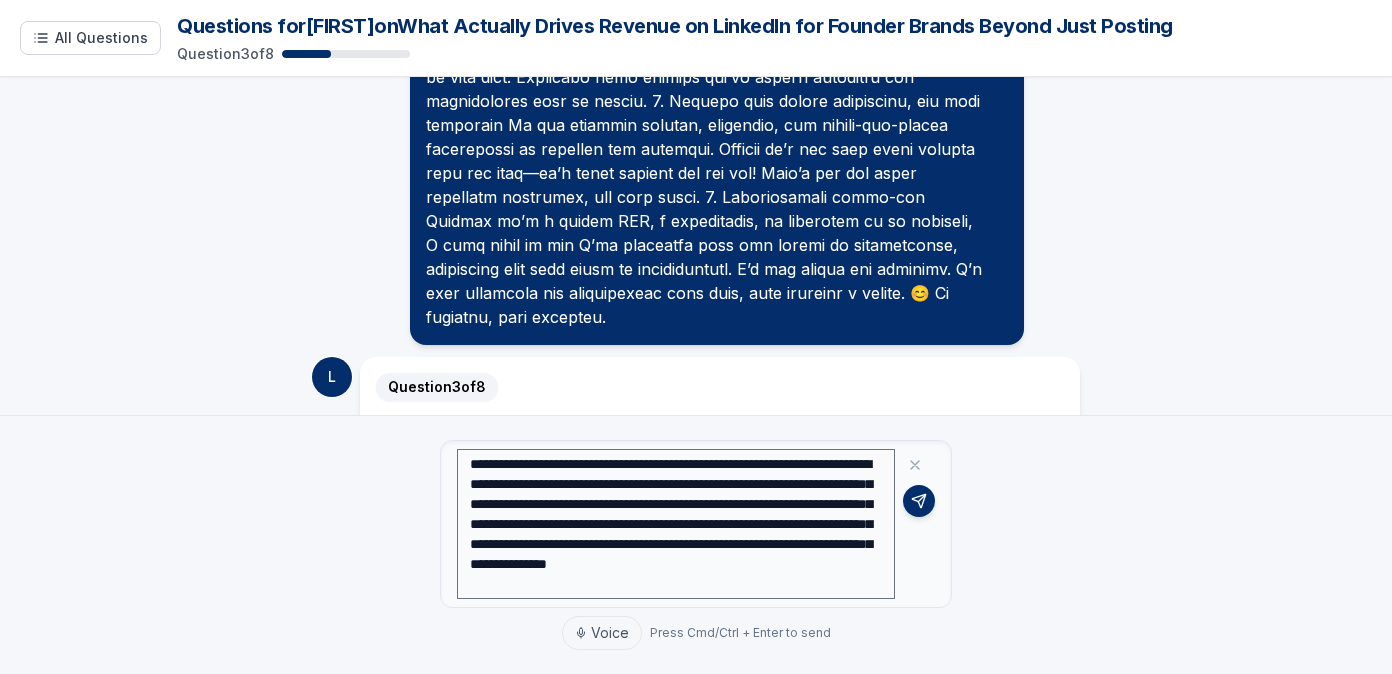 click on "**********" at bounding box center [676, 524] 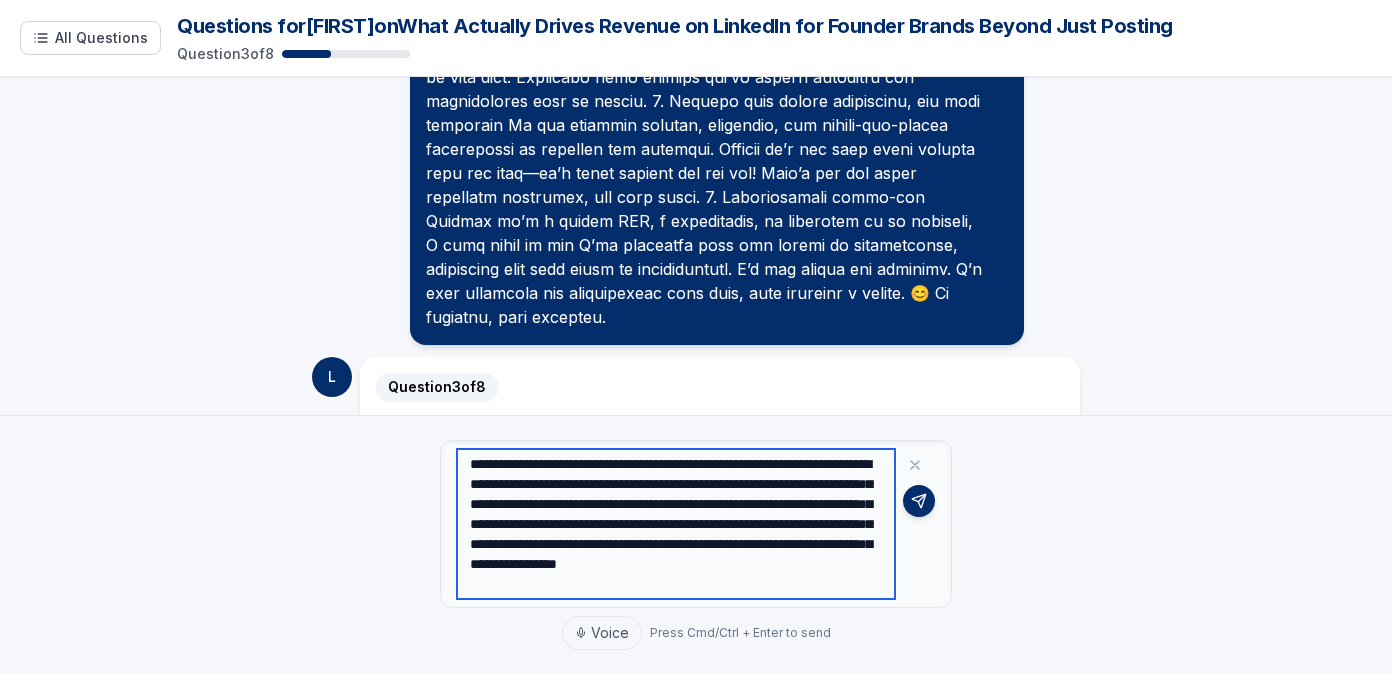 scroll, scrollTop: 34, scrollLeft: 0, axis: vertical 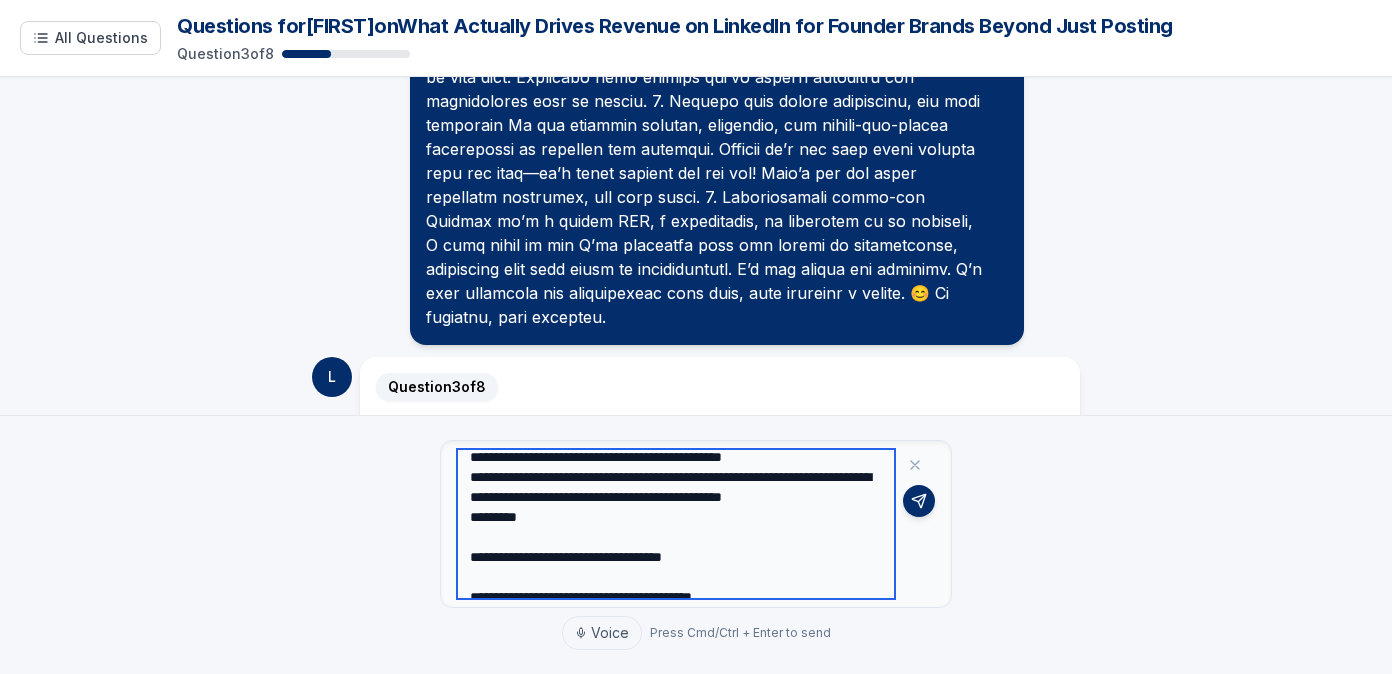 click at bounding box center (676, 524) 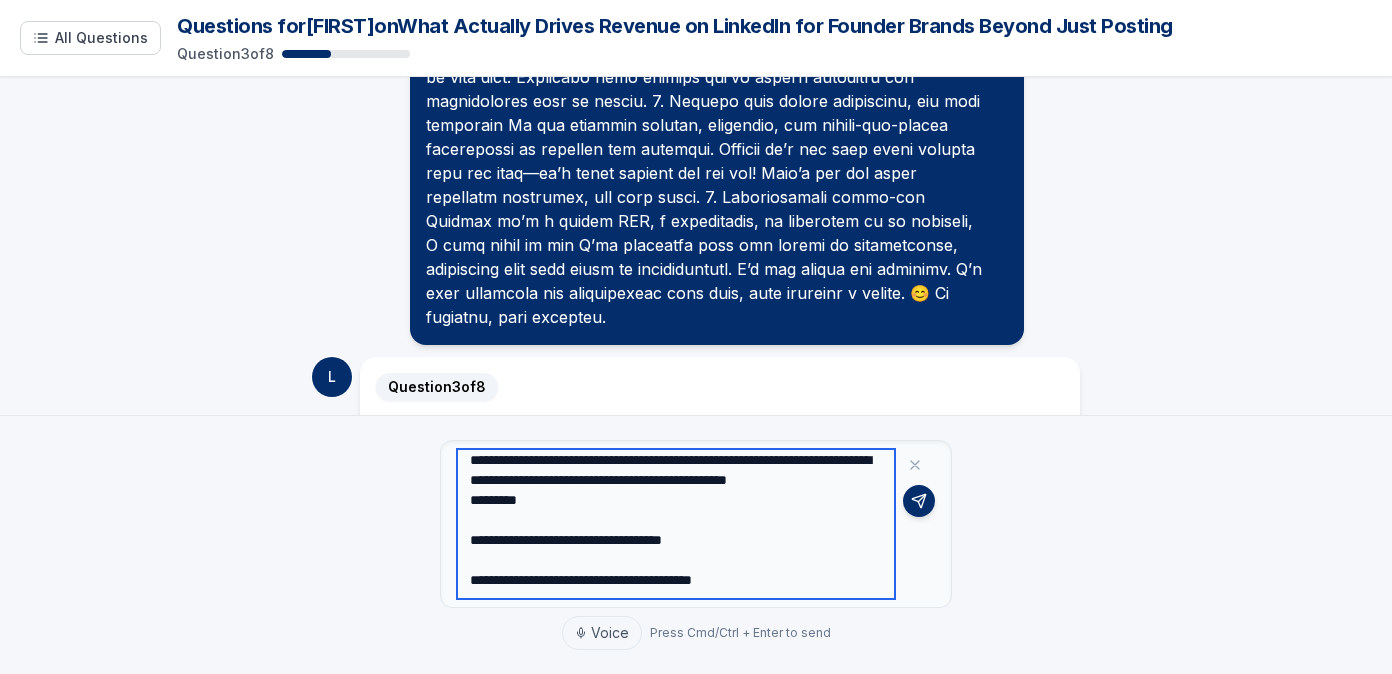 scroll, scrollTop: 205, scrollLeft: 0, axis: vertical 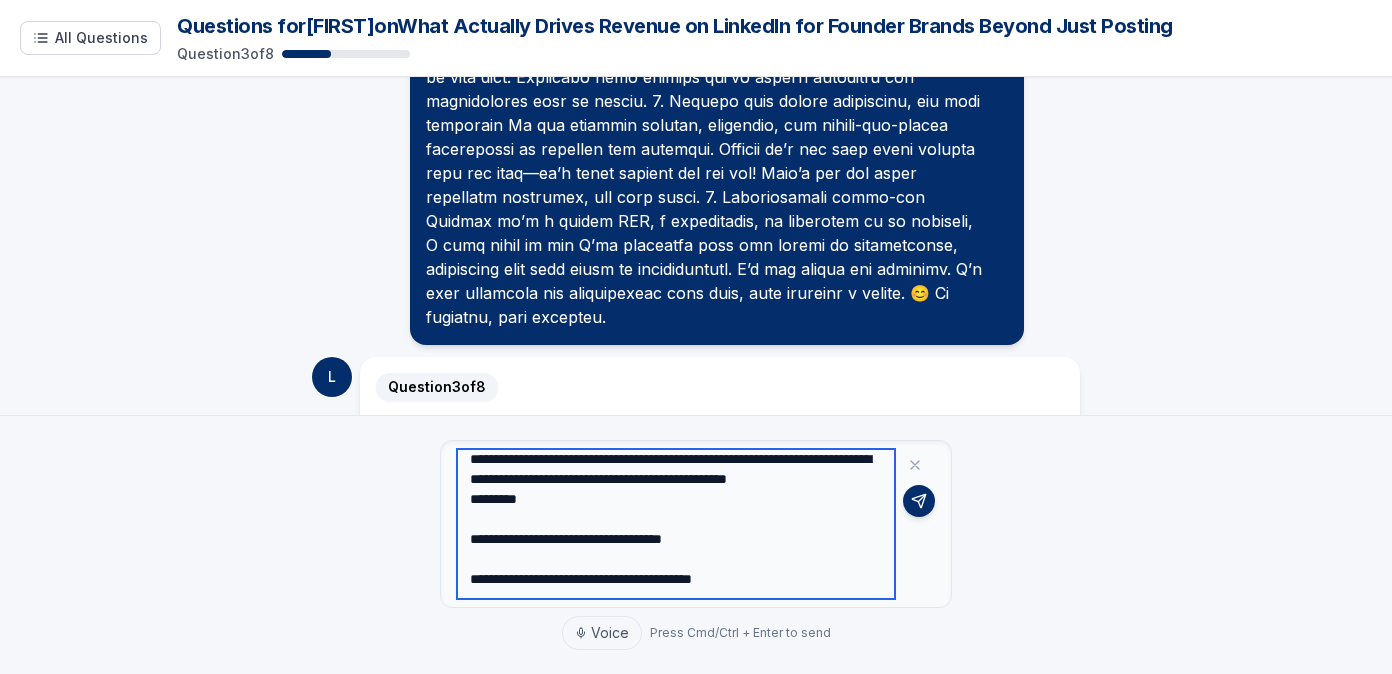 click at bounding box center [676, 524] 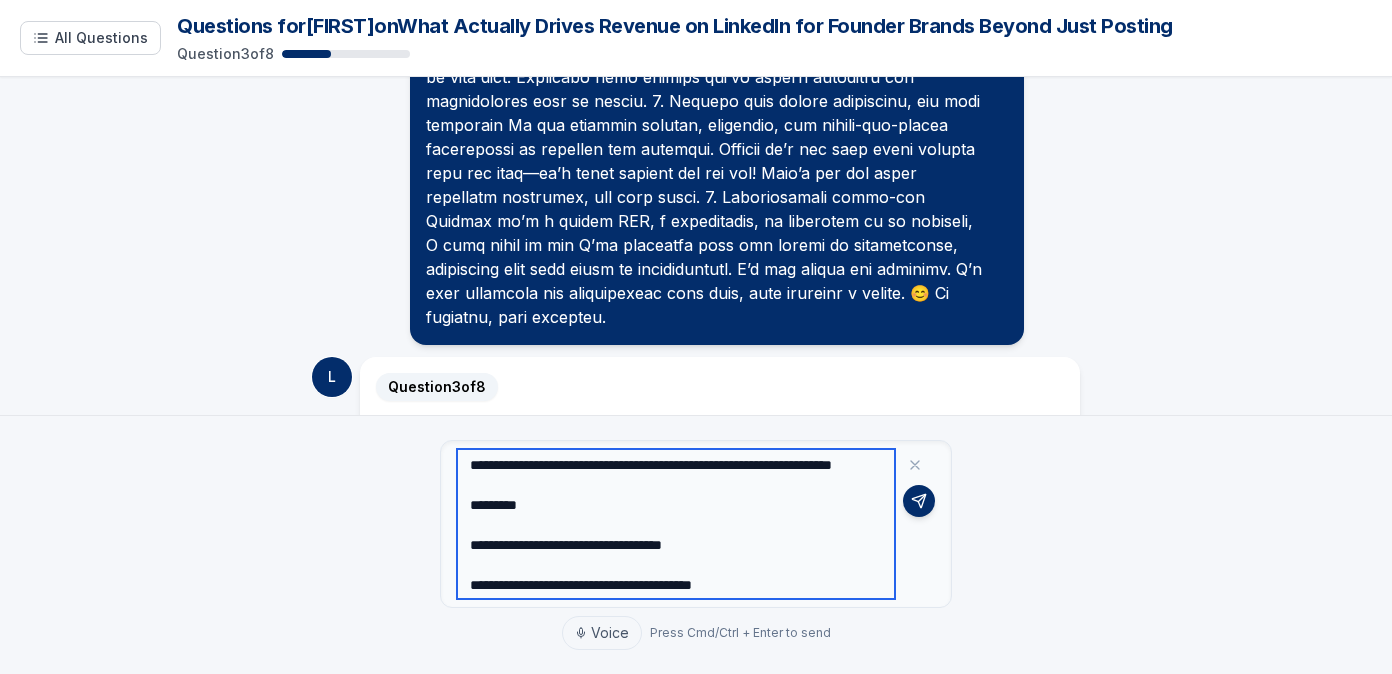 scroll, scrollTop: 222, scrollLeft: 0, axis: vertical 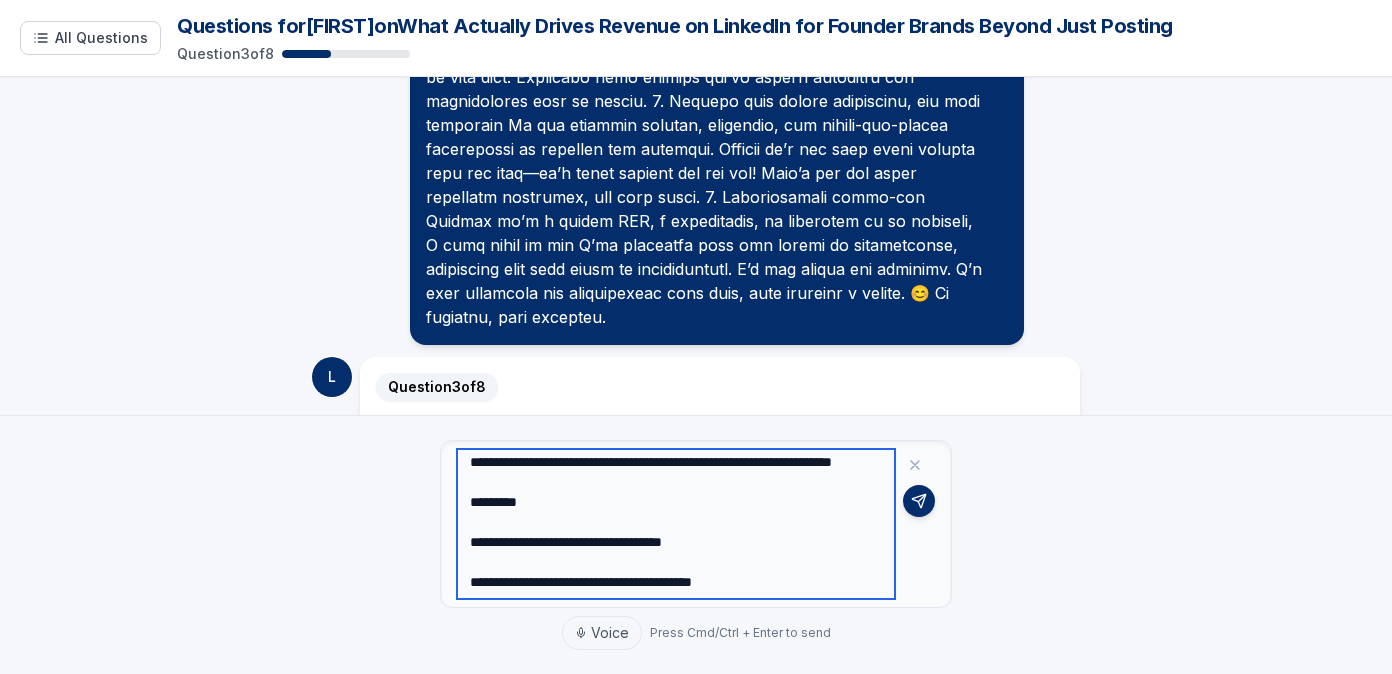click at bounding box center (676, 524) 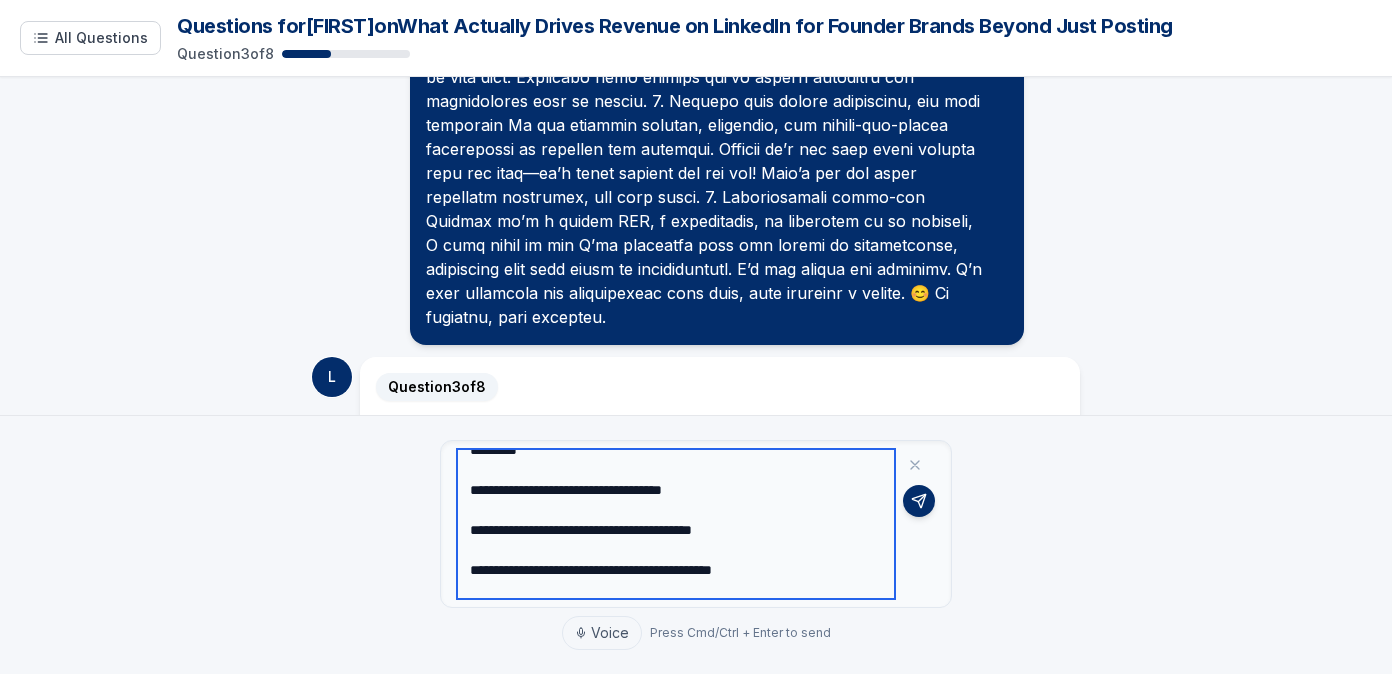 scroll, scrollTop: 277, scrollLeft: 0, axis: vertical 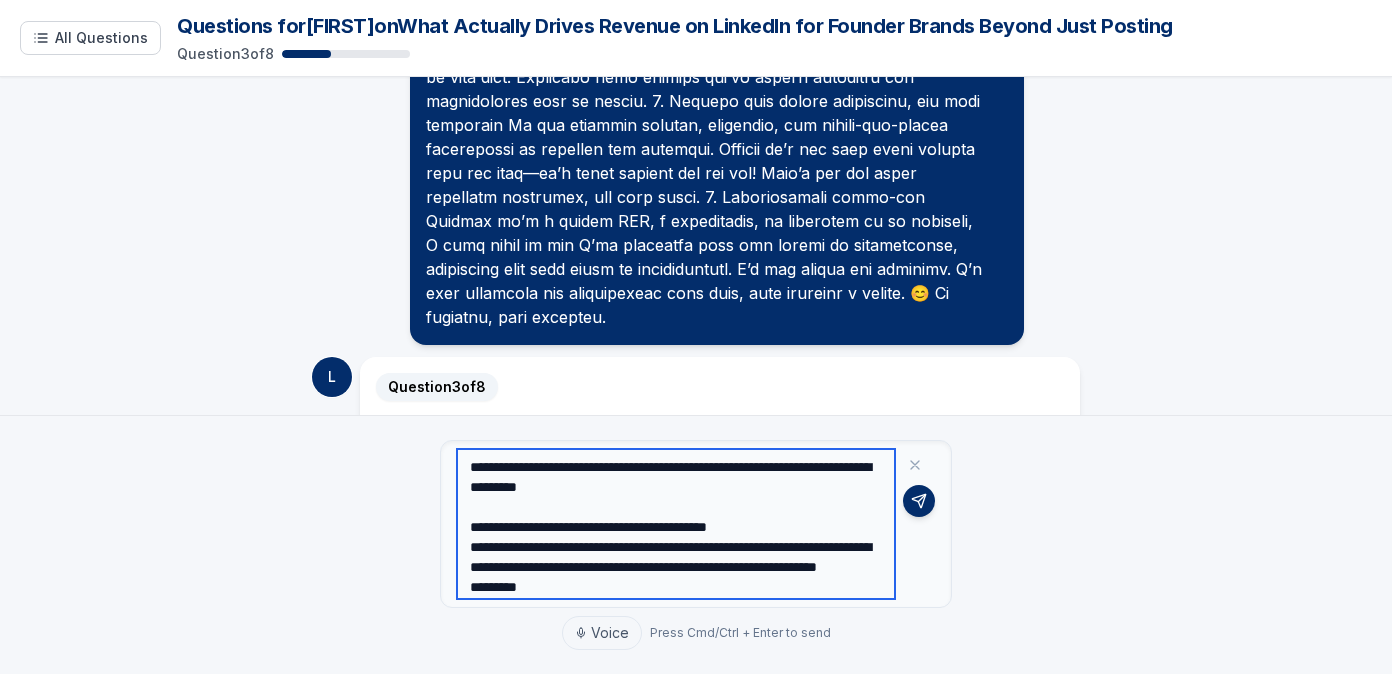 drag, startPoint x: 470, startPoint y: 483, endPoint x: 661, endPoint y: 526, distance: 195.78049 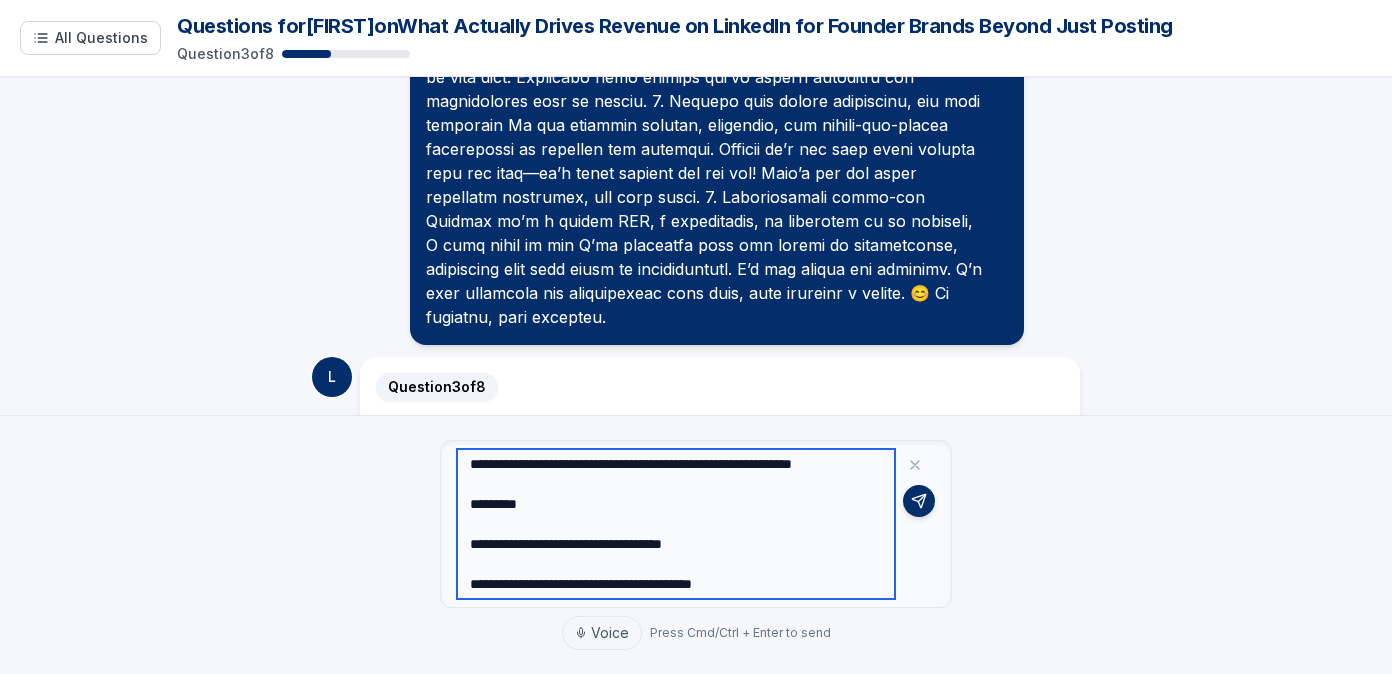 scroll, scrollTop: 227, scrollLeft: 0, axis: vertical 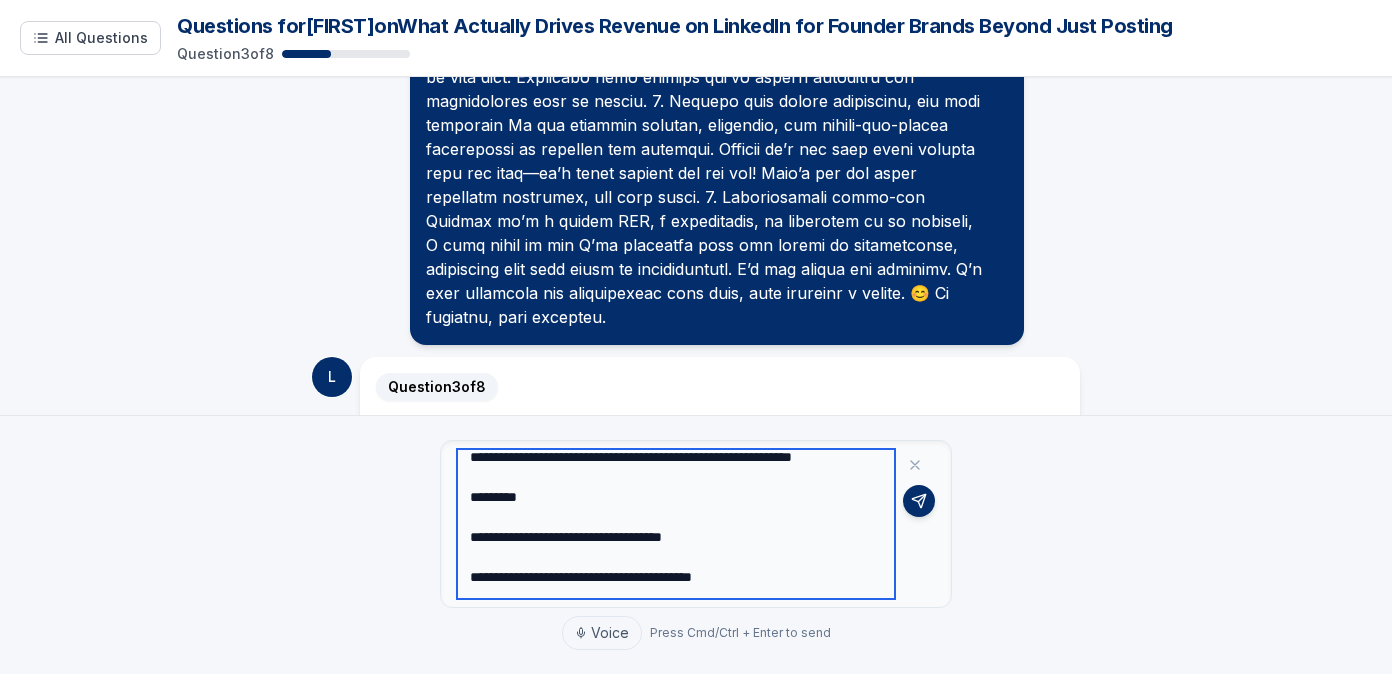 drag, startPoint x: 808, startPoint y: 517, endPoint x: 469, endPoint y: 536, distance: 339.53204 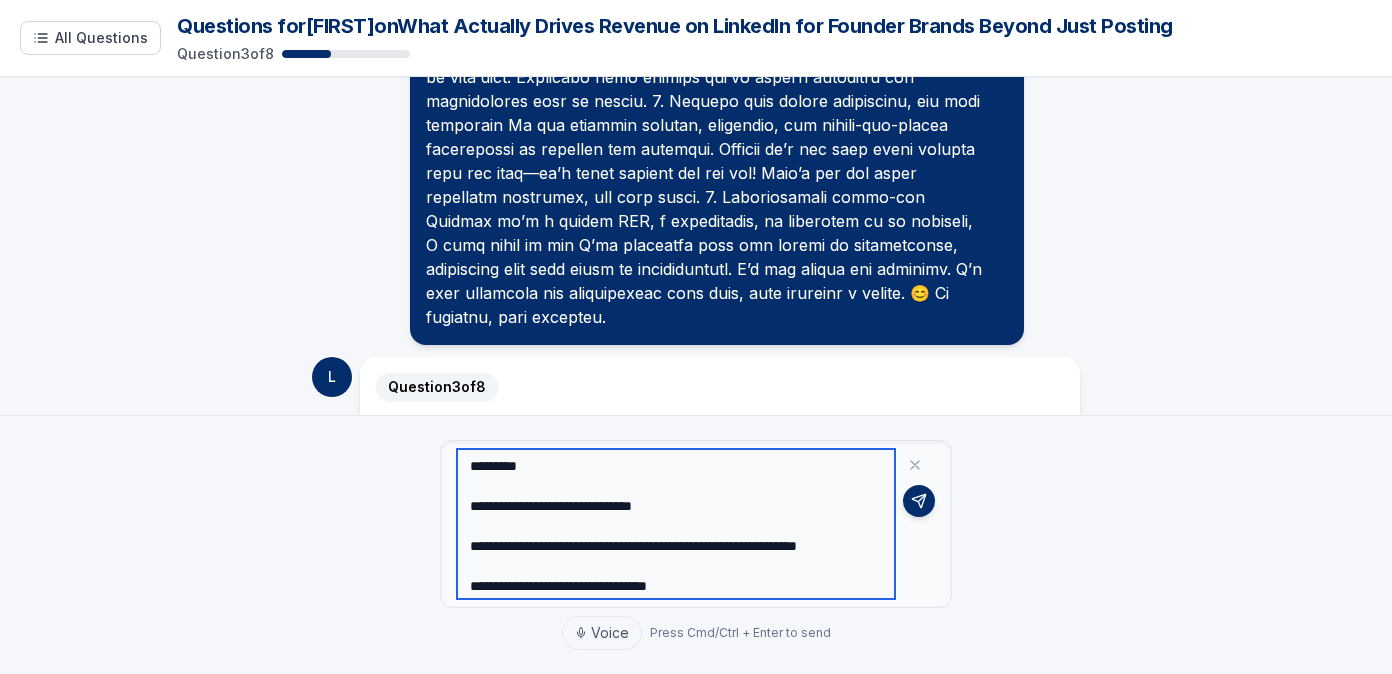 scroll, scrollTop: 379, scrollLeft: 0, axis: vertical 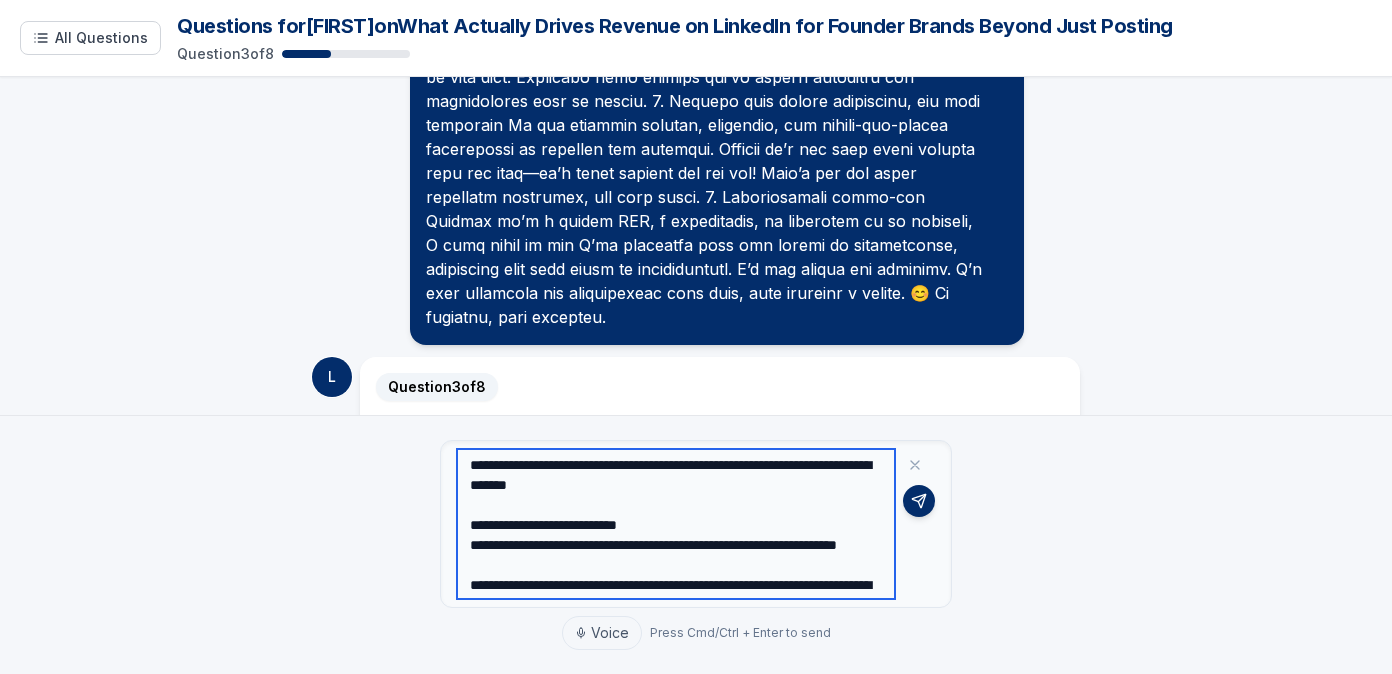 drag, startPoint x: 469, startPoint y: 530, endPoint x: 738, endPoint y: 504, distance: 270.25357 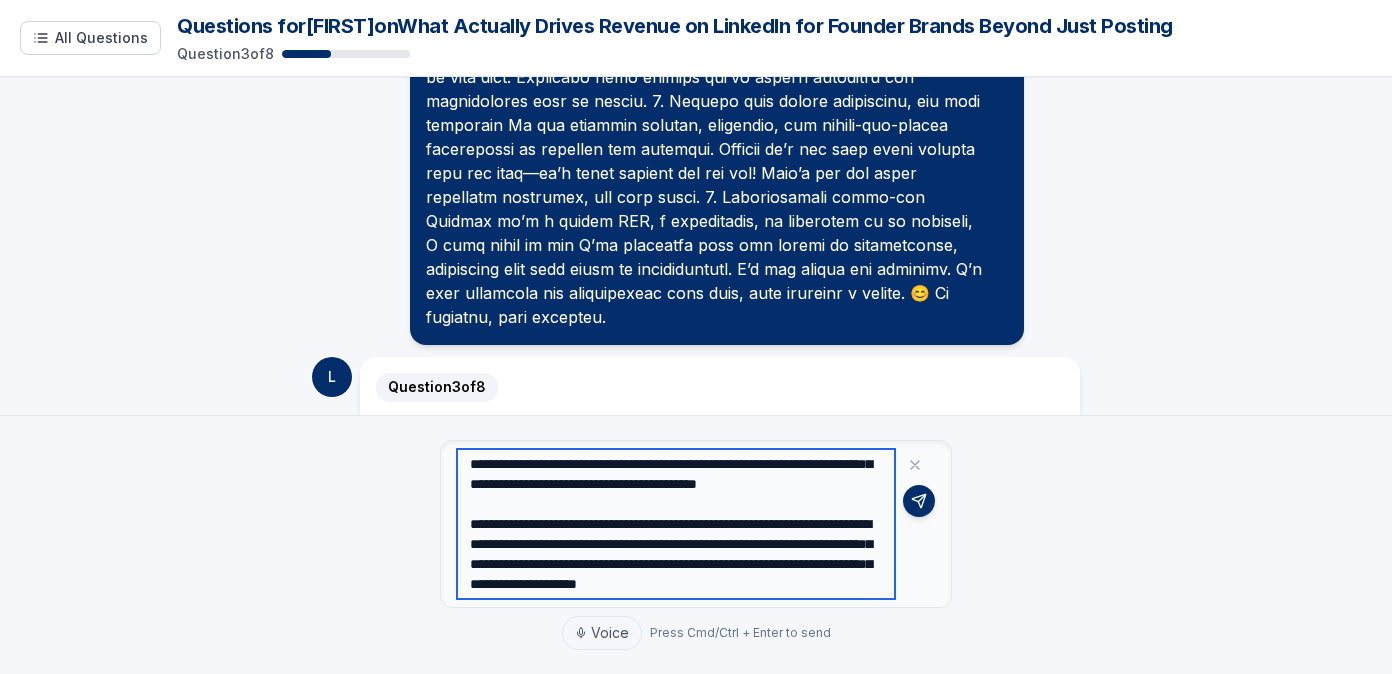 scroll, scrollTop: 801, scrollLeft: 0, axis: vertical 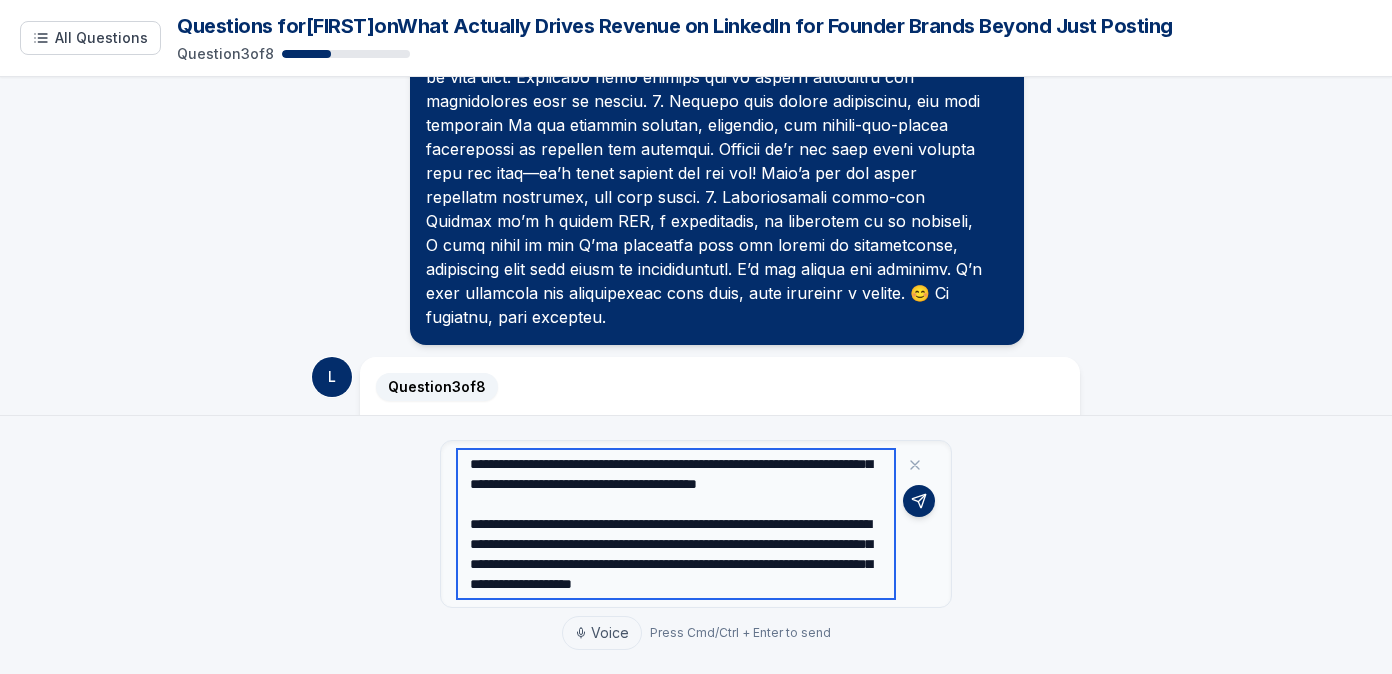 click at bounding box center [676, 524] 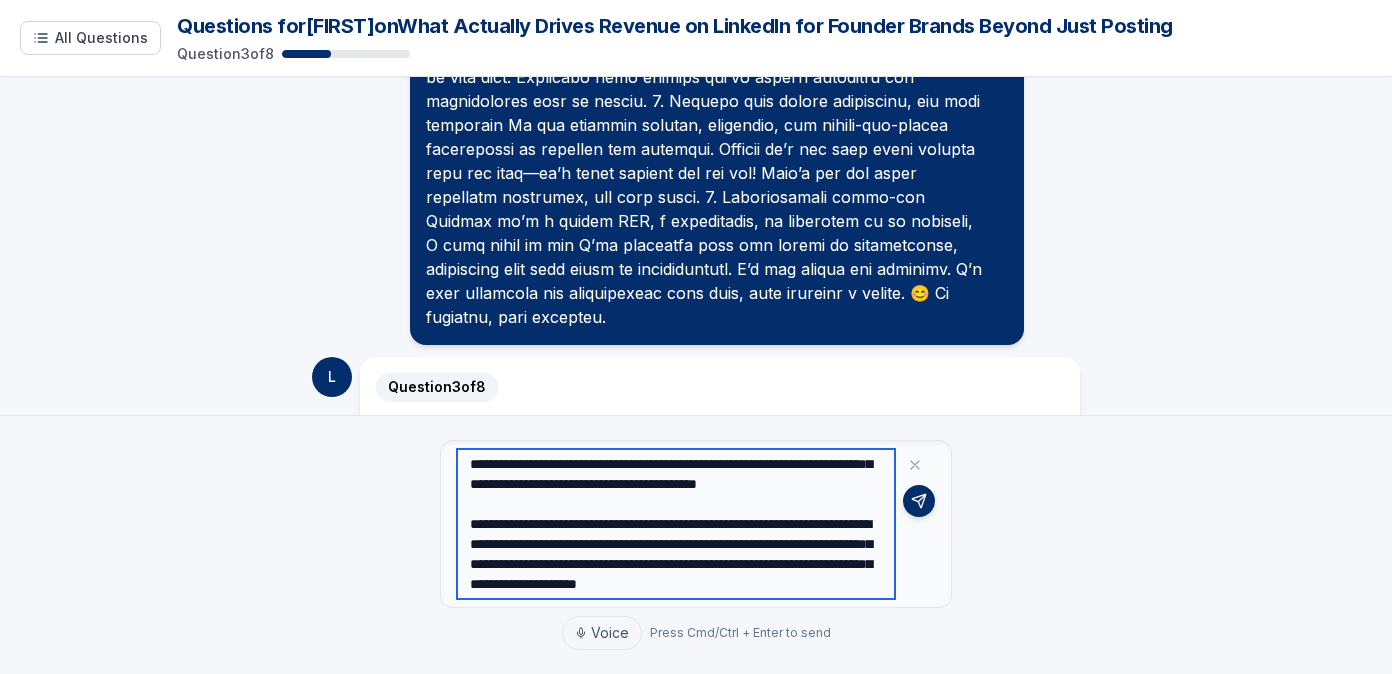 click at bounding box center (676, 524) 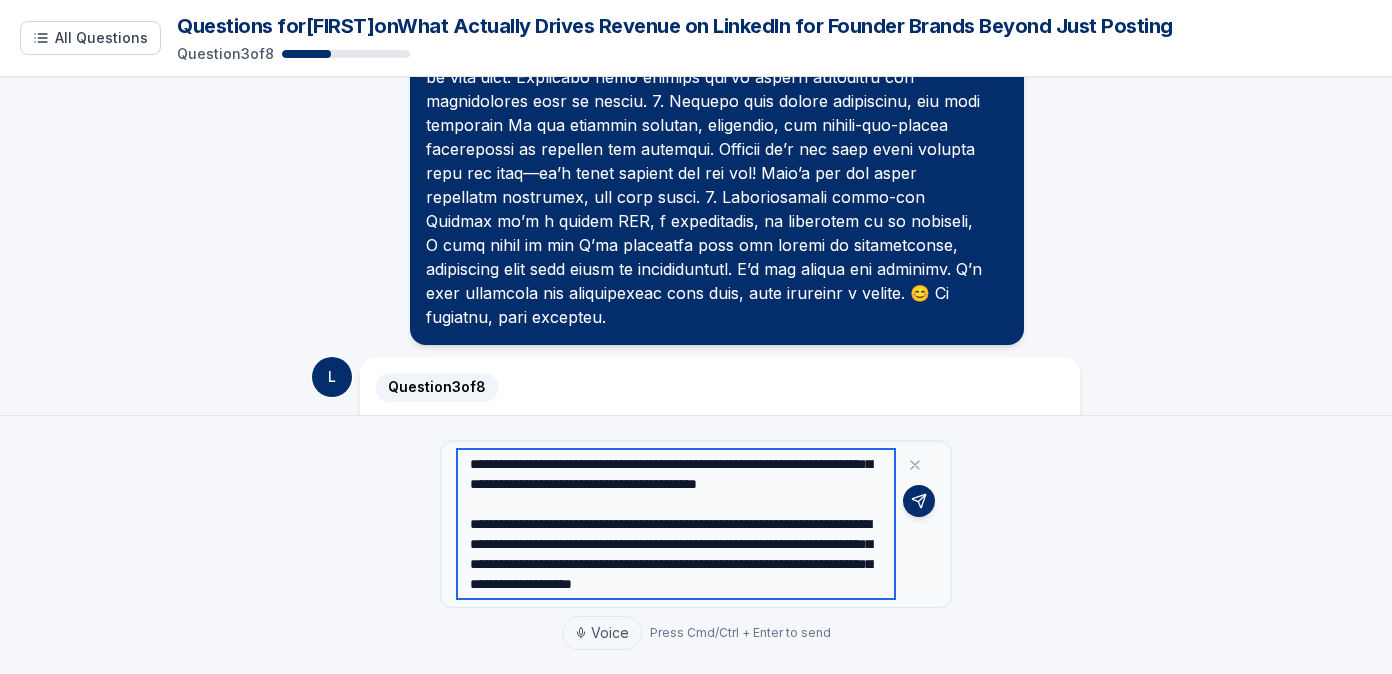 scroll, scrollTop: 820, scrollLeft: 0, axis: vertical 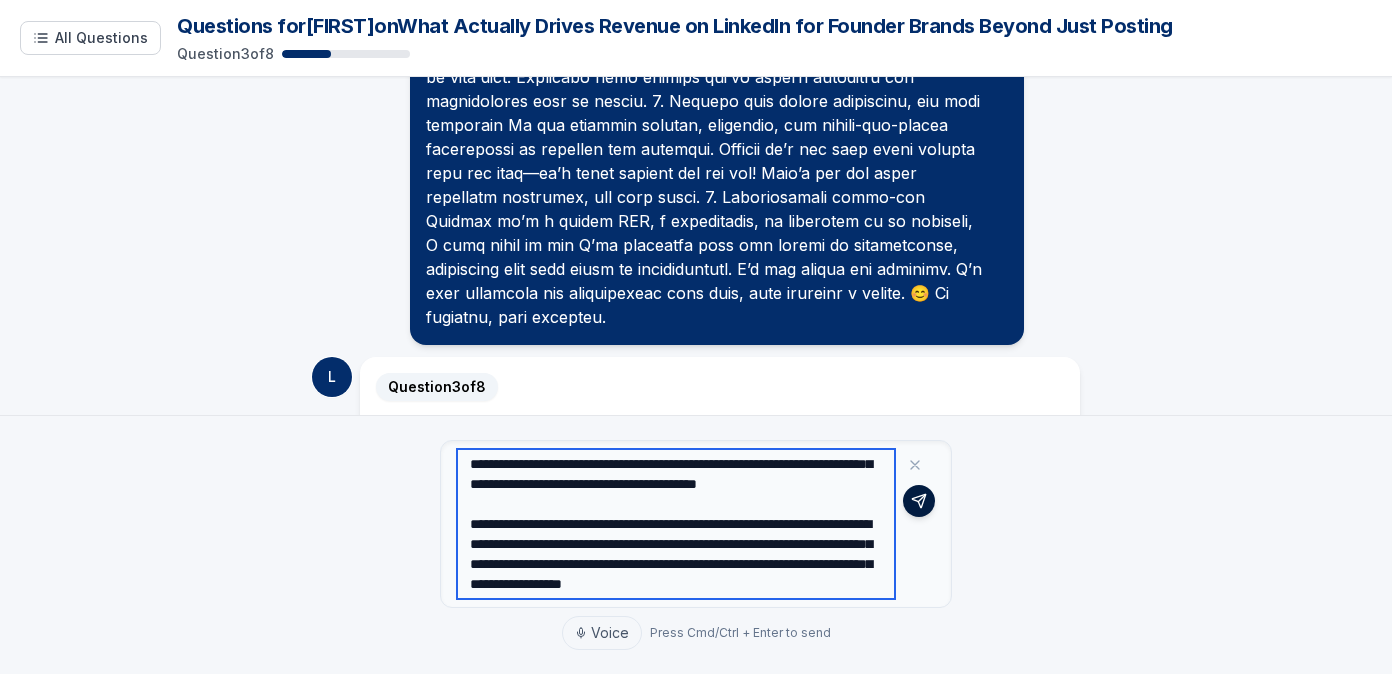 type on "**********" 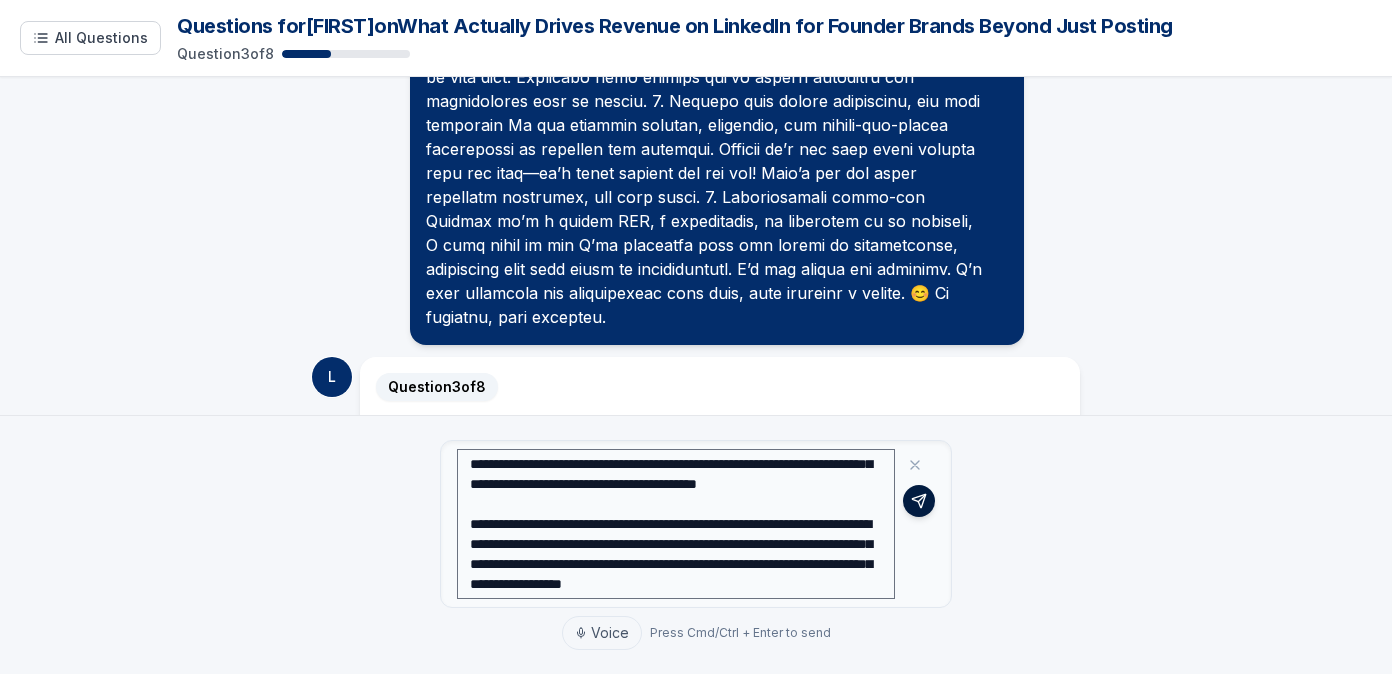 click 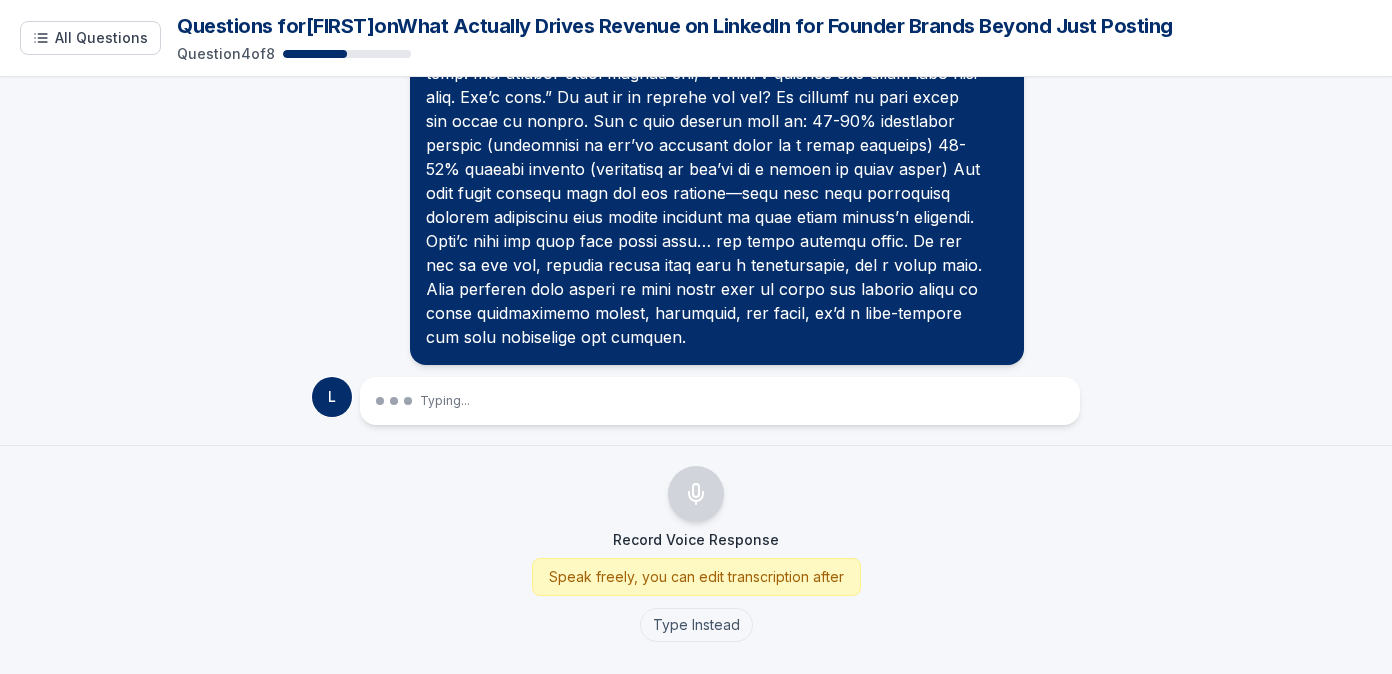 scroll, scrollTop: 2534, scrollLeft: 0, axis: vertical 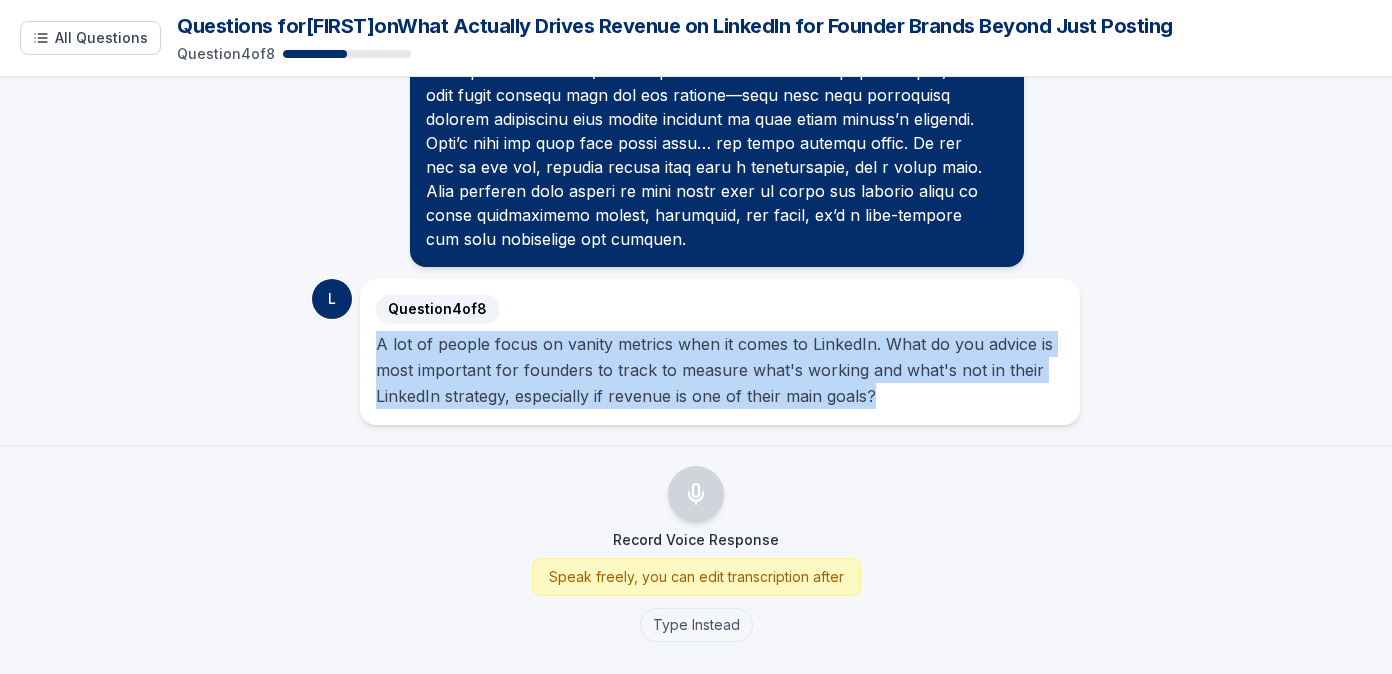 drag, startPoint x: 377, startPoint y: 348, endPoint x: 898, endPoint y: 406, distance: 524.21844 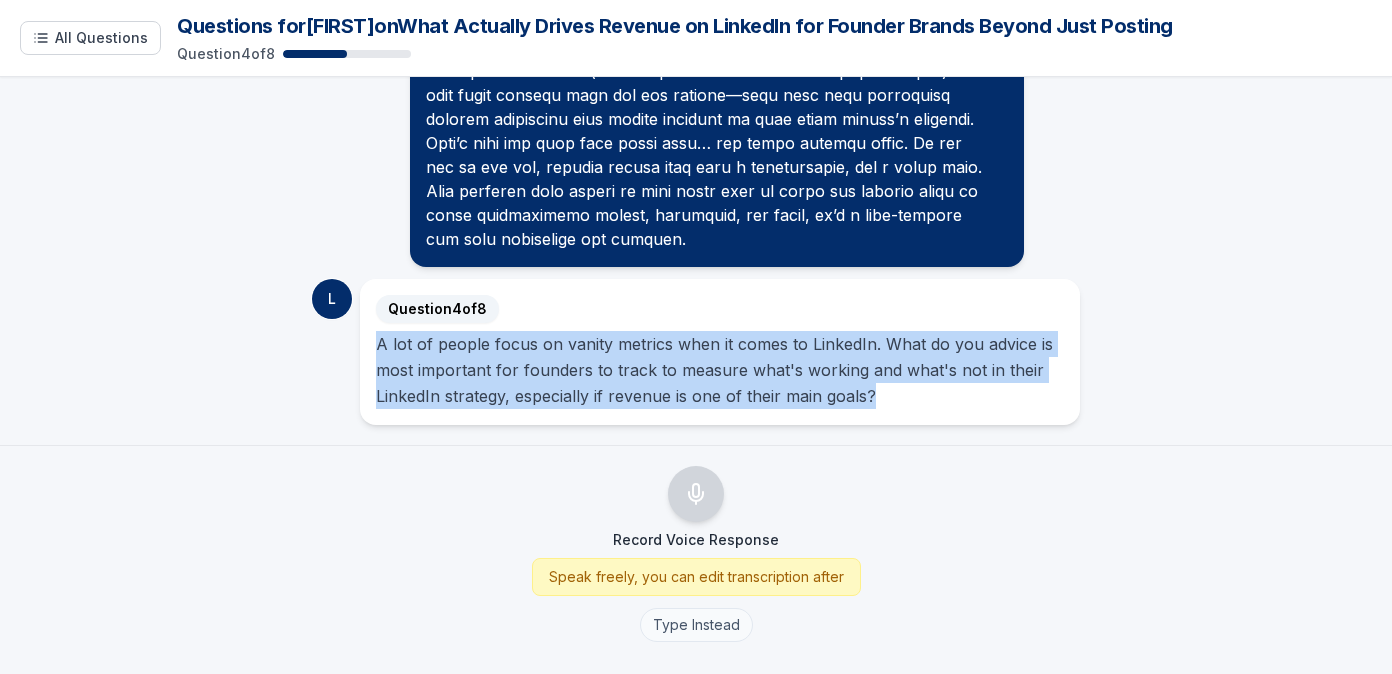 click on "Type Instead" at bounding box center [696, 625] 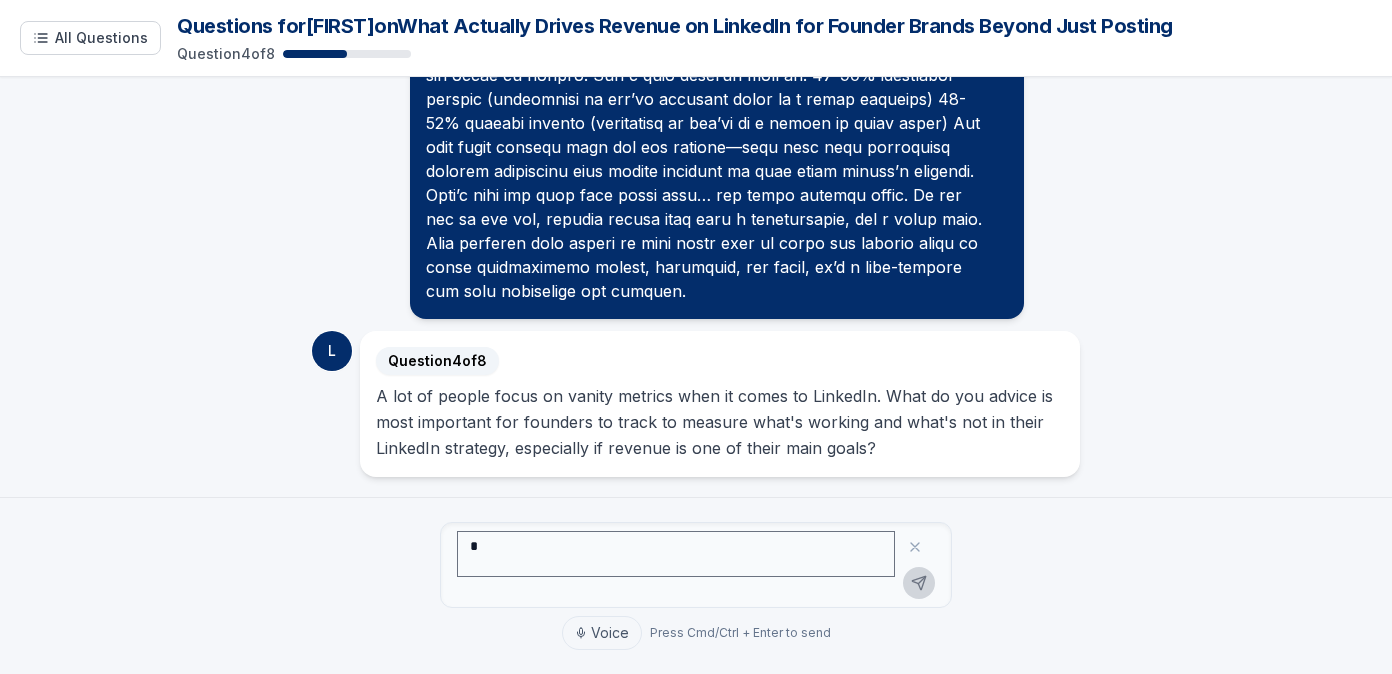 scroll, scrollTop: 2482, scrollLeft: 0, axis: vertical 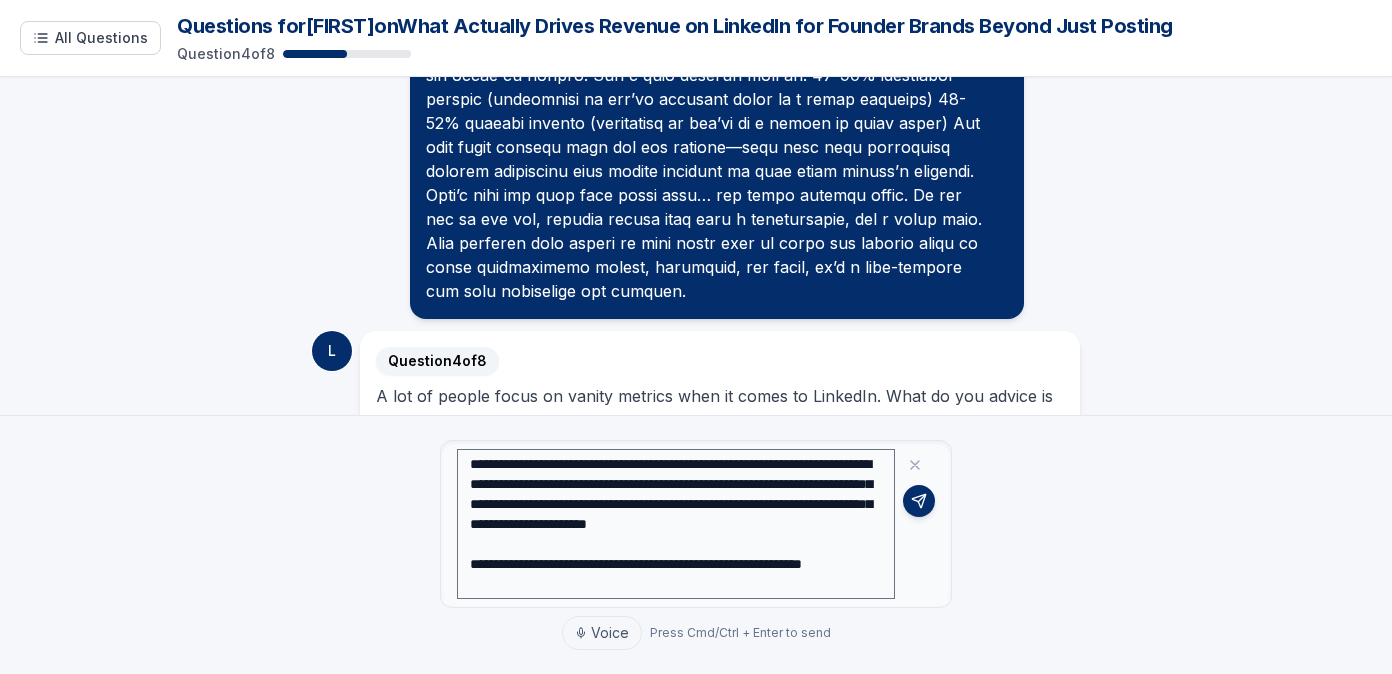 click at bounding box center (676, 524) 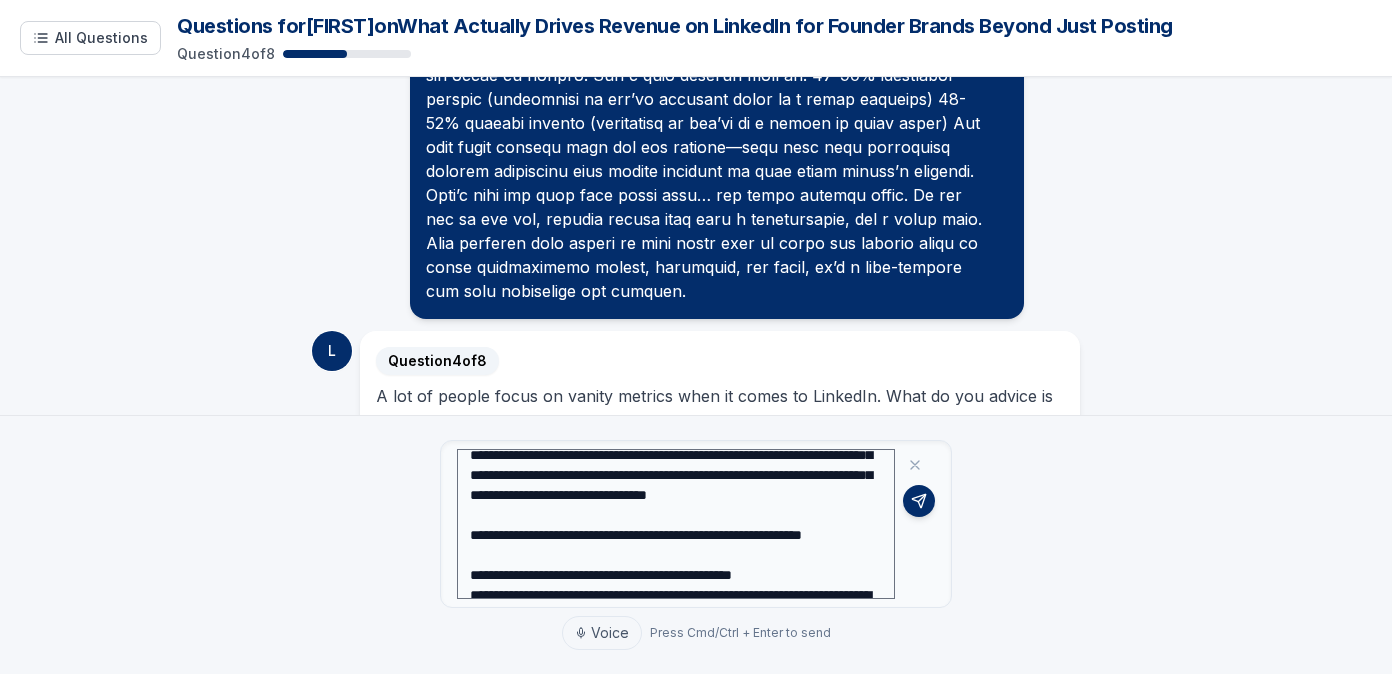 scroll, scrollTop: 31, scrollLeft: 0, axis: vertical 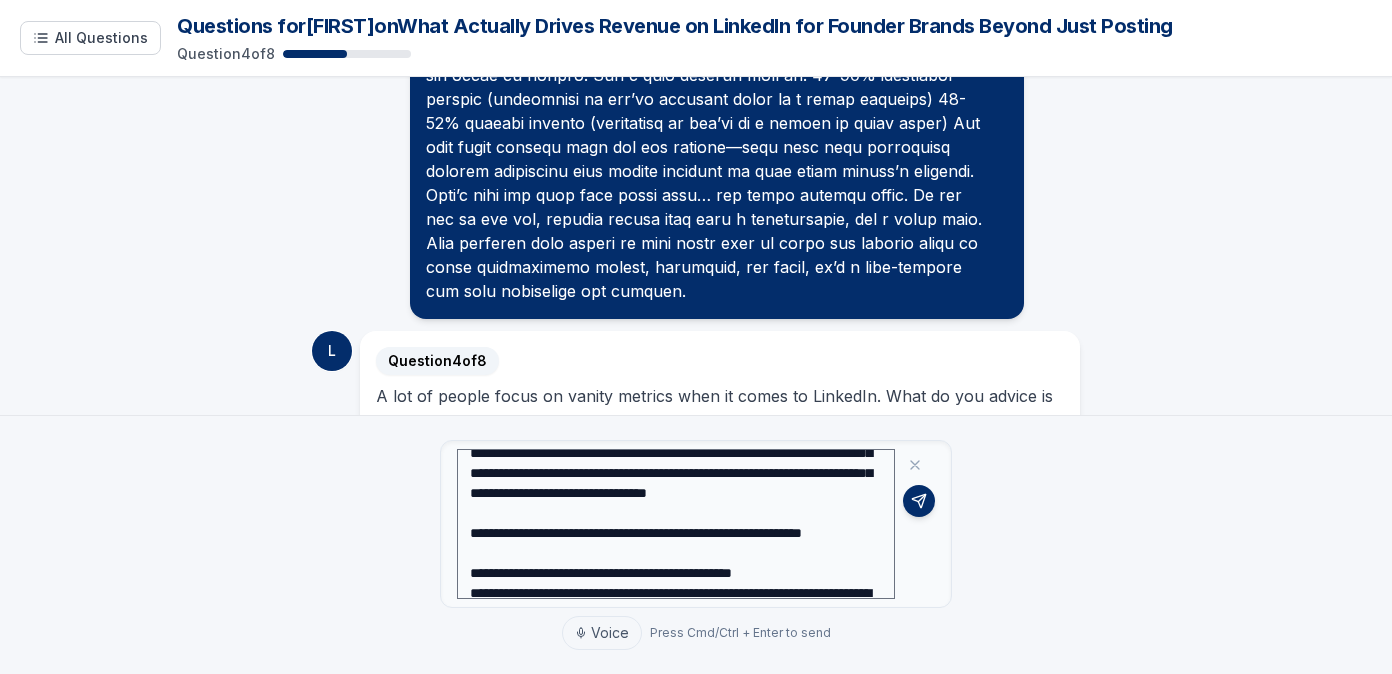 click at bounding box center [676, 524] 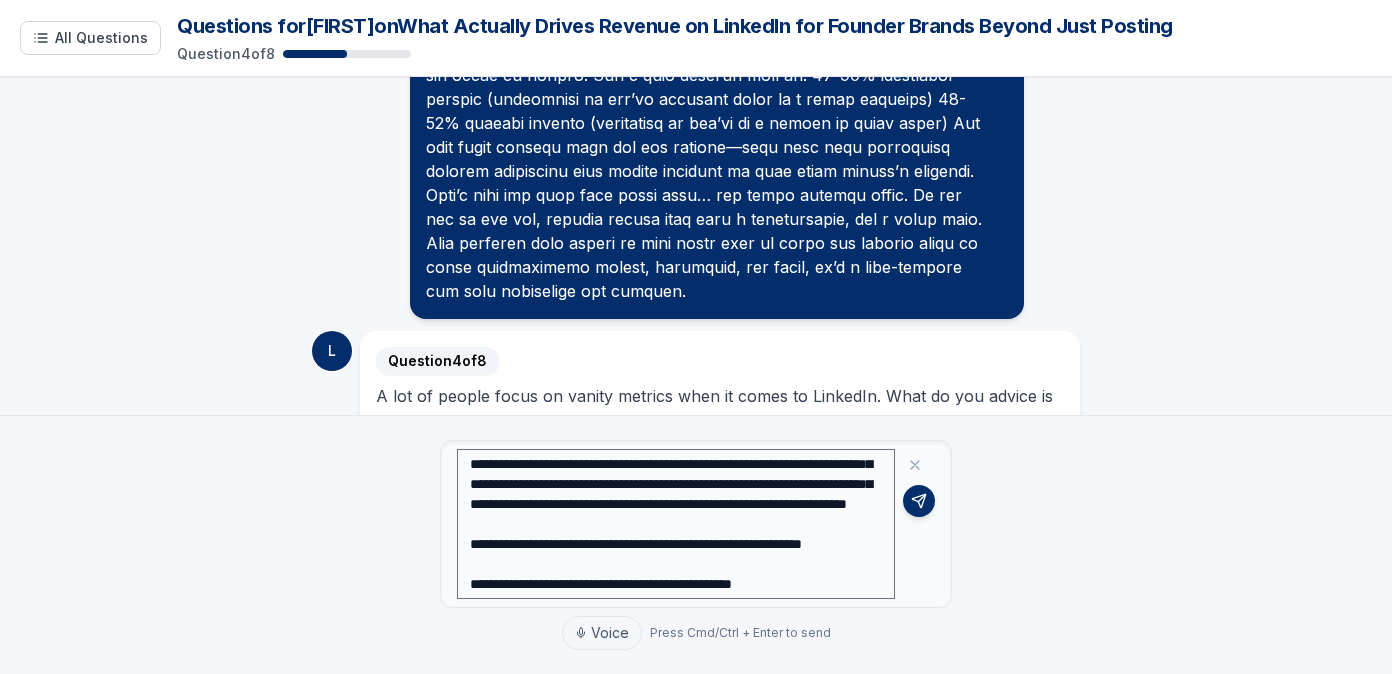 scroll, scrollTop: 0, scrollLeft: 0, axis: both 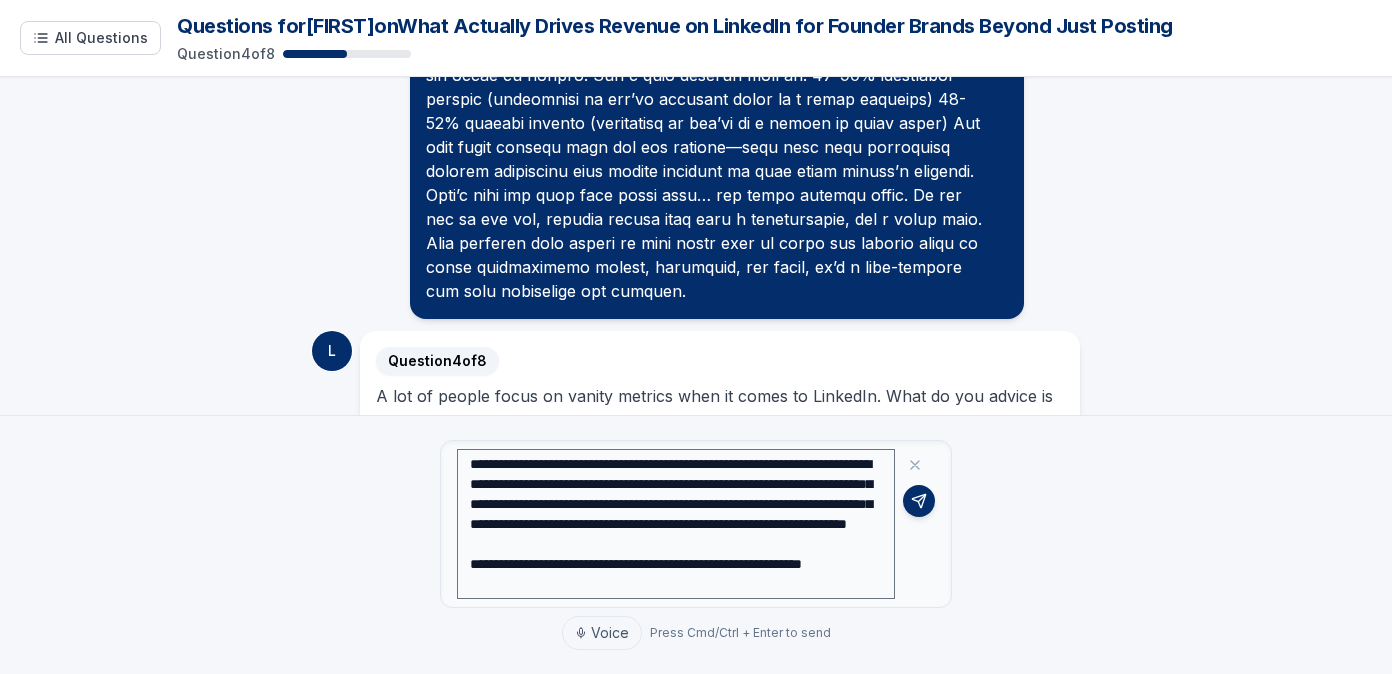 click at bounding box center [676, 524] 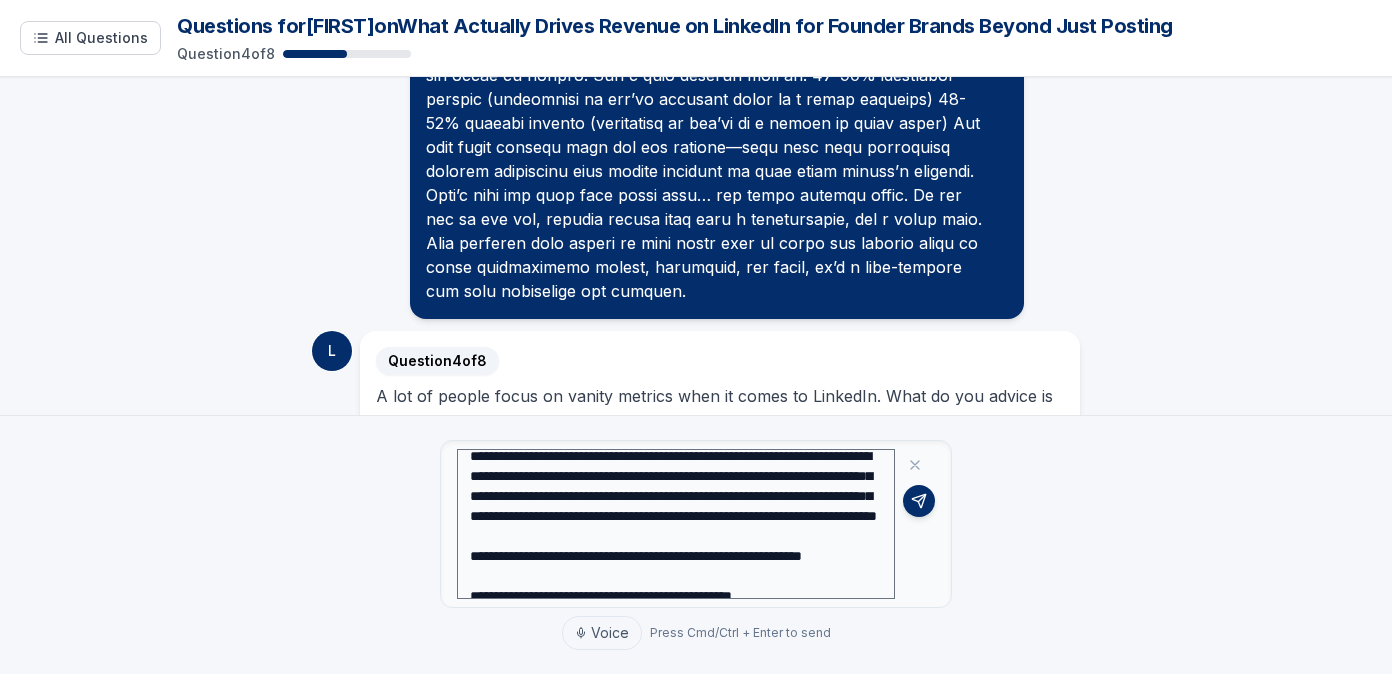 scroll, scrollTop: 0, scrollLeft: 0, axis: both 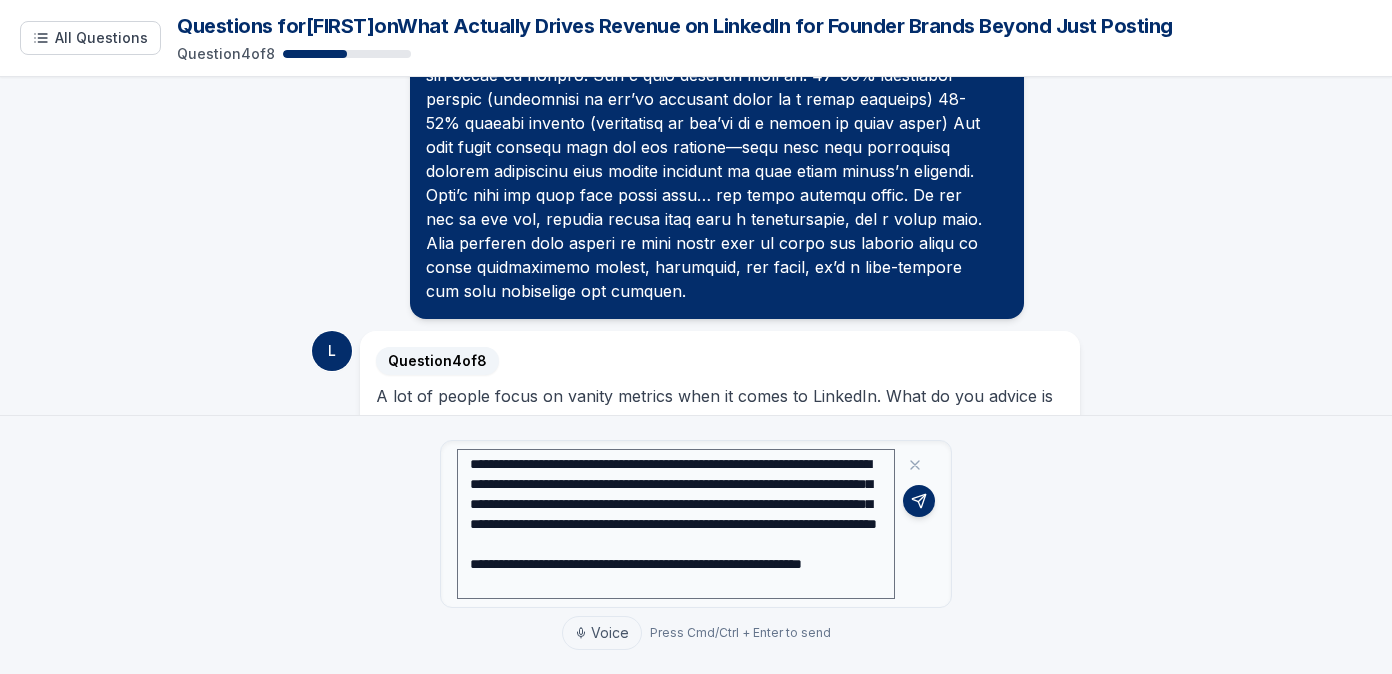 click at bounding box center (676, 524) 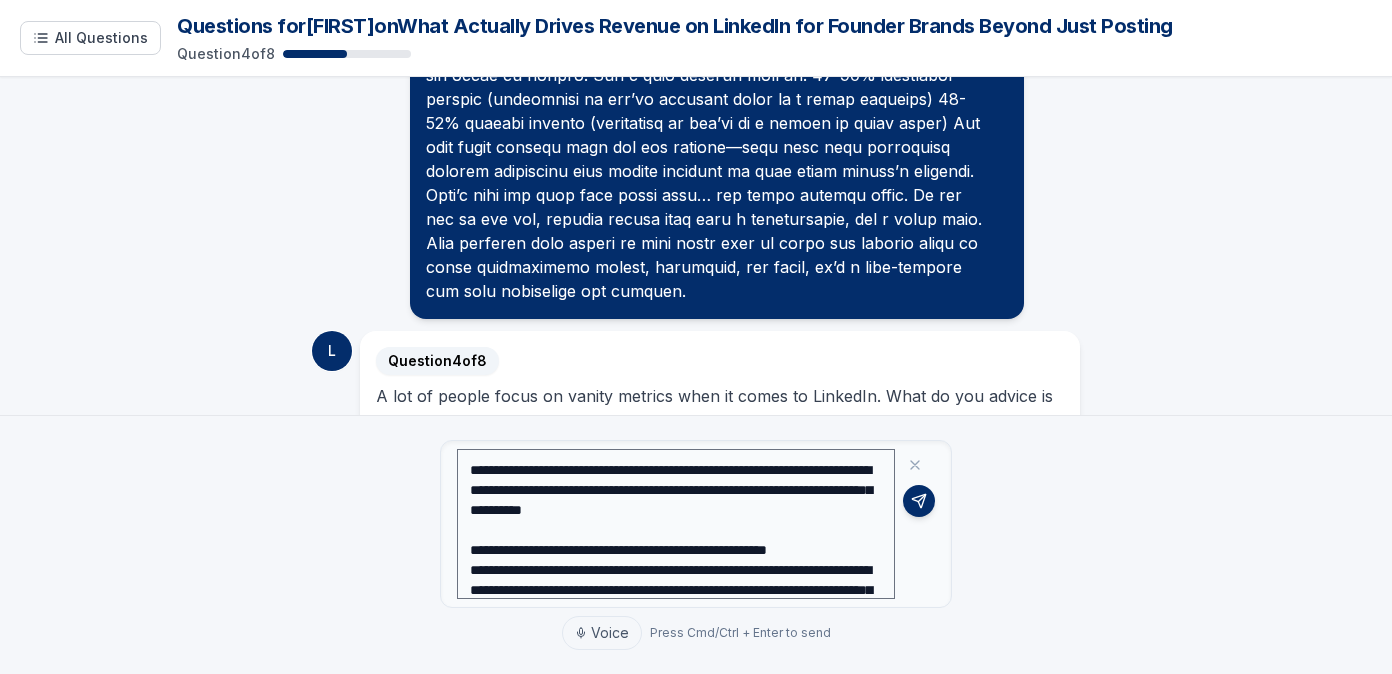 scroll, scrollTop: 236, scrollLeft: 0, axis: vertical 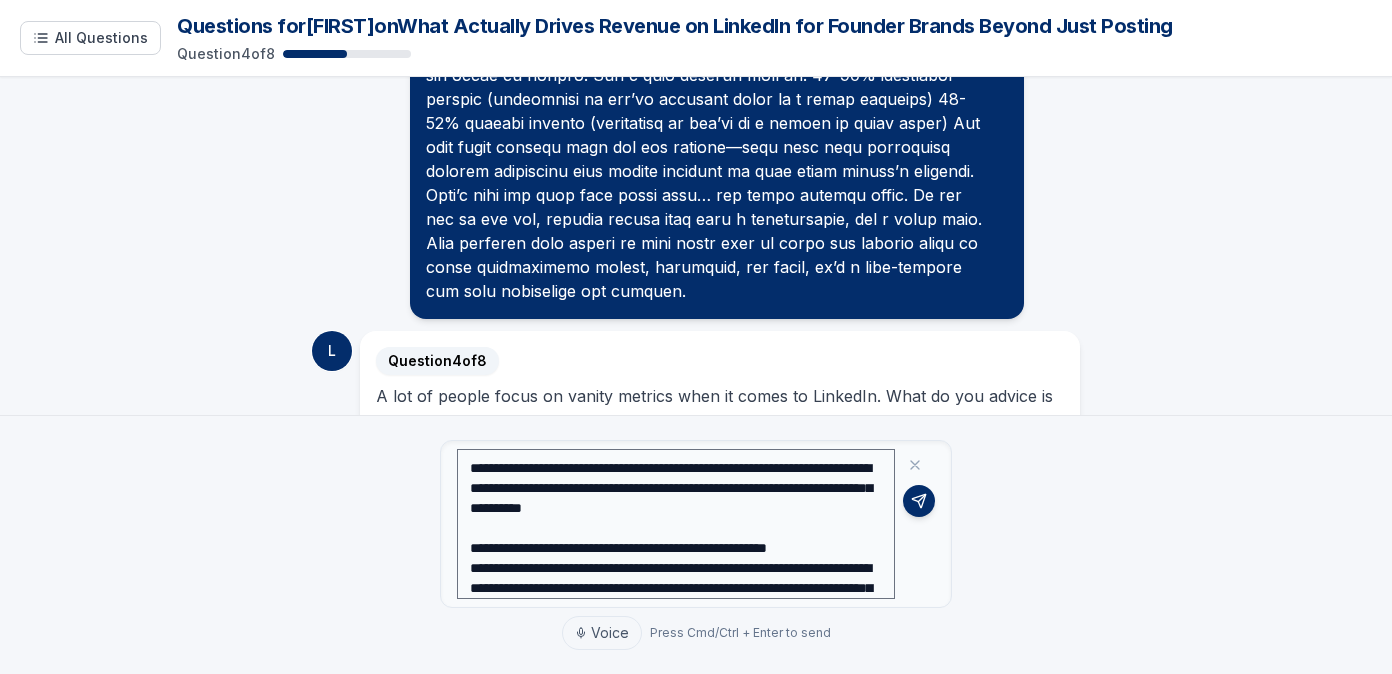 click at bounding box center (676, 524) 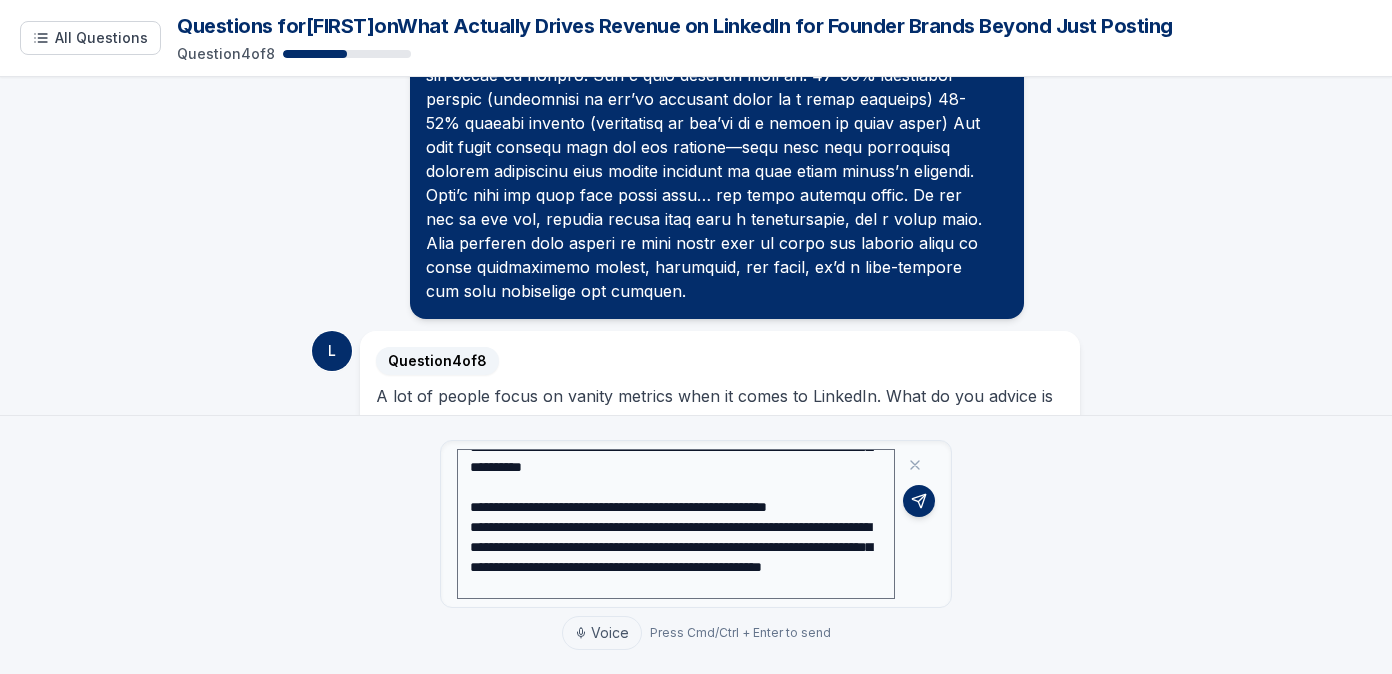scroll, scrollTop: 283, scrollLeft: 0, axis: vertical 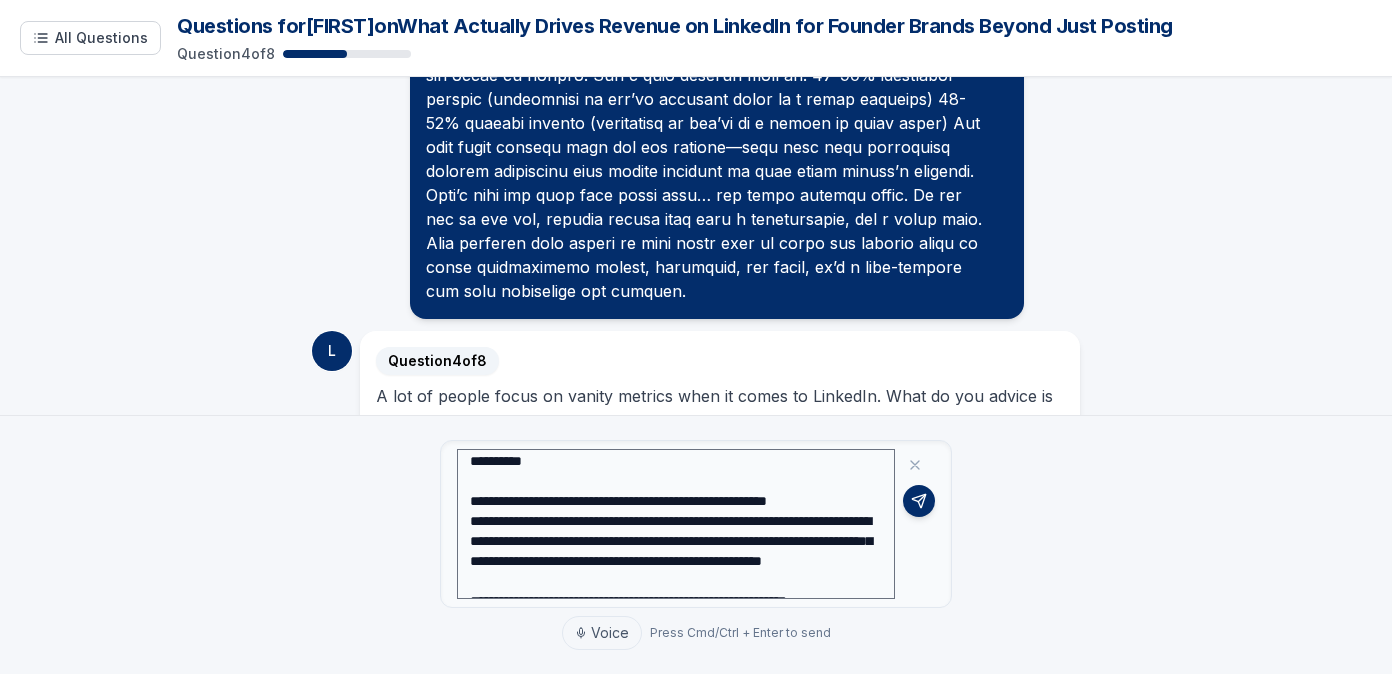 click at bounding box center (676, 524) 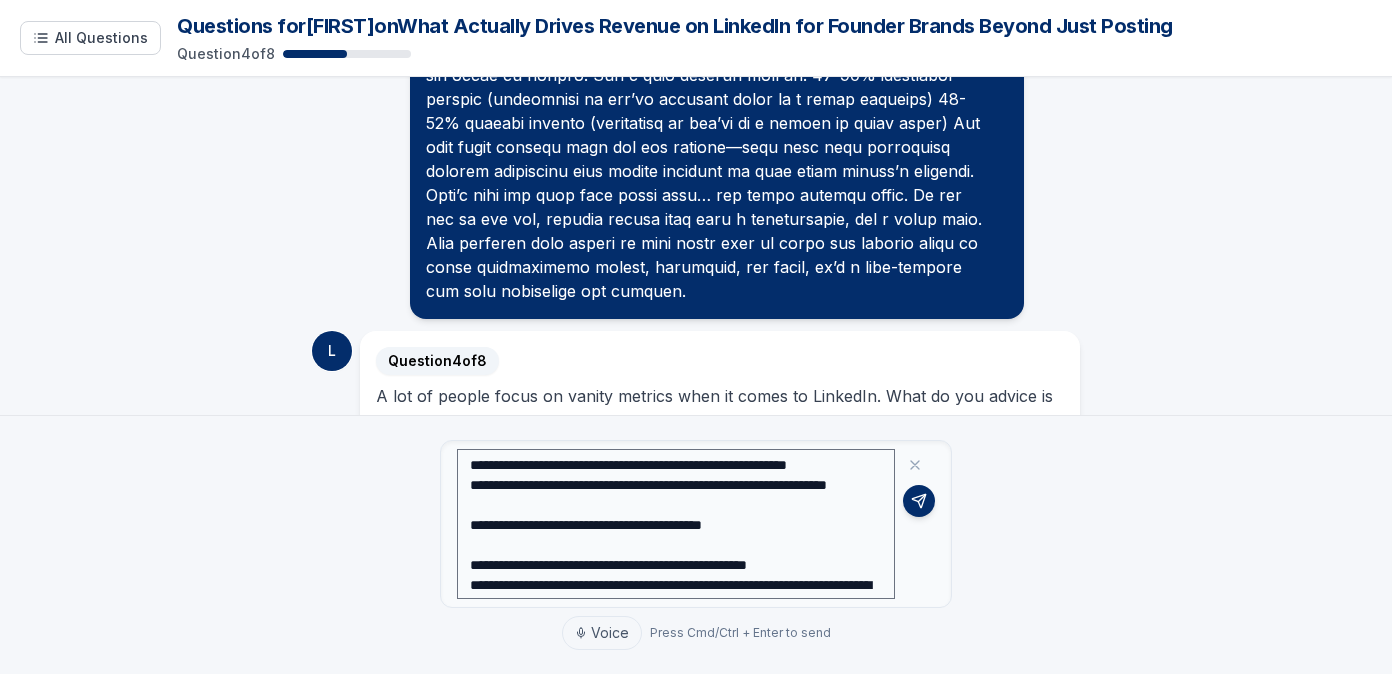 scroll, scrollTop: 421, scrollLeft: 0, axis: vertical 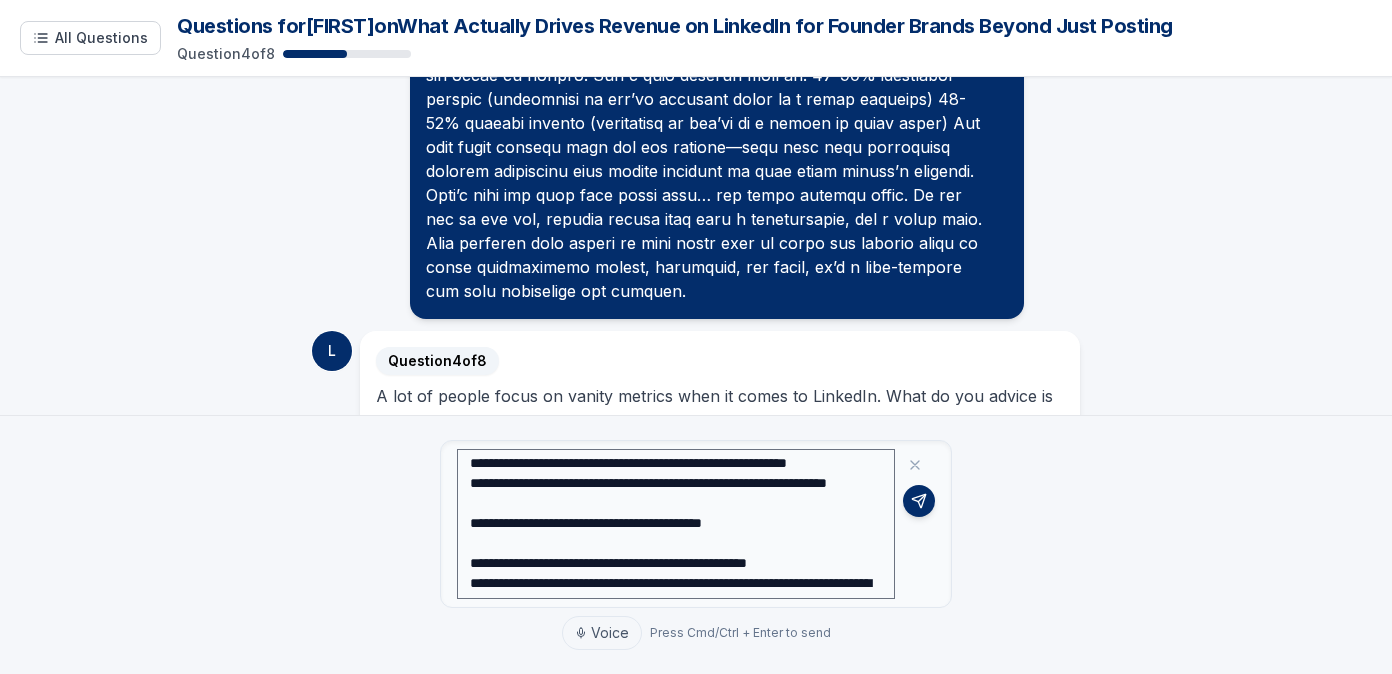 click at bounding box center (676, 524) 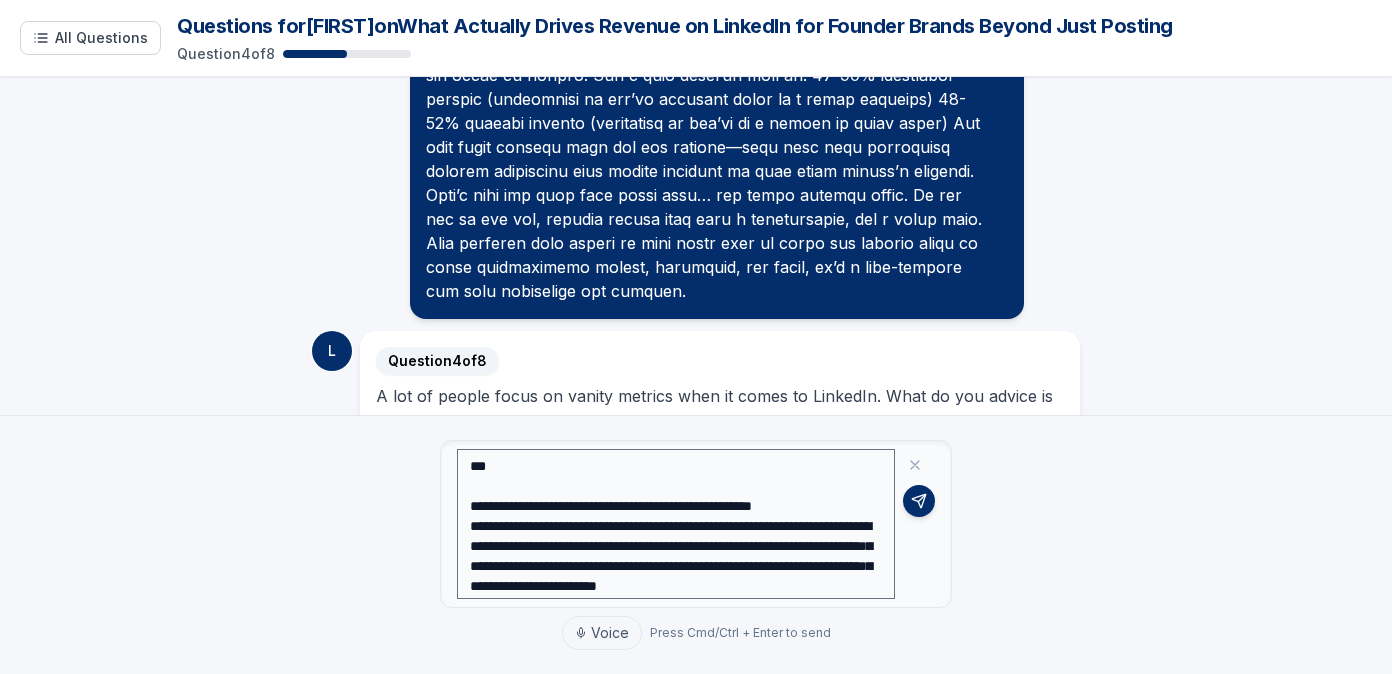 scroll, scrollTop: 561, scrollLeft: 0, axis: vertical 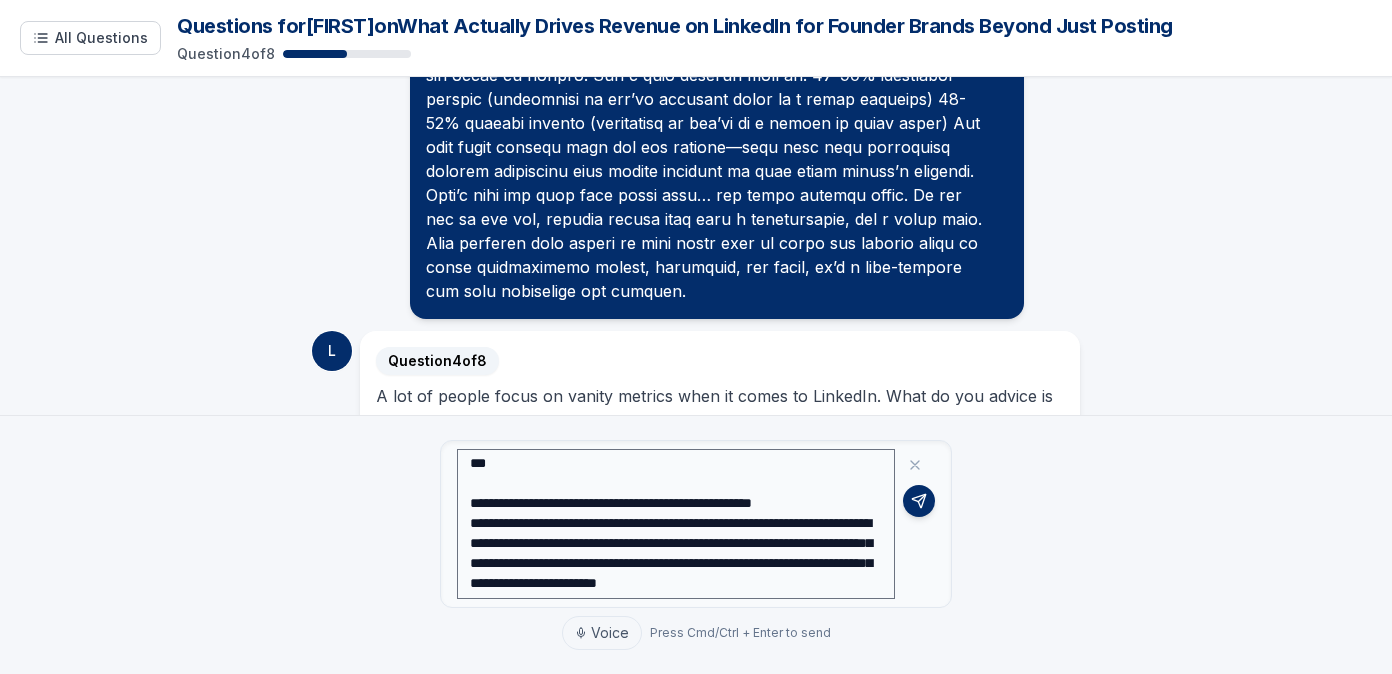 click at bounding box center [676, 524] 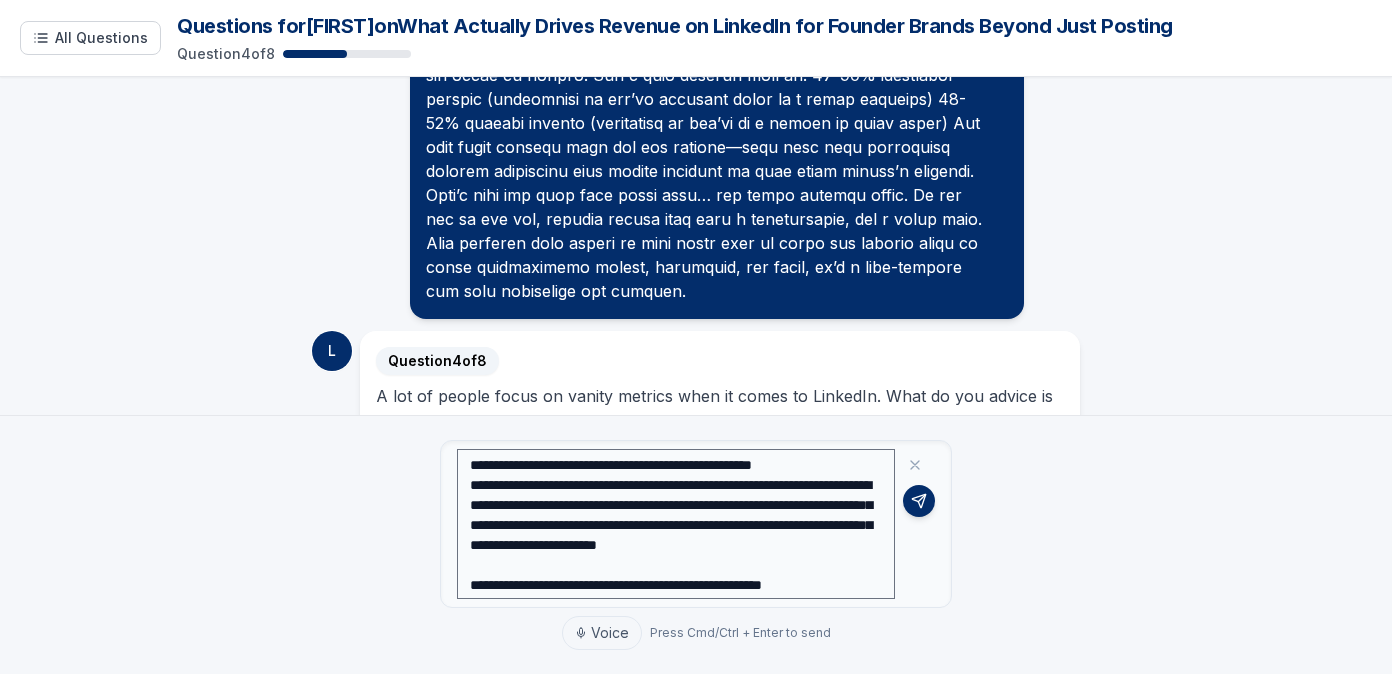 scroll, scrollTop: 607, scrollLeft: 0, axis: vertical 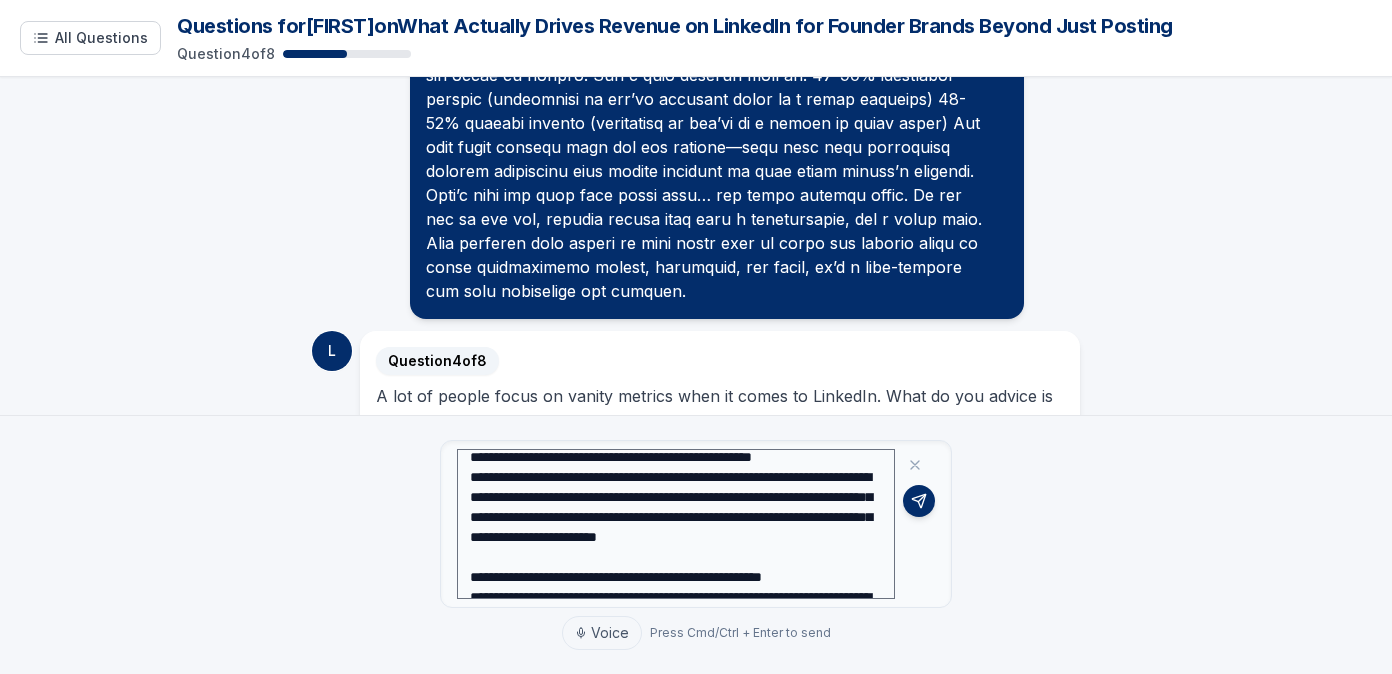 click at bounding box center [676, 524] 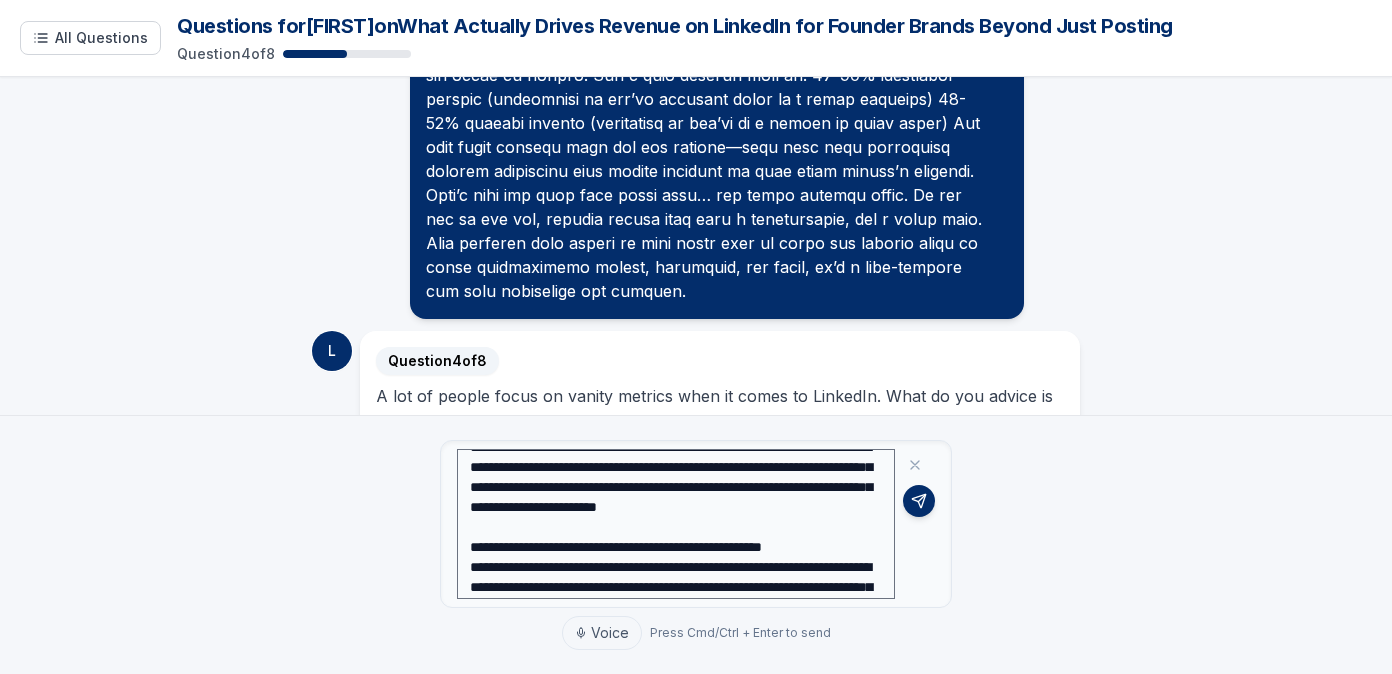 scroll, scrollTop: 655, scrollLeft: 0, axis: vertical 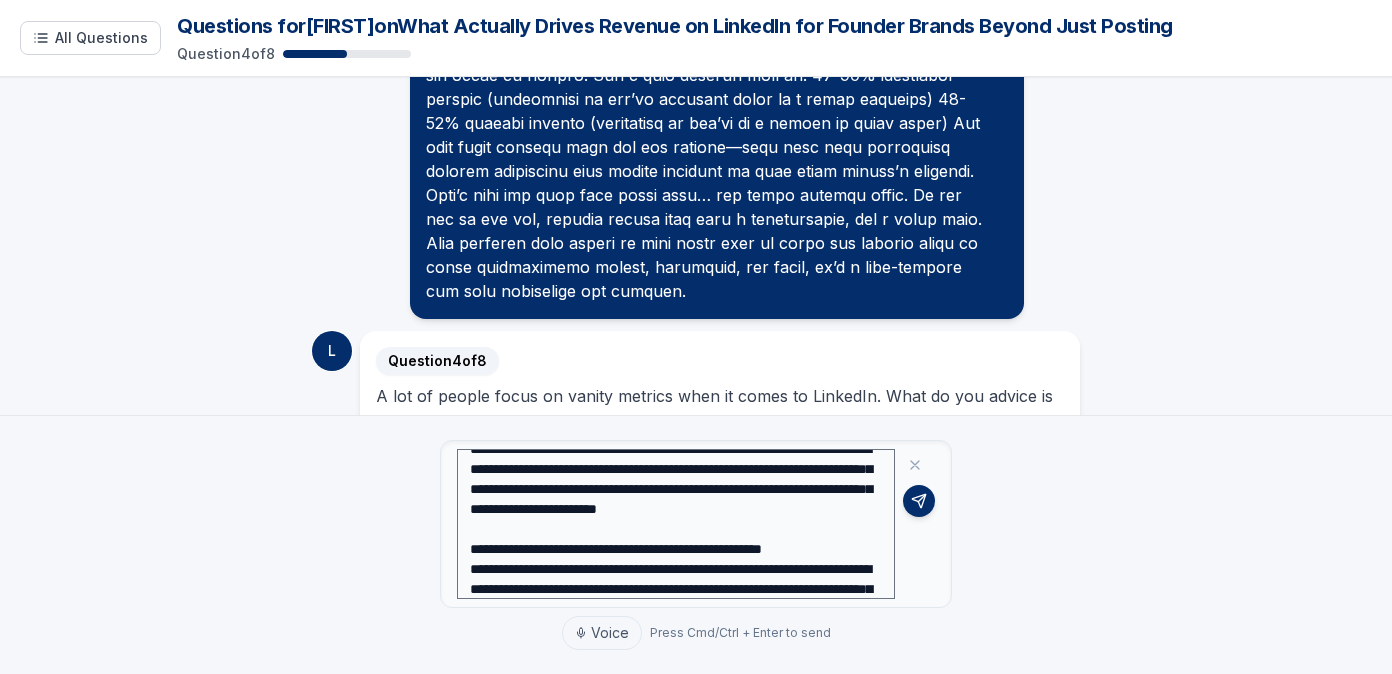 click at bounding box center (676, 524) 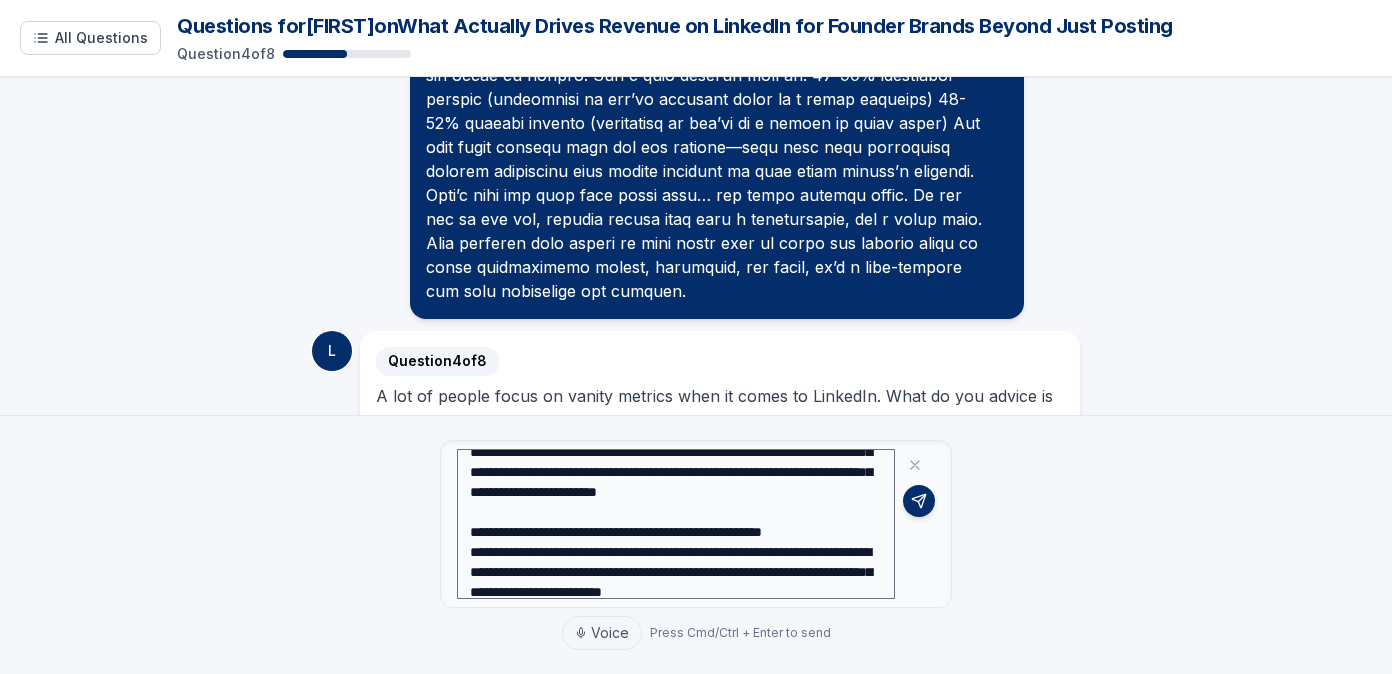 scroll, scrollTop: 703, scrollLeft: 0, axis: vertical 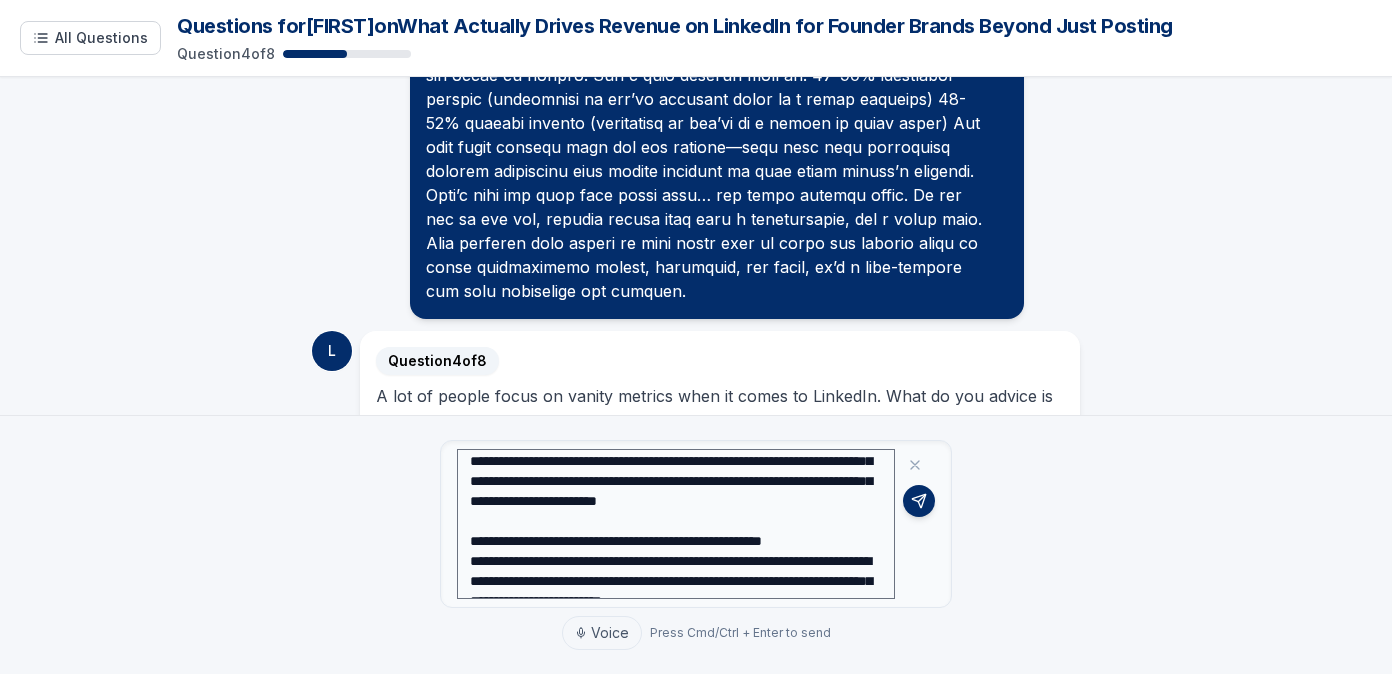 drag, startPoint x: 837, startPoint y: 487, endPoint x: 543, endPoint y: 499, distance: 294.24478 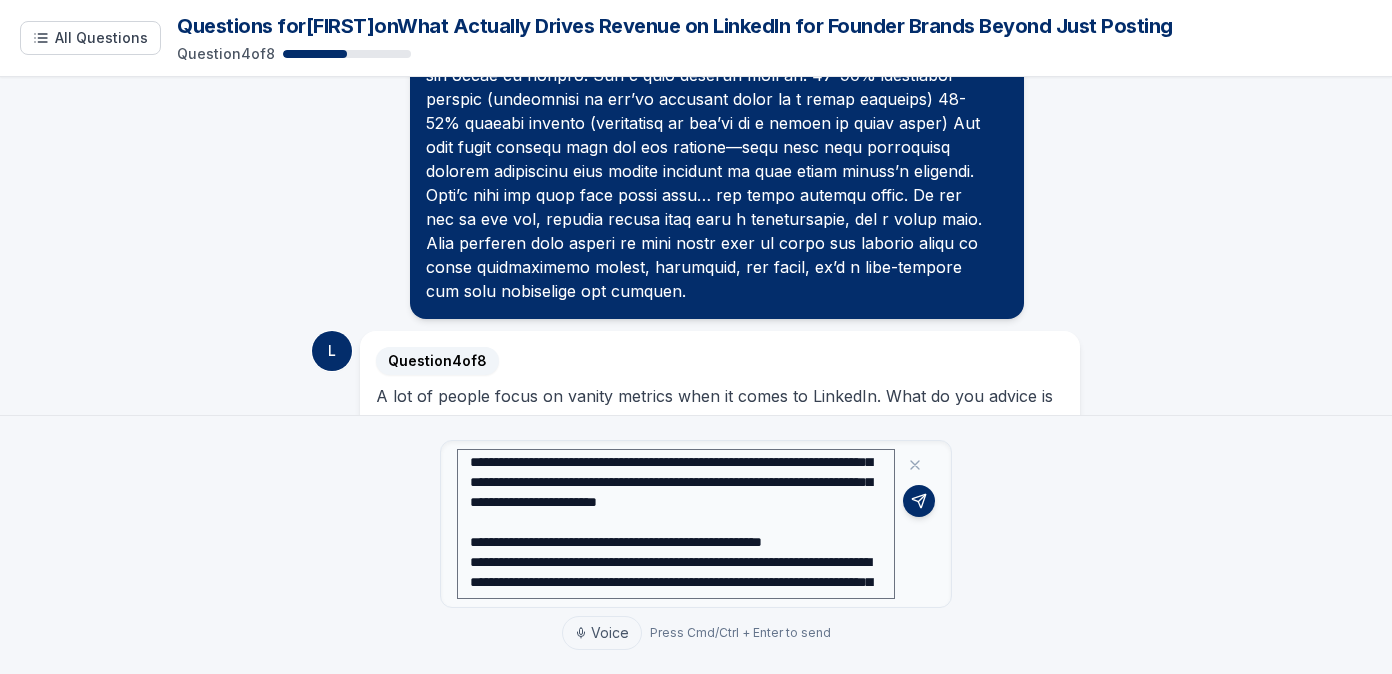 scroll, scrollTop: 697, scrollLeft: 0, axis: vertical 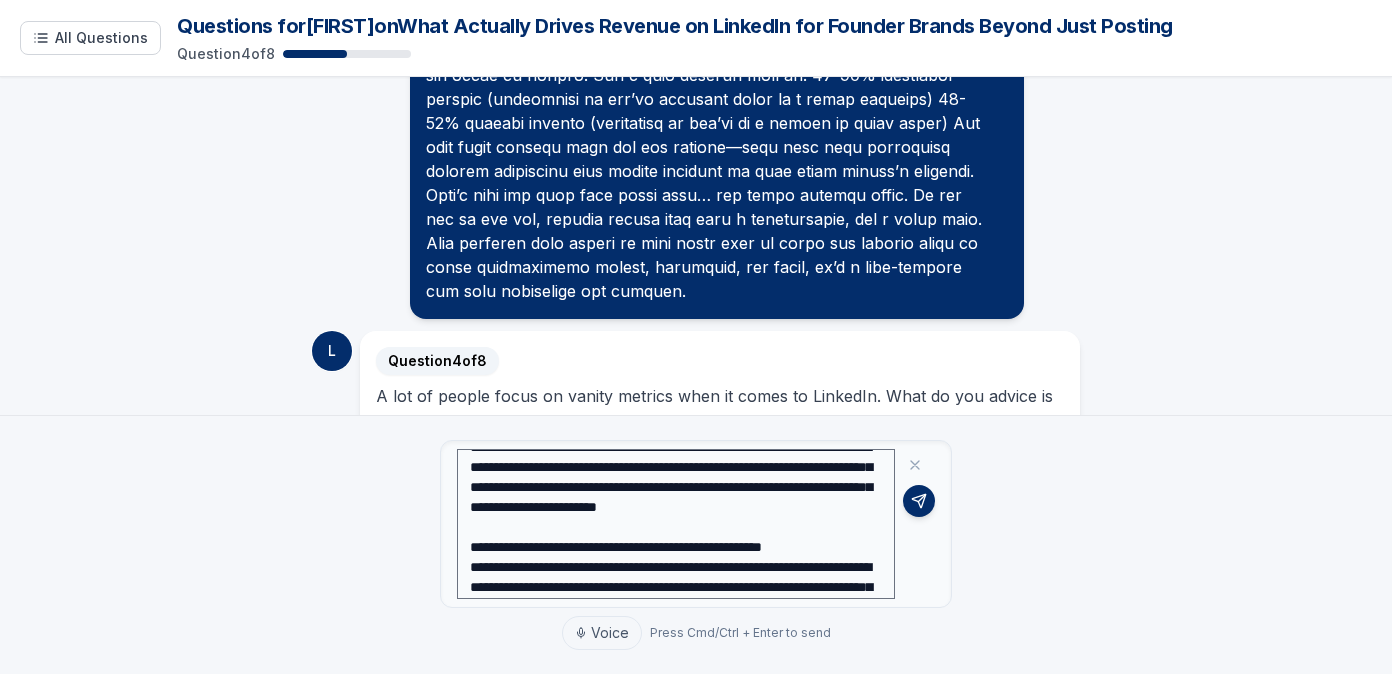 click at bounding box center (676, 524) 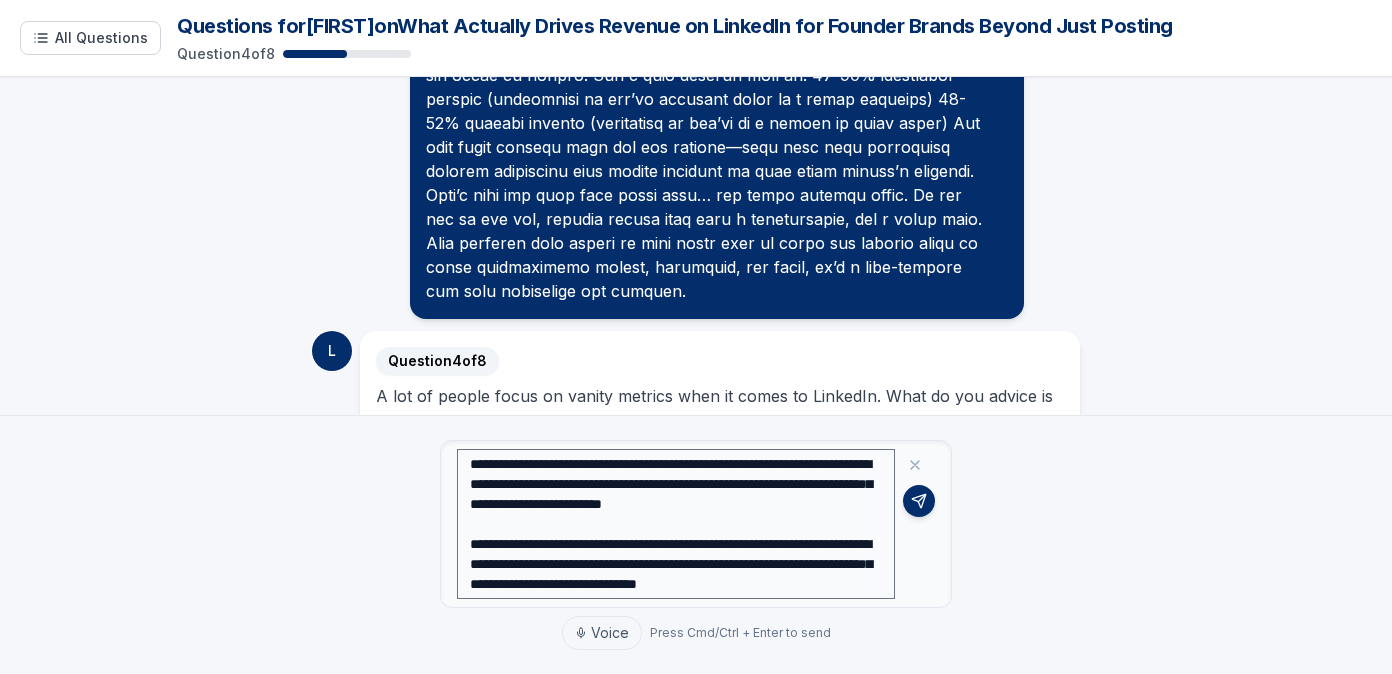 scroll, scrollTop: 840, scrollLeft: 0, axis: vertical 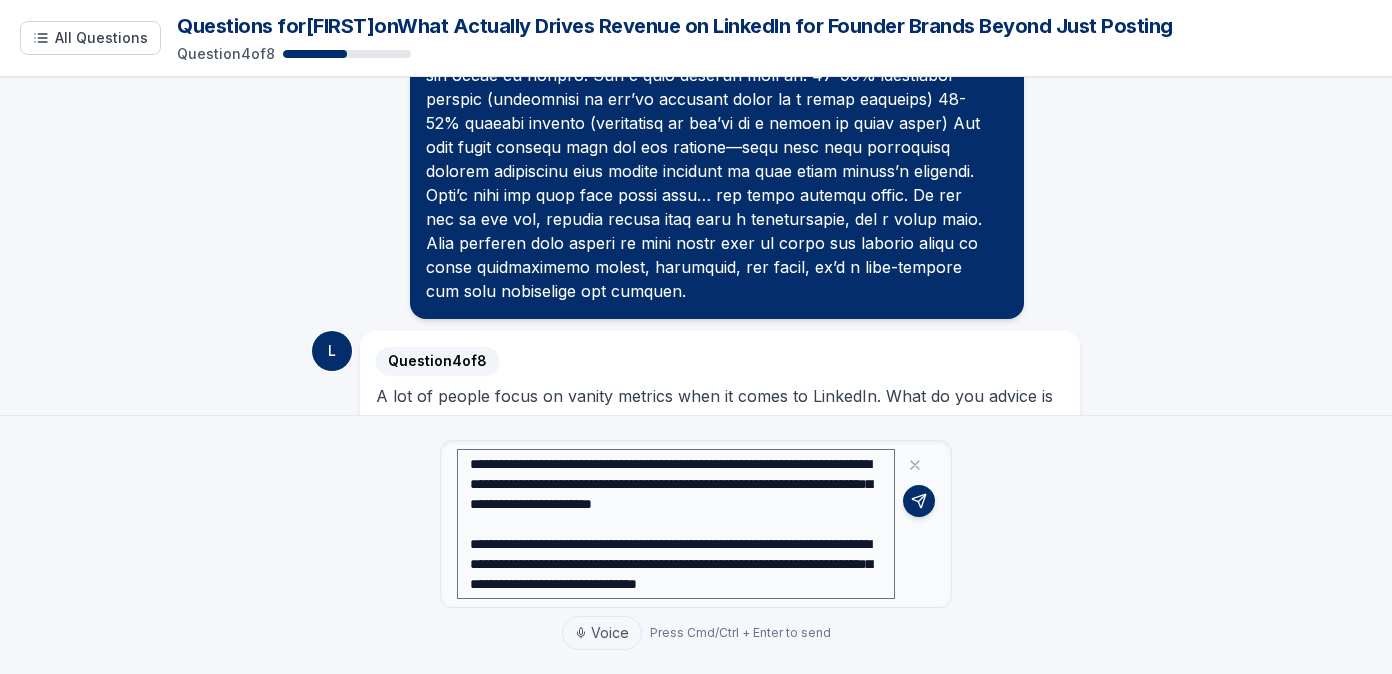 click at bounding box center (676, 524) 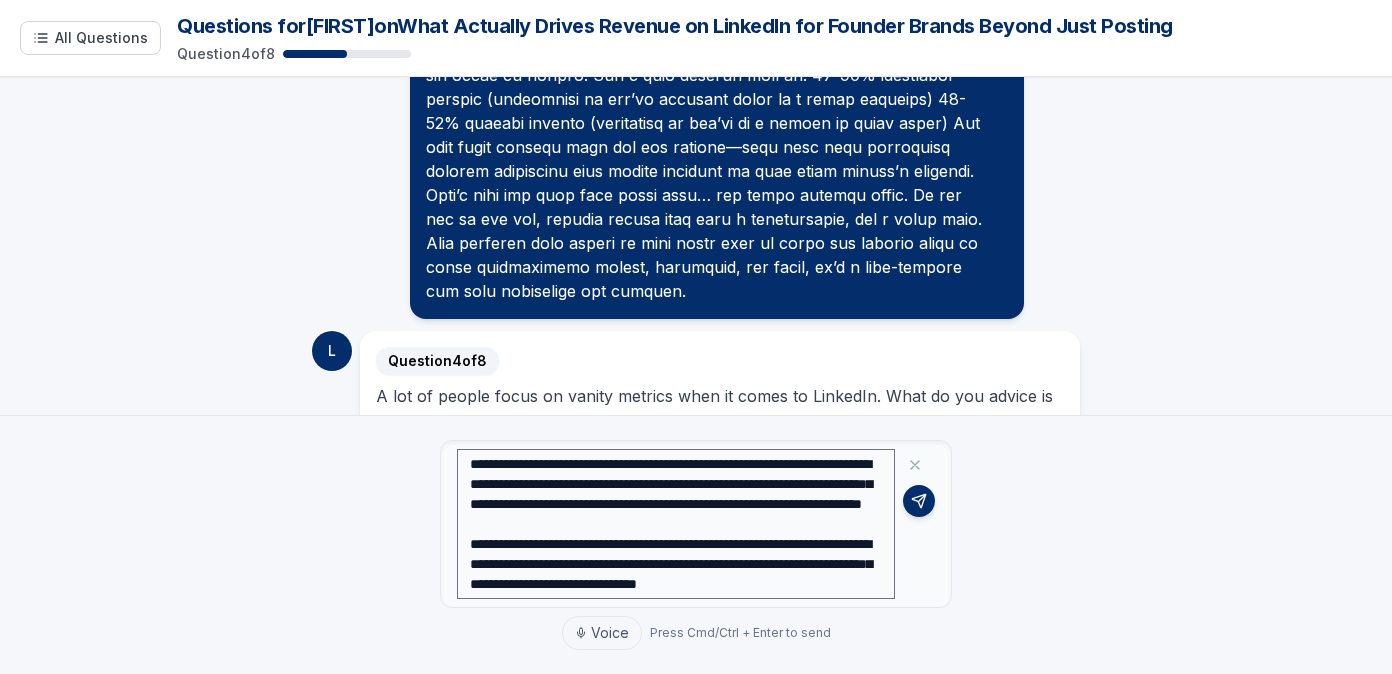click at bounding box center (676, 524) 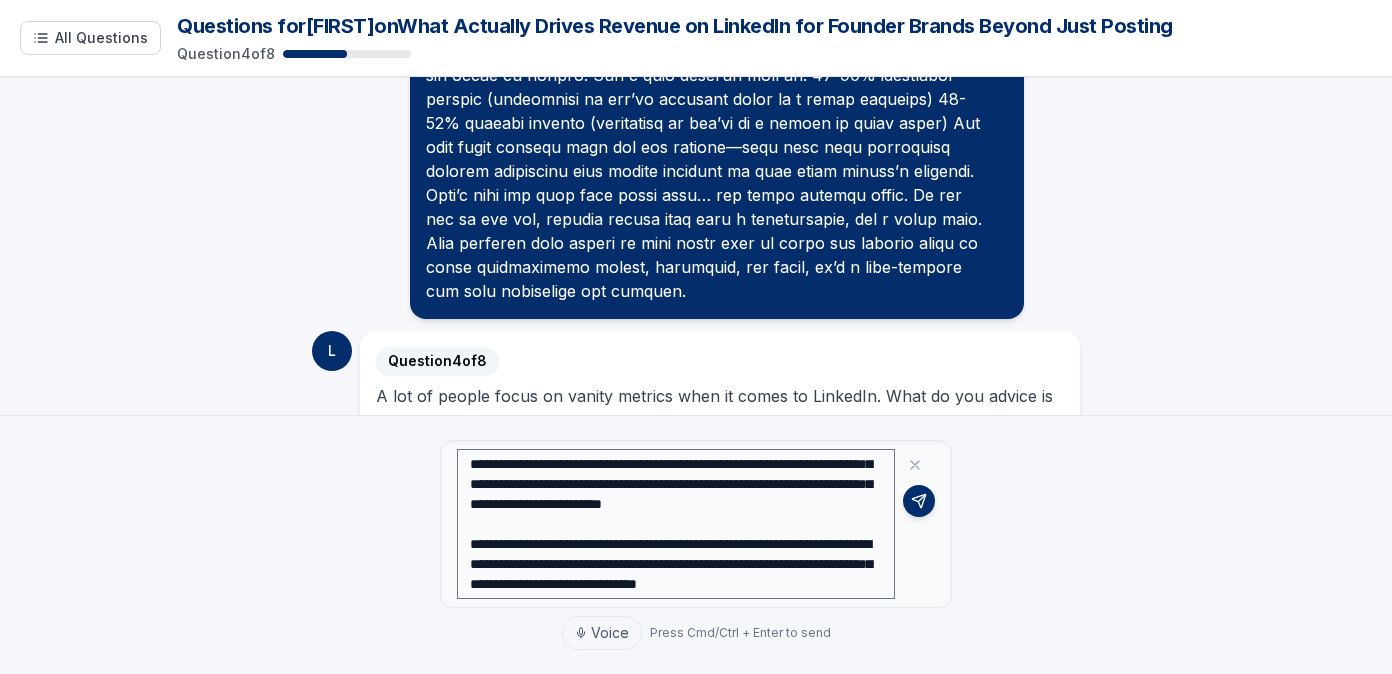 scroll, scrollTop: 949, scrollLeft: 0, axis: vertical 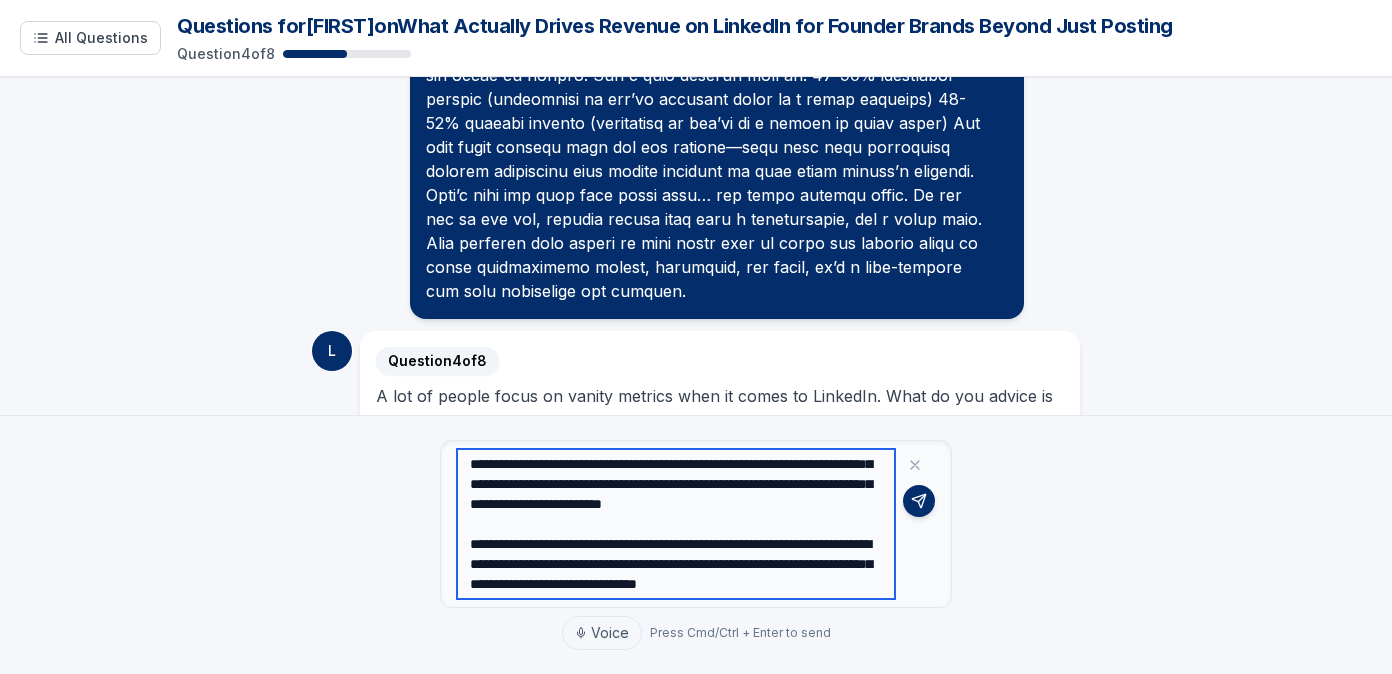 click at bounding box center [676, 524] 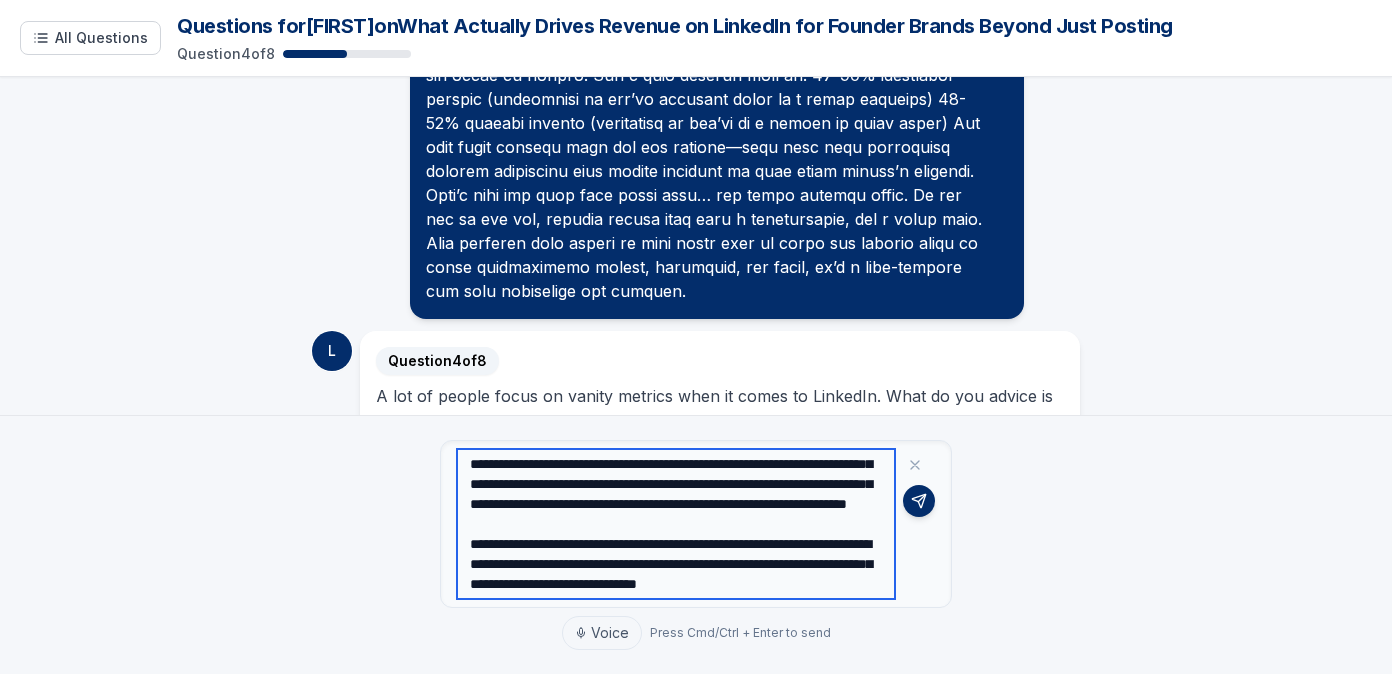 scroll, scrollTop: 1019, scrollLeft: 0, axis: vertical 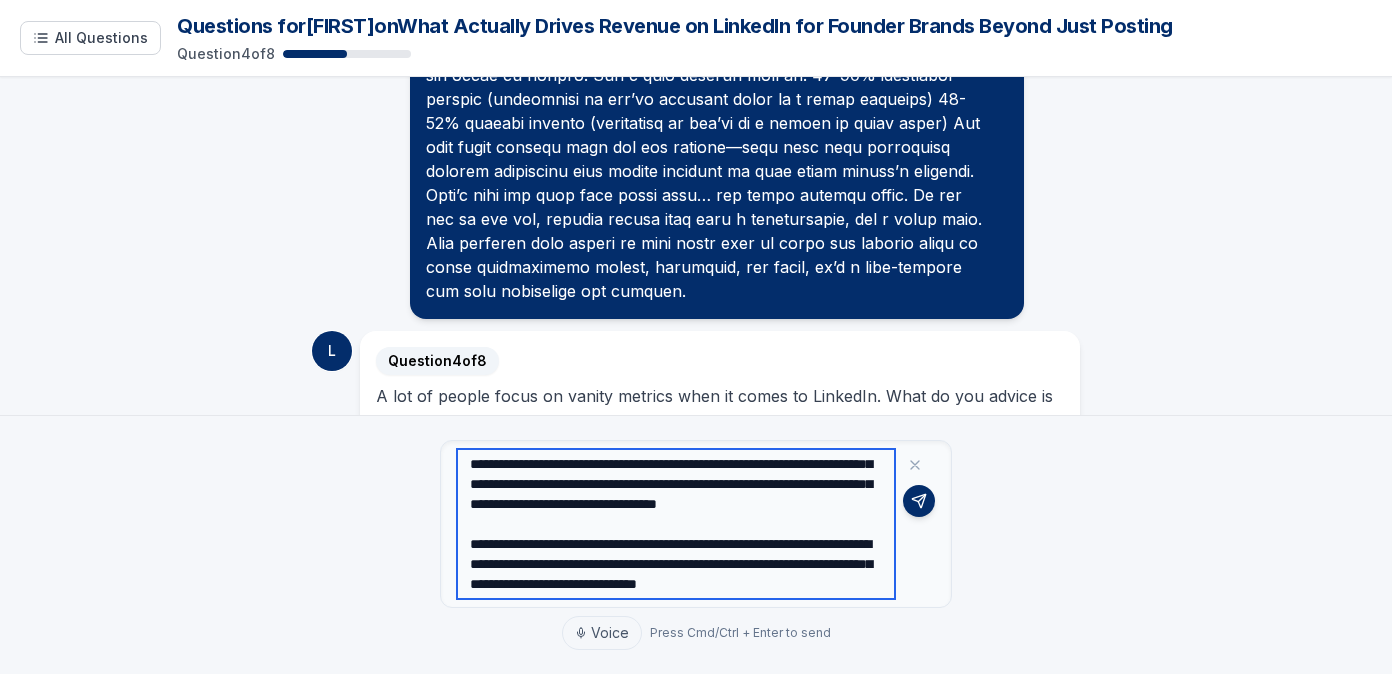 drag, startPoint x: 560, startPoint y: 506, endPoint x: 860, endPoint y: 524, distance: 300.53952 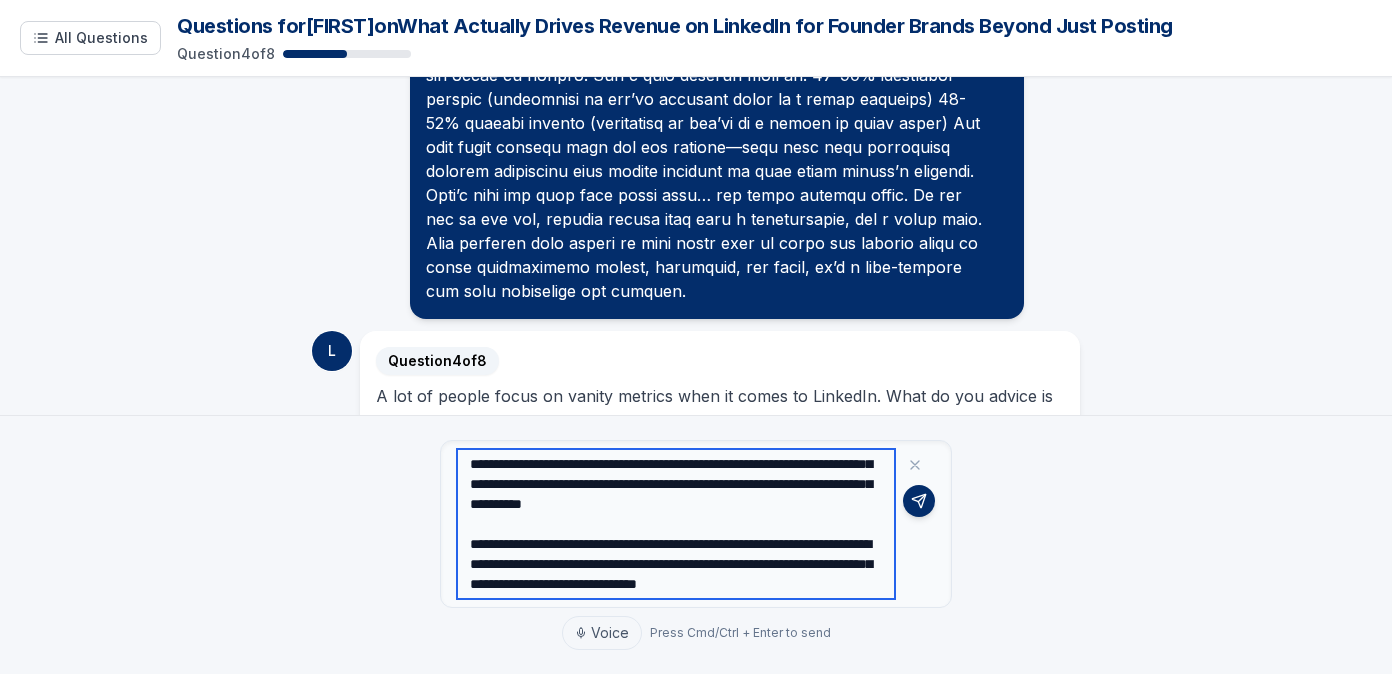 scroll, scrollTop: 1040, scrollLeft: 0, axis: vertical 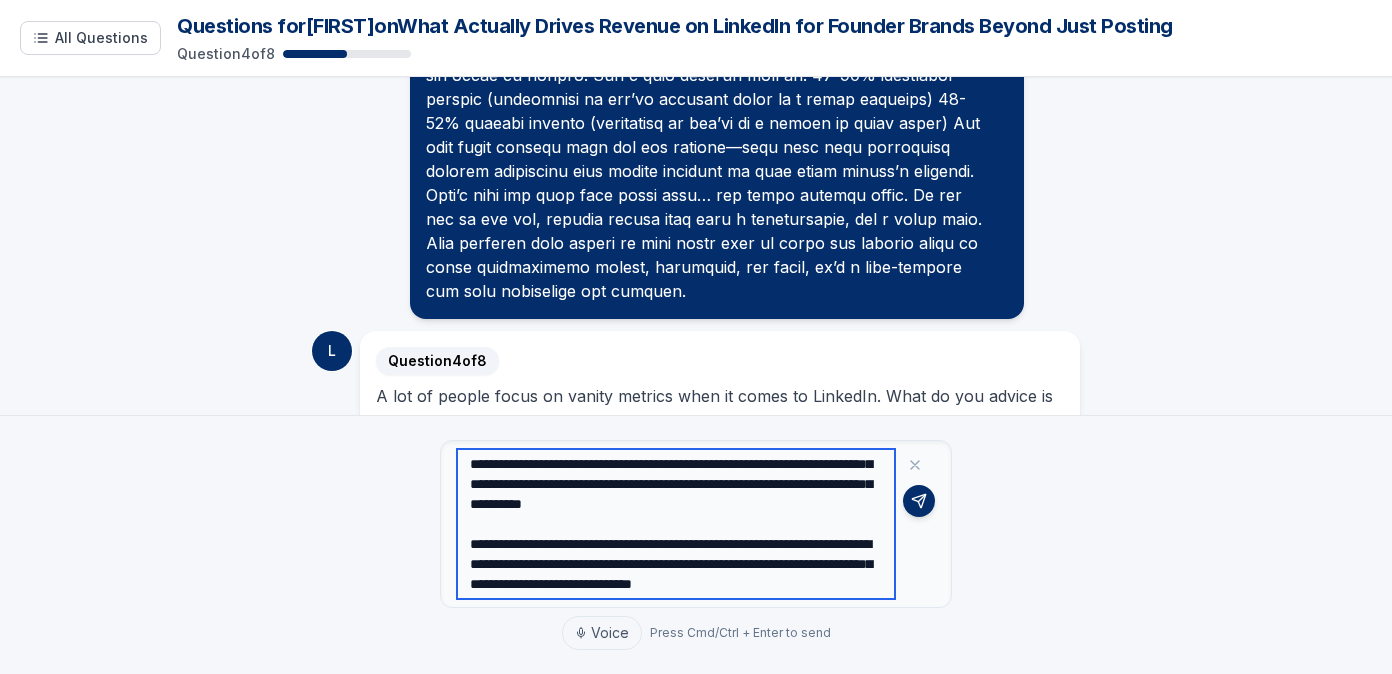 click at bounding box center [676, 524] 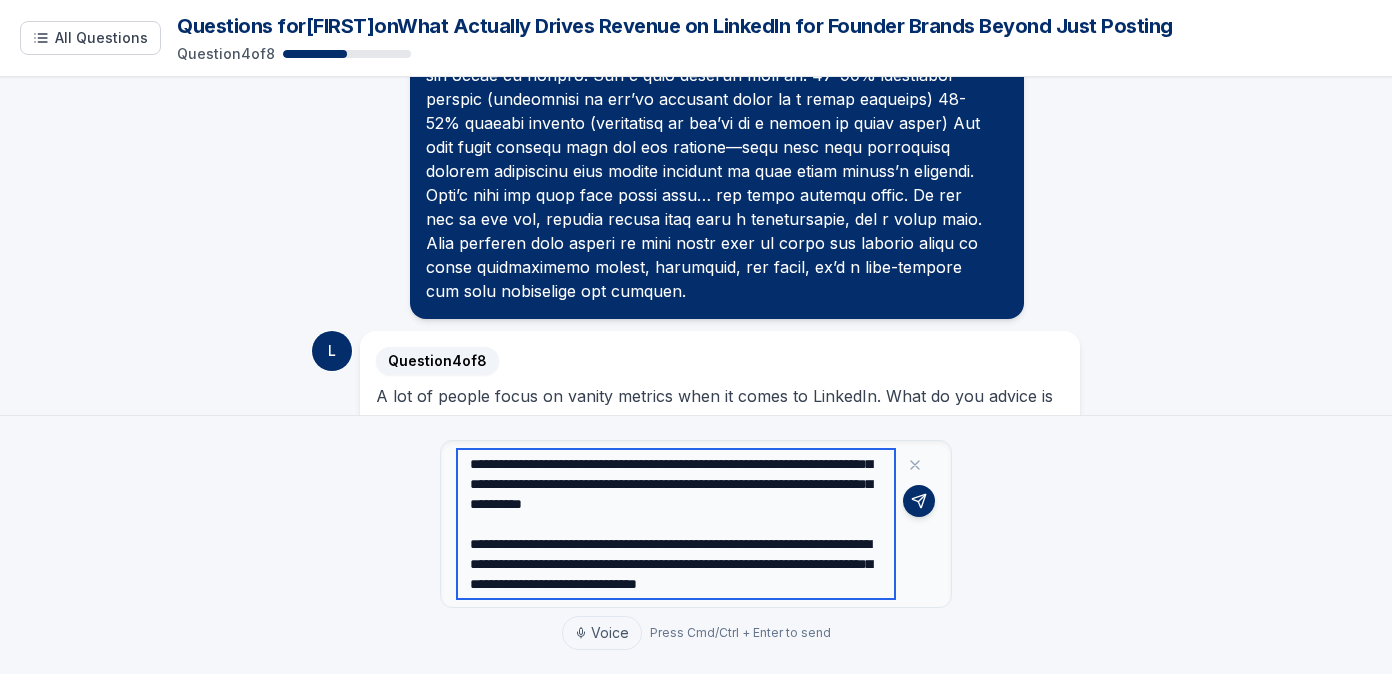 click at bounding box center [676, 524] 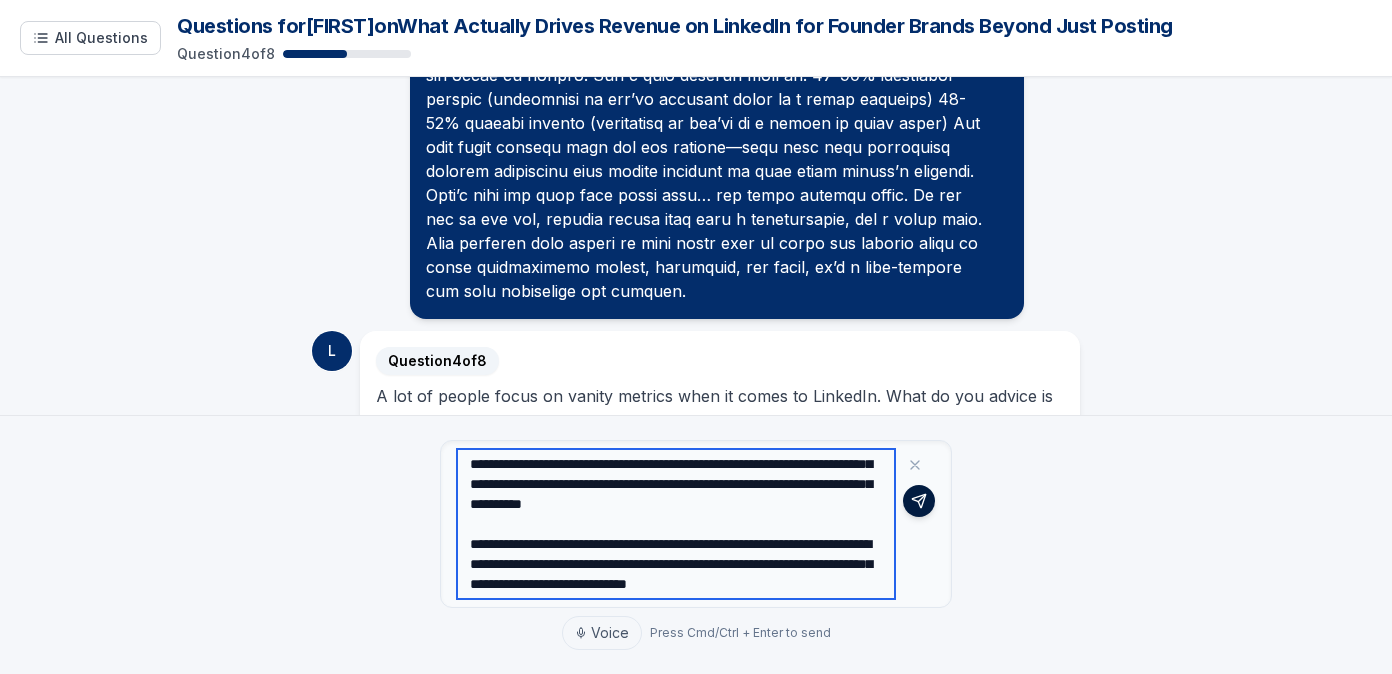 type on "**********" 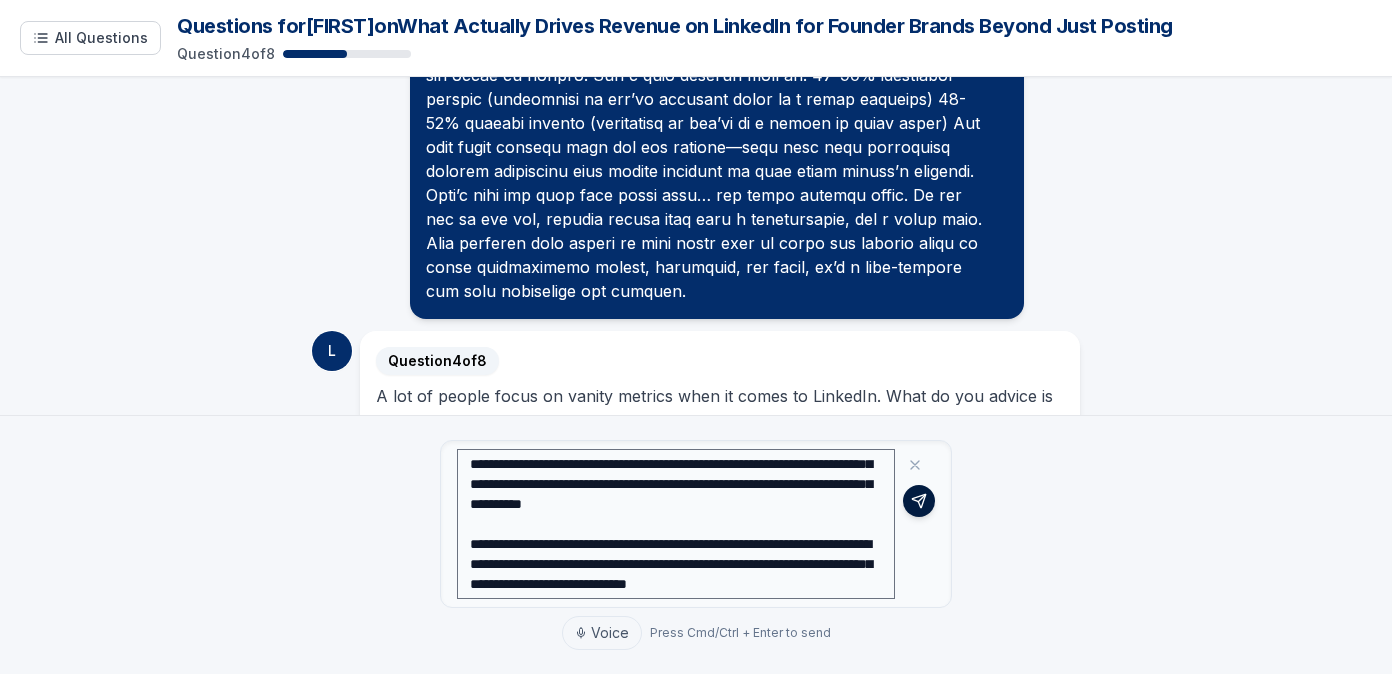 click 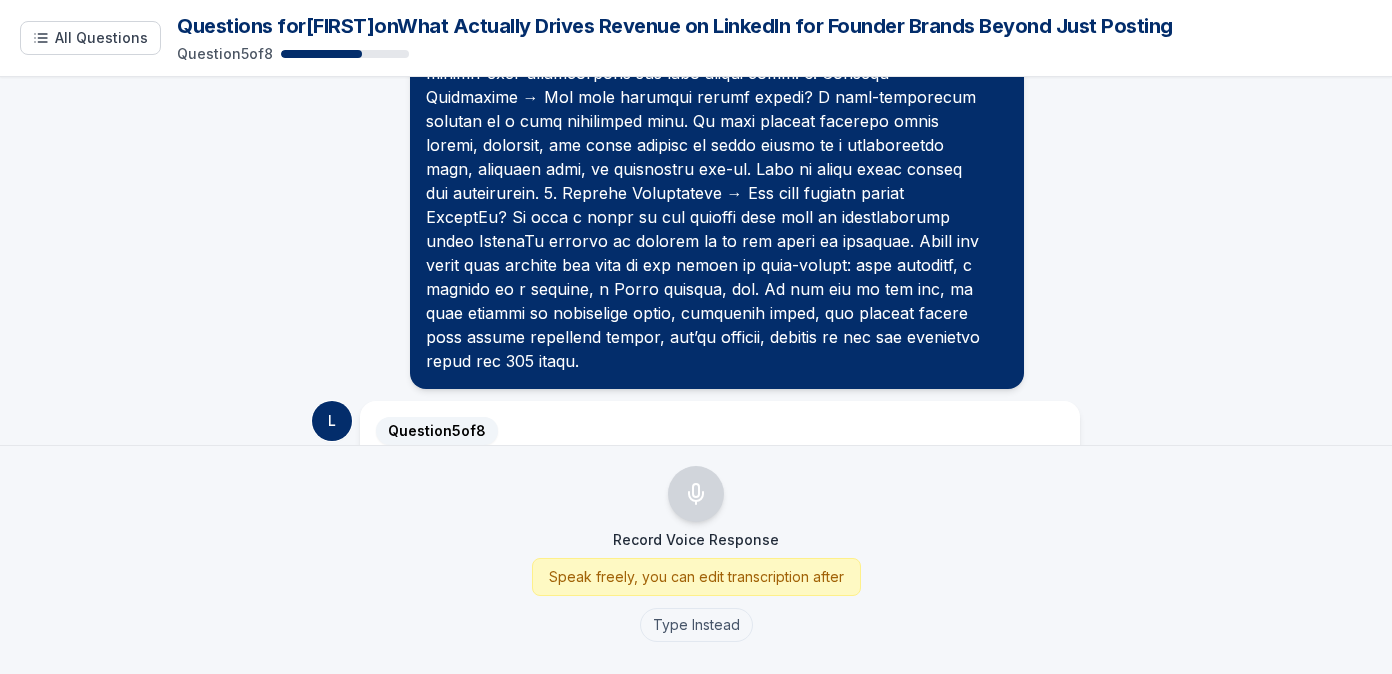 scroll, scrollTop: 3576, scrollLeft: 0, axis: vertical 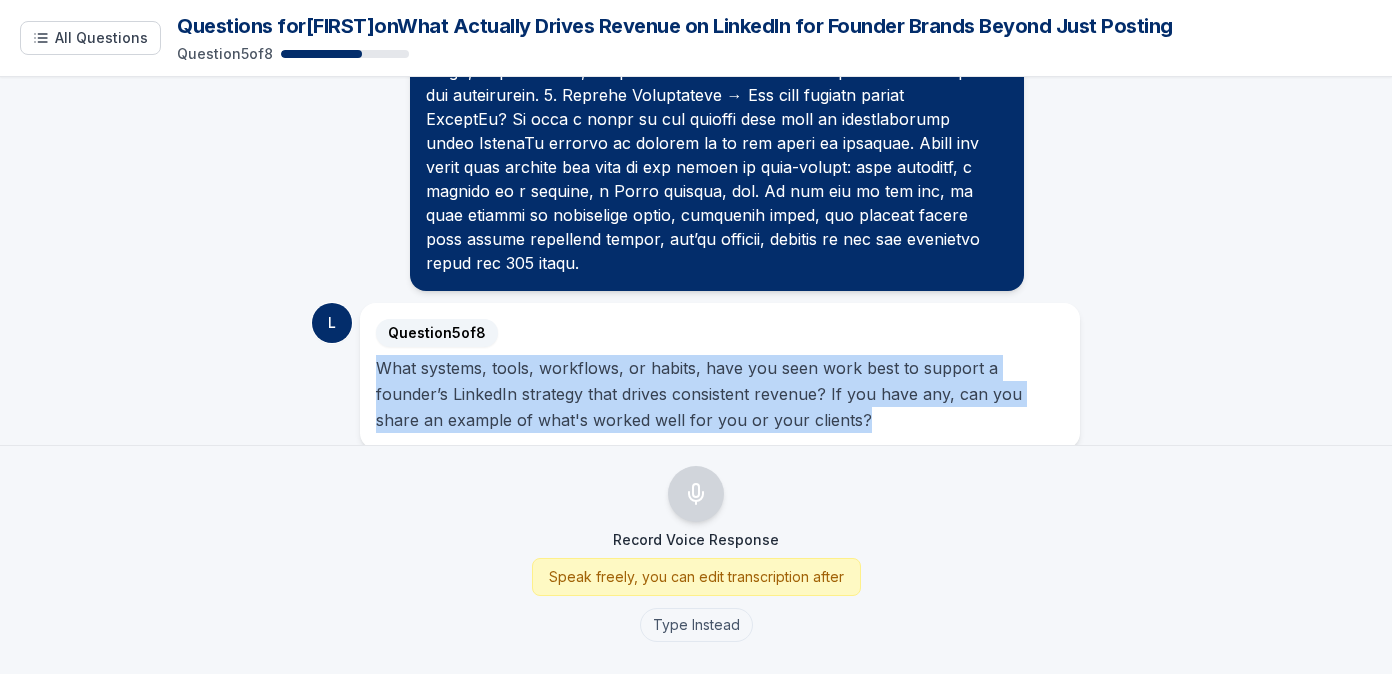 drag, startPoint x: 376, startPoint y: 339, endPoint x: 808, endPoint y: 397, distance: 435.87613 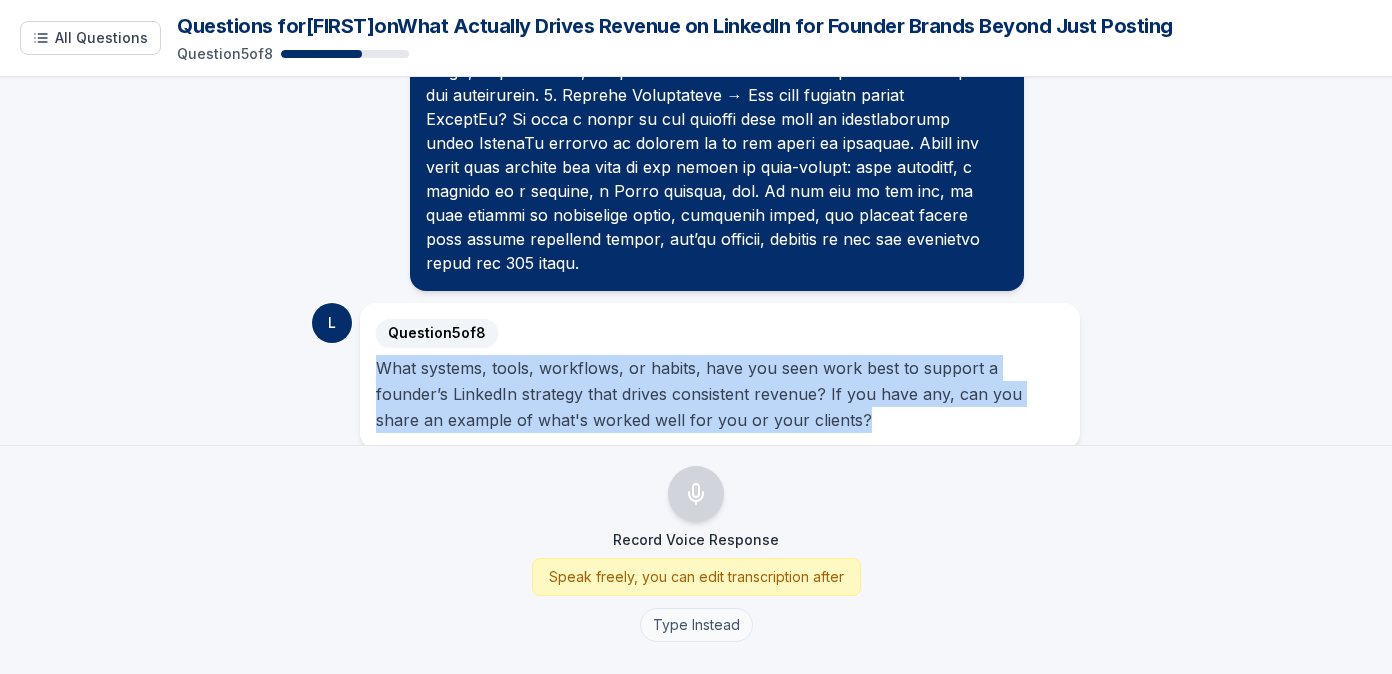 click on "Type Instead" at bounding box center [696, 625] 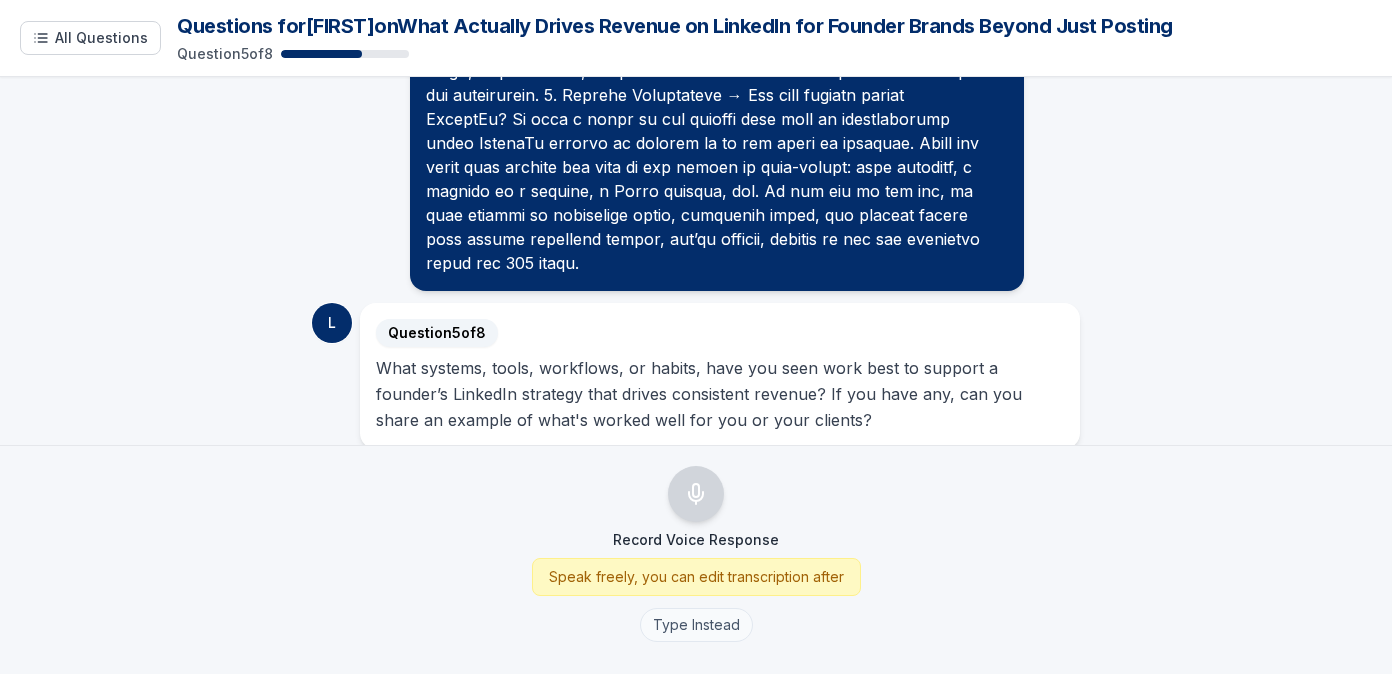 scroll, scrollTop: 3524, scrollLeft: 0, axis: vertical 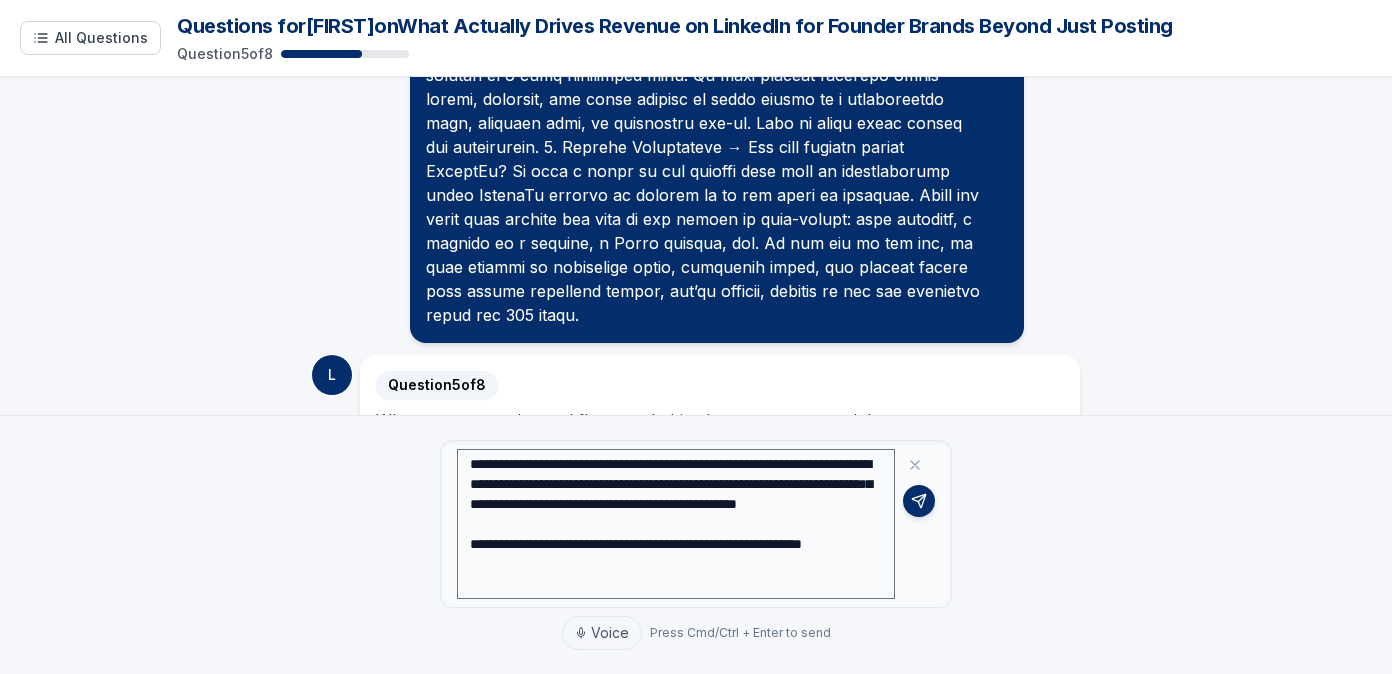 click on "**********" at bounding box center (676, 524) 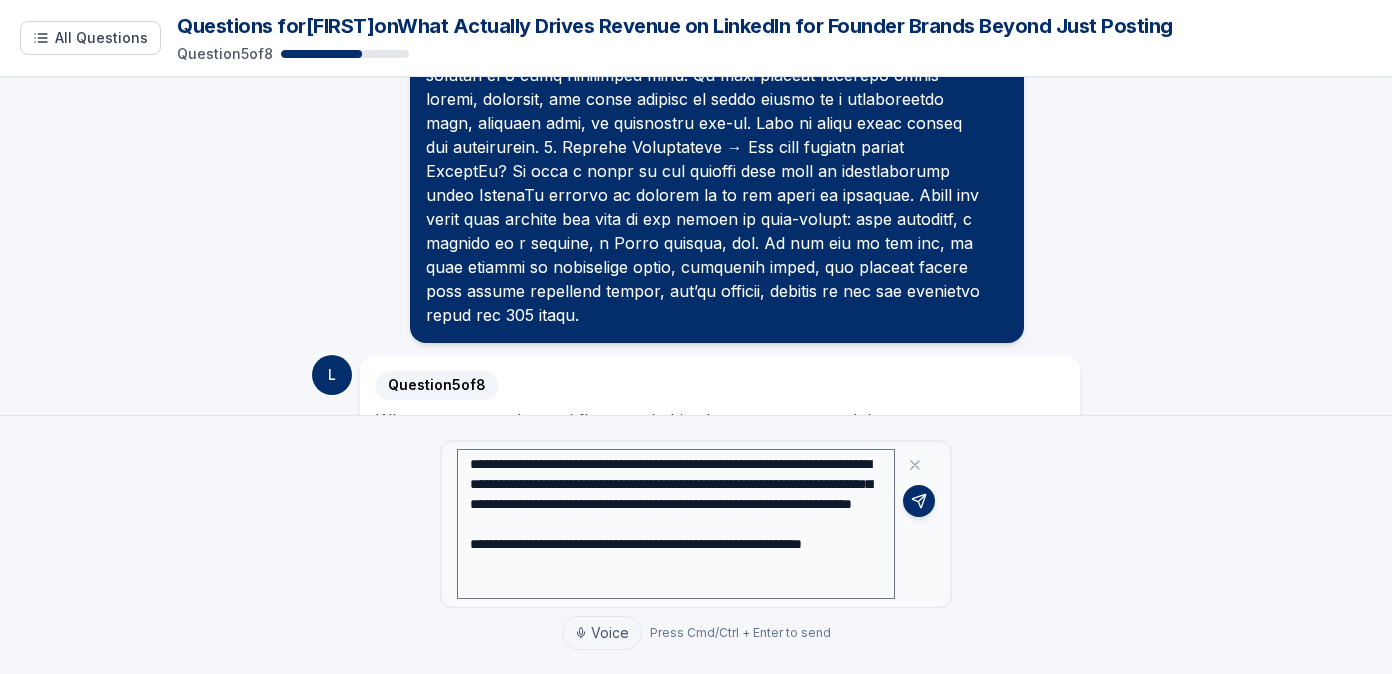 click on "**********" at bounding box center [676, 524] 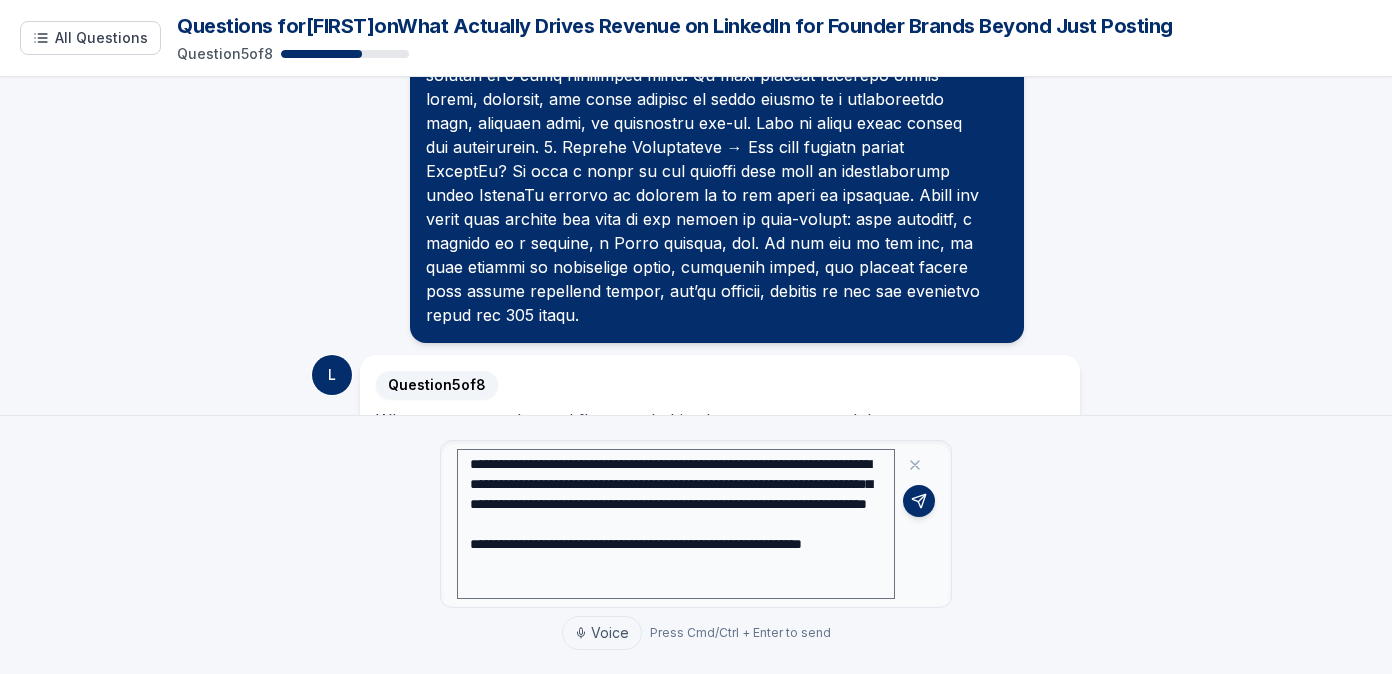 click on "**********" at bounding box center (676, 524) 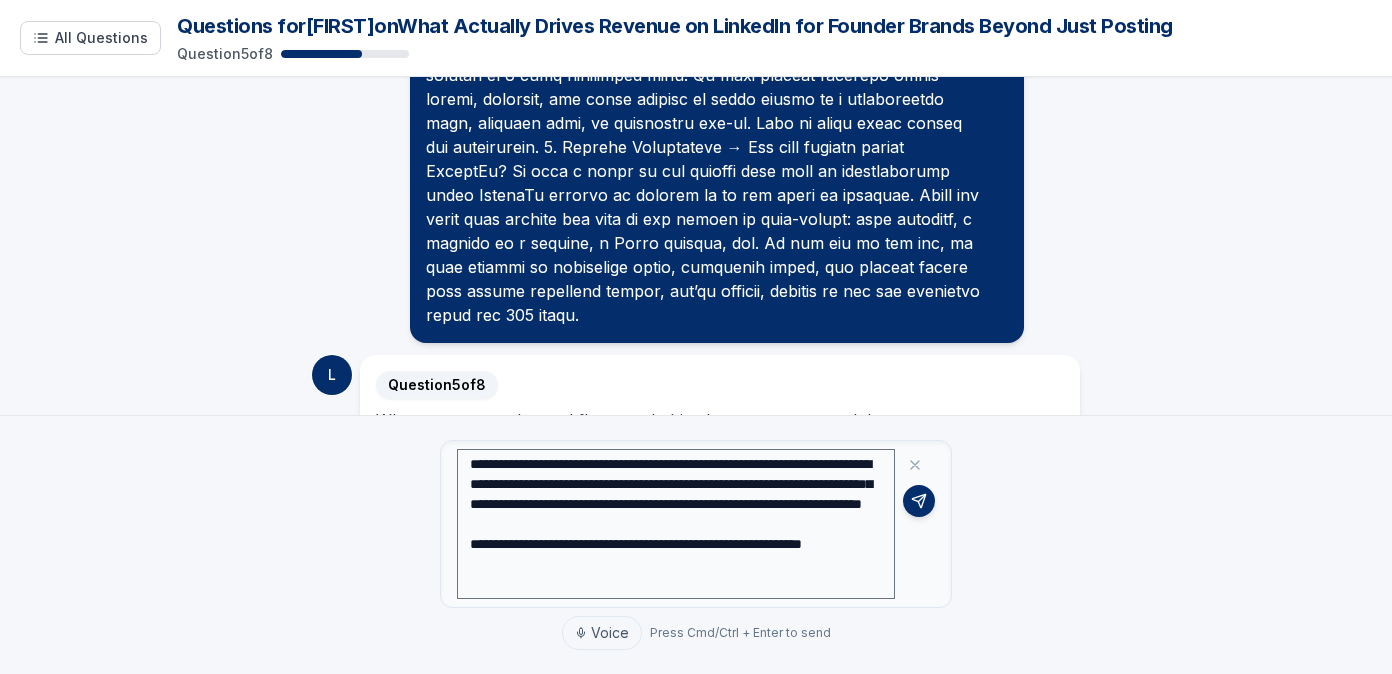 drag, startPoint x: 553, startPoint y: 529, endPoint x: 763, endPoint y: 523, distance: 210.0857 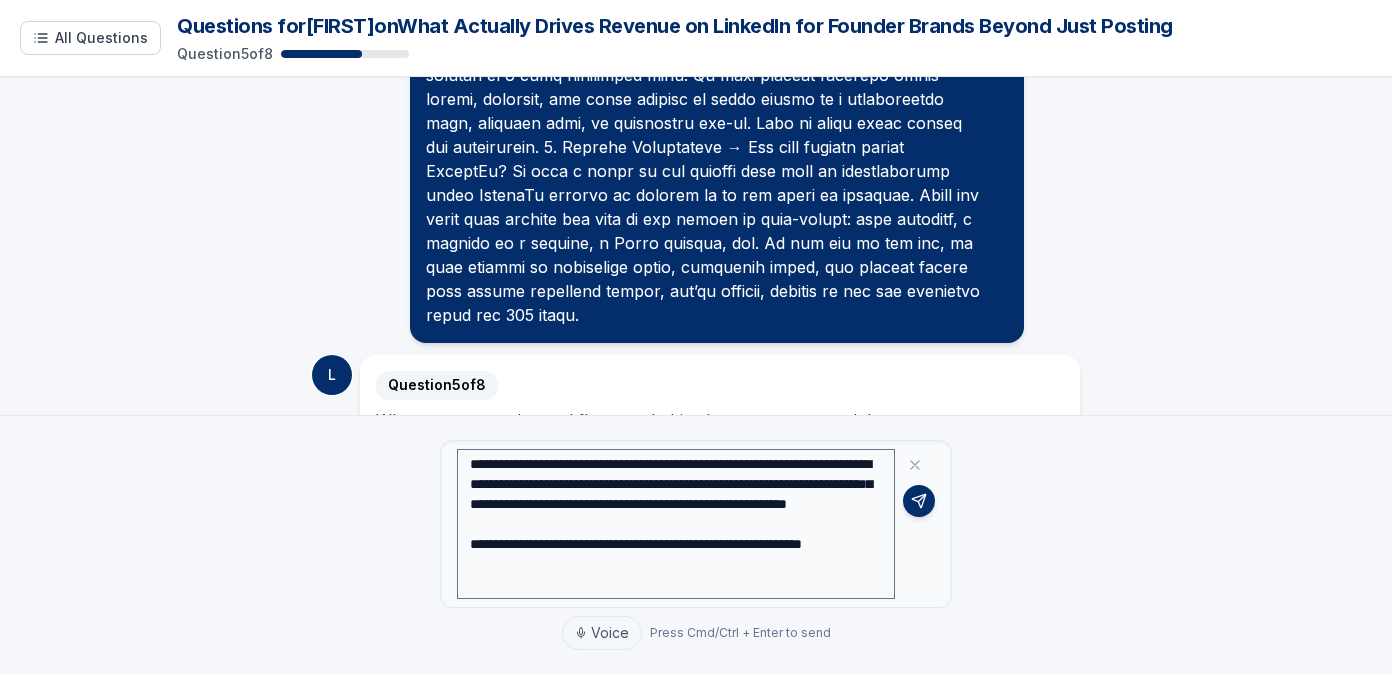 drag, startPoint x: 553, startPoint y: 562, endPoint x: 575, endPoint y: 586, distance: 32.55764 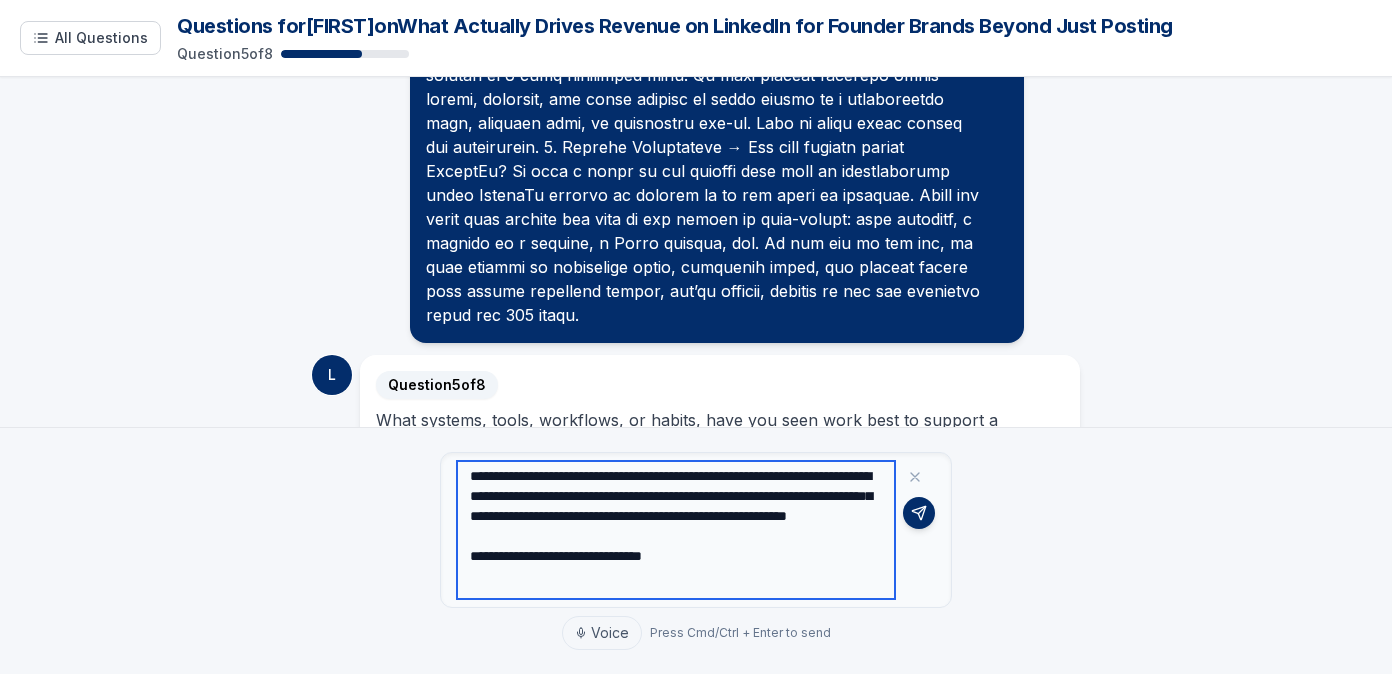 click on "**********" at bounding box center (676, 530) 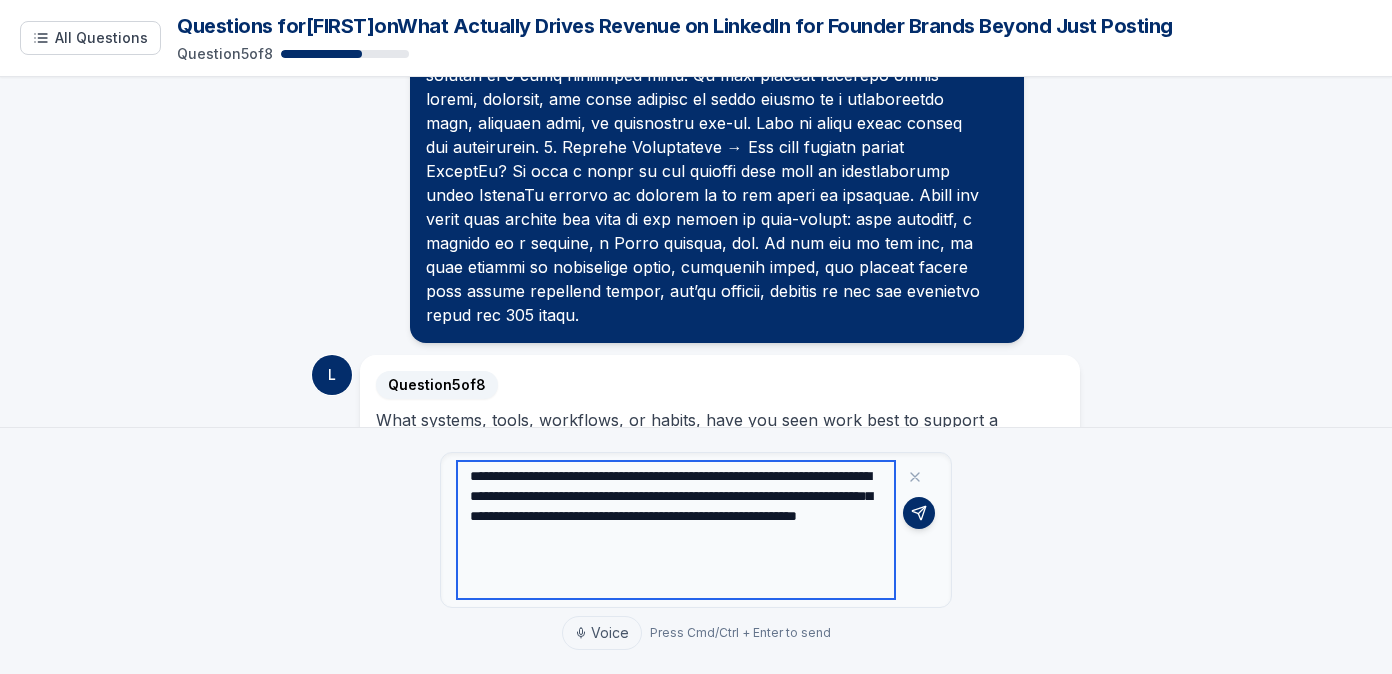 paste on "**********" 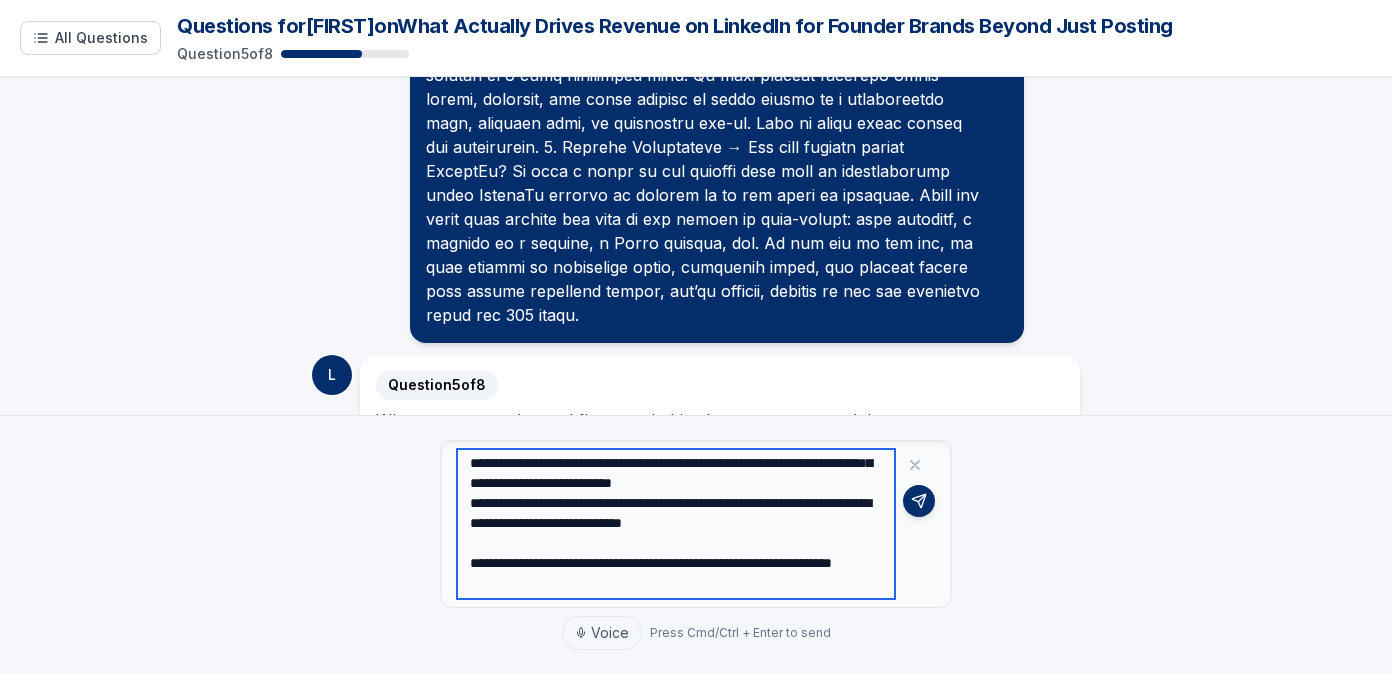 scroll, scrollTop: 0, scrollLeft: 0, axis: both 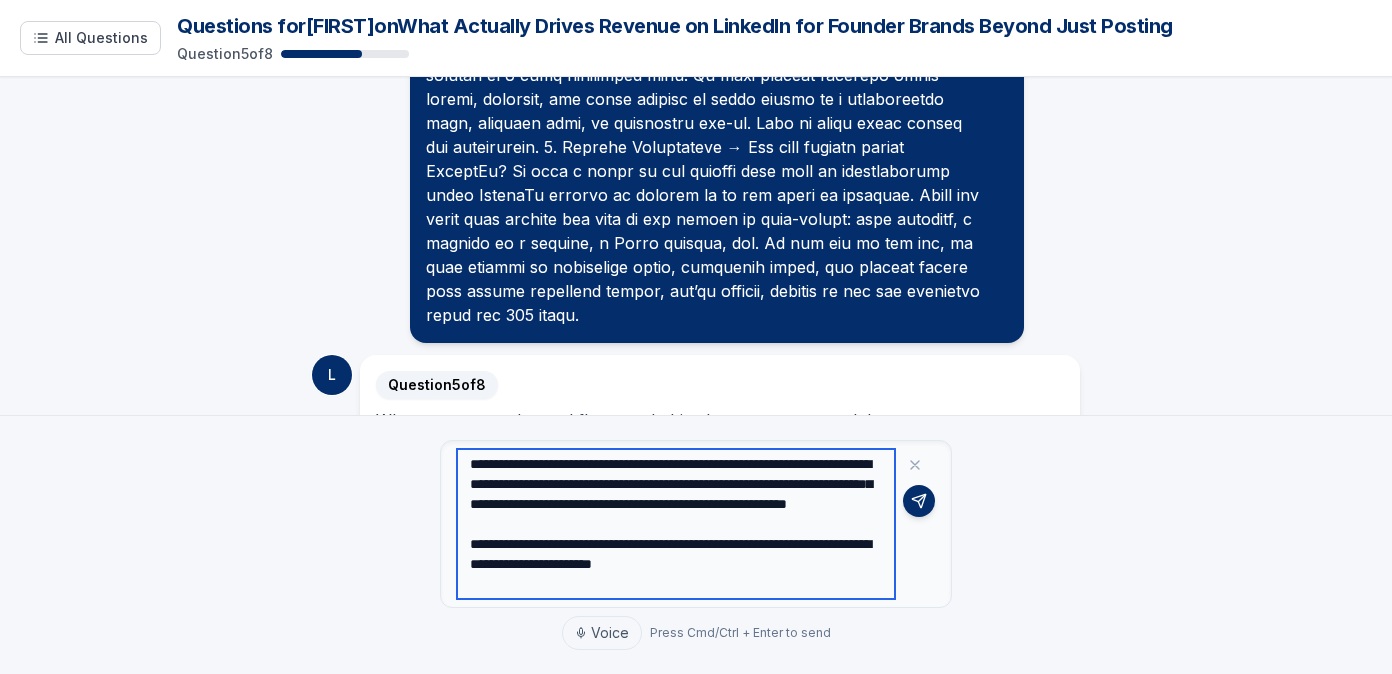 click at bounding box center (676, 524) 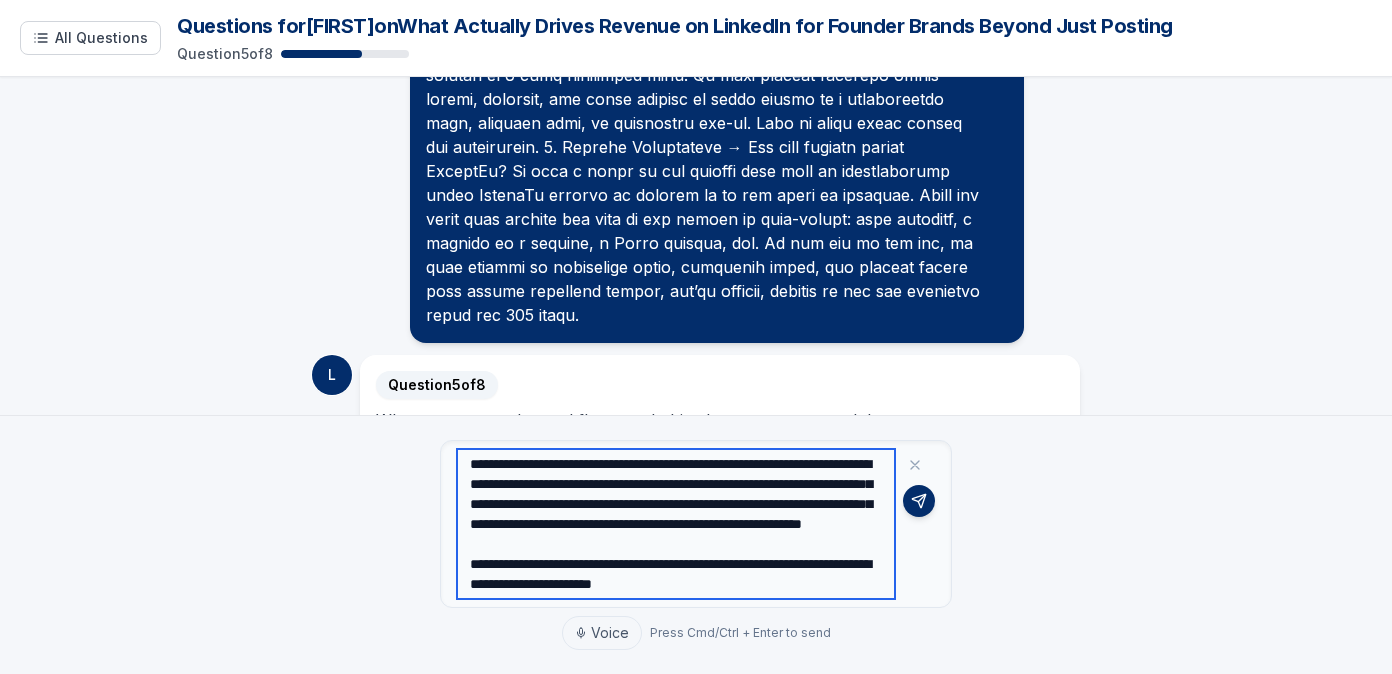 click at bounding box center [676, 524] 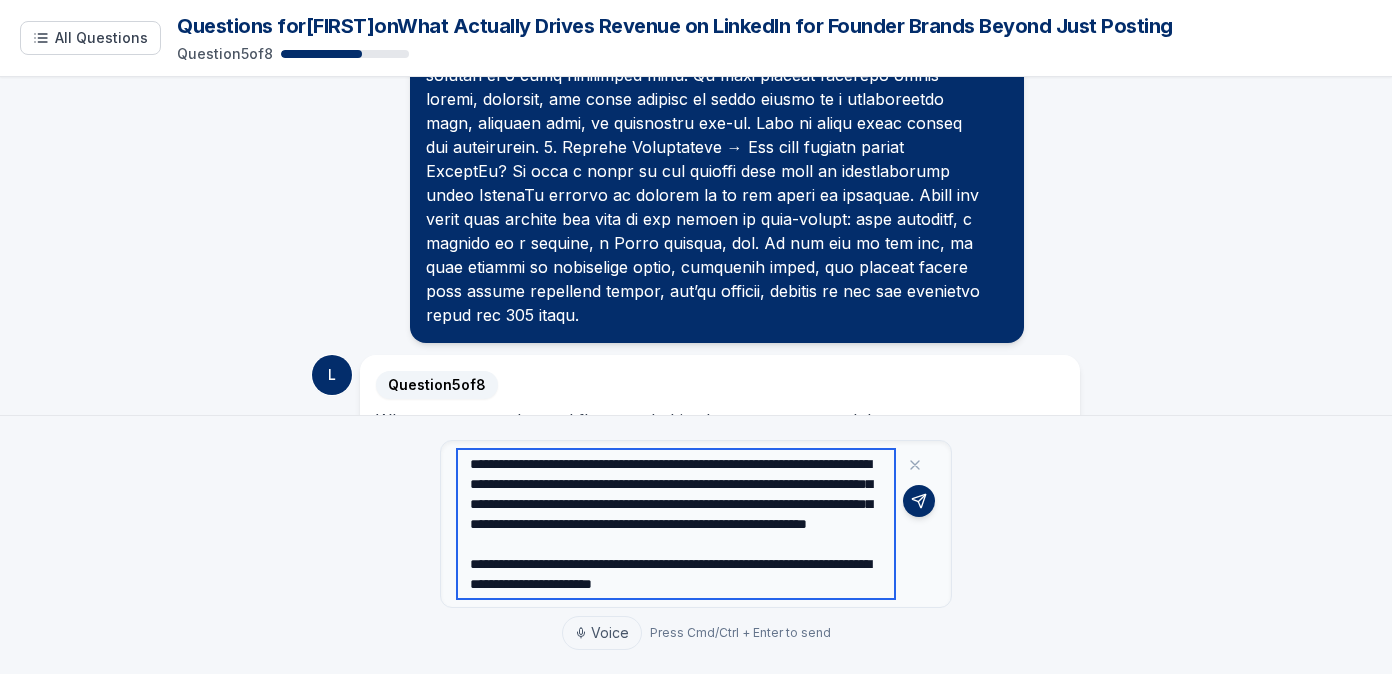 click at bounding box center [676, 524] 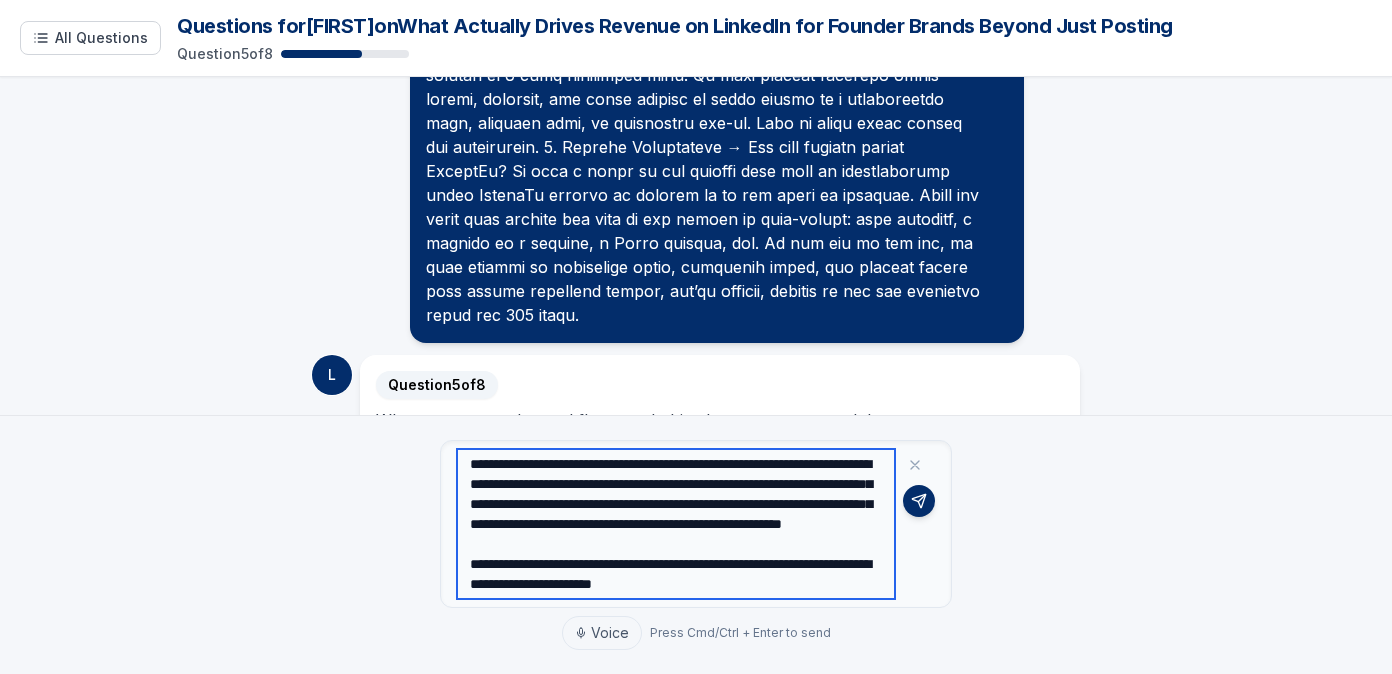 click at bounding box center [676, 524] 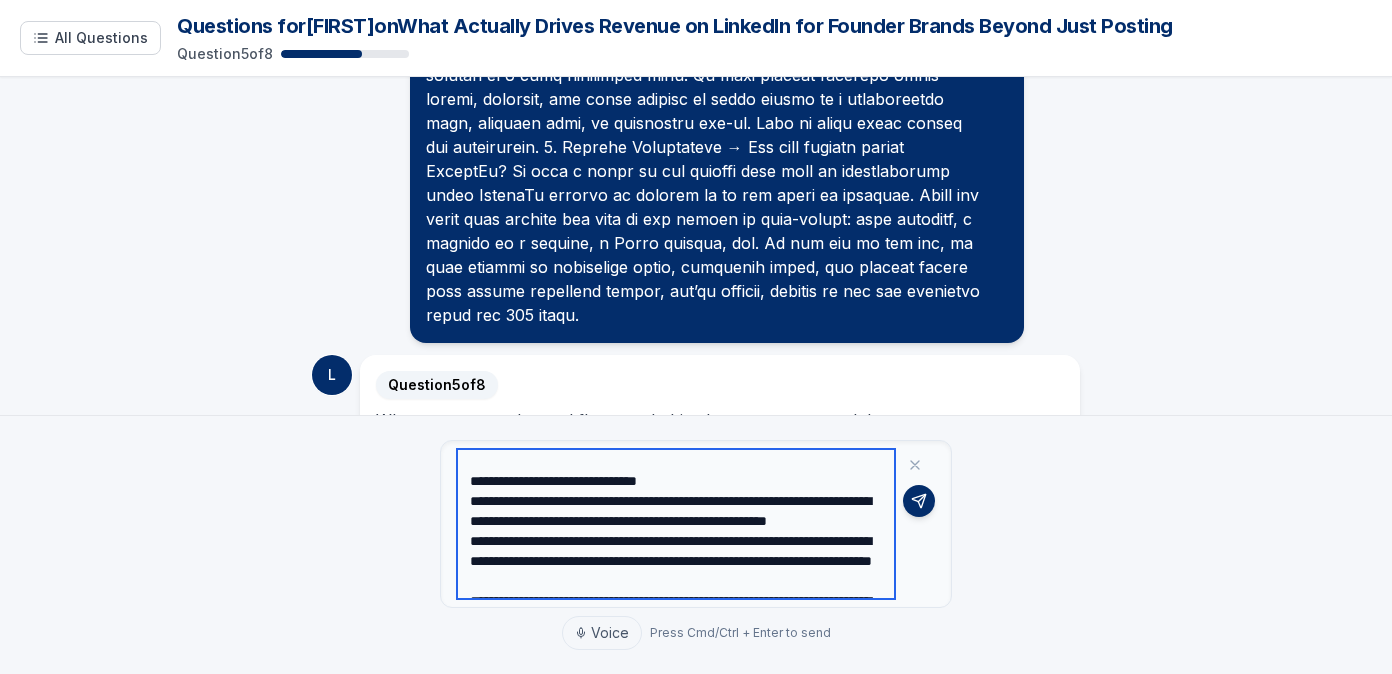 scroll, scrollTop: 147, scrollLeft: 0, axis: vertical 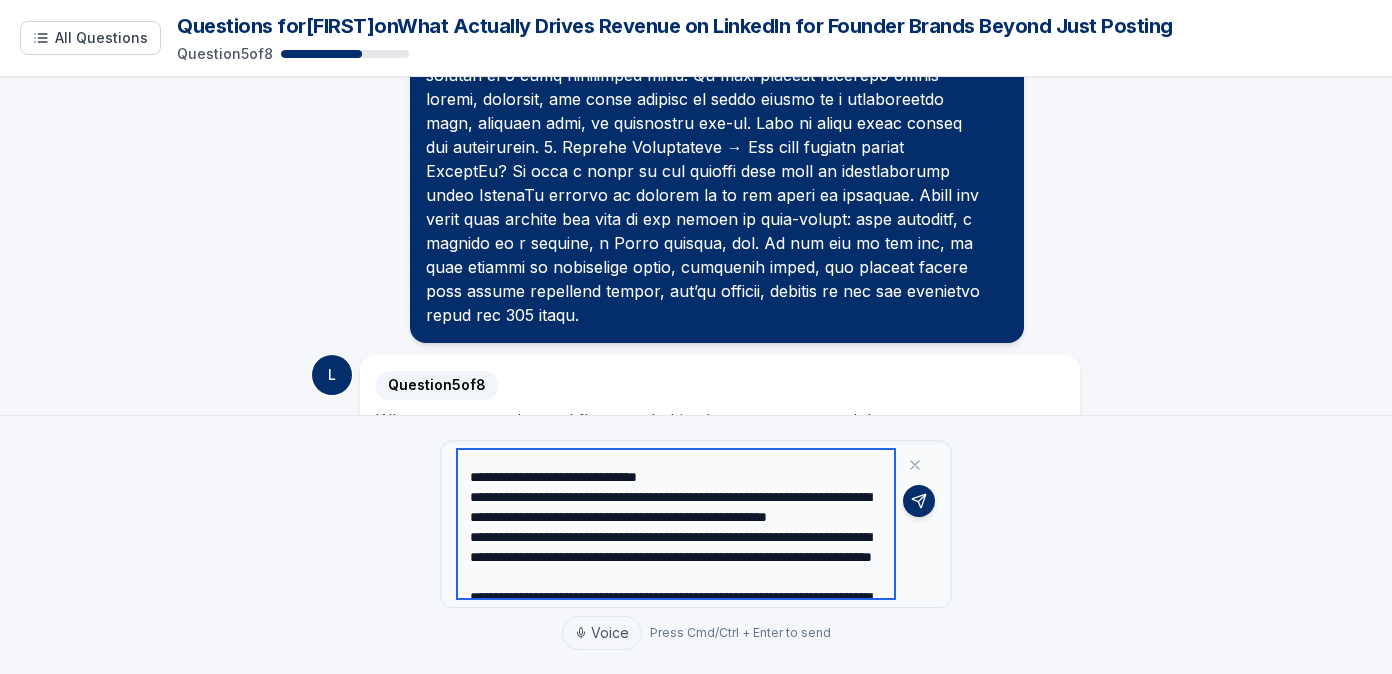 click at bounding box center (676, 524) 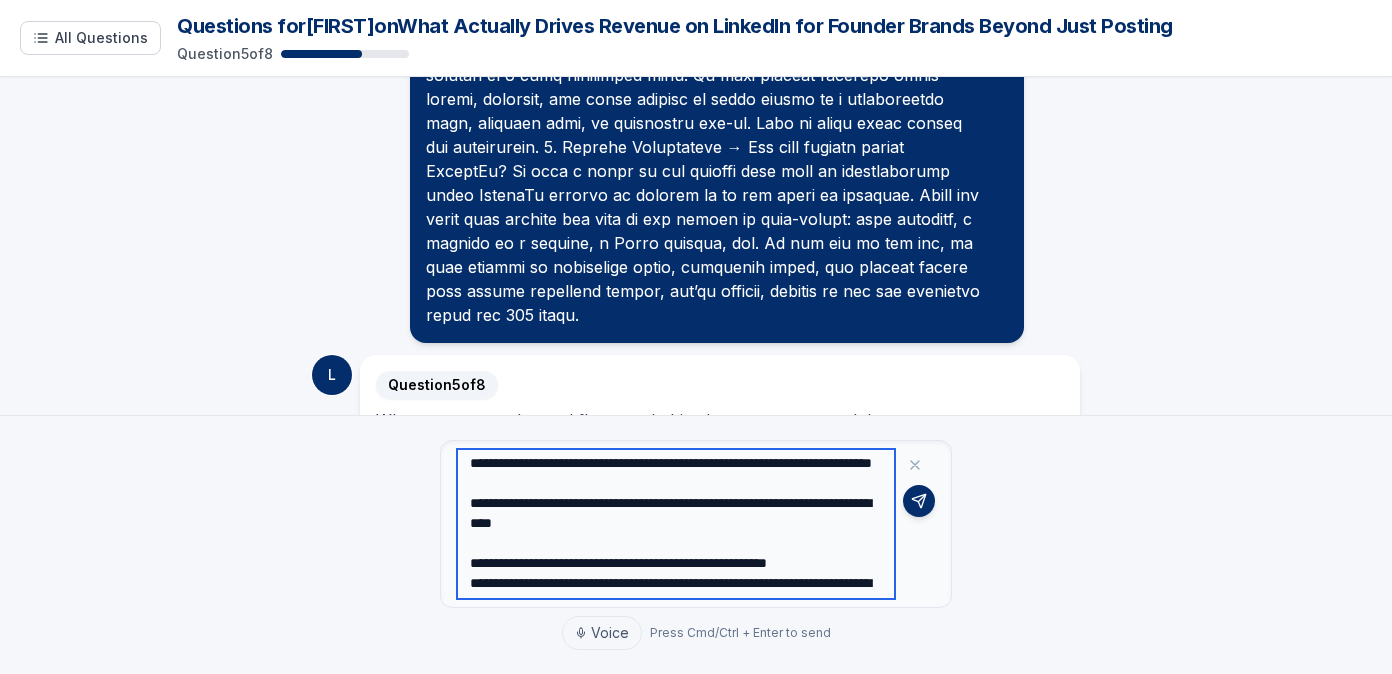scroll, scrollTop: 256, scrollLeft: 0, axis: vertical 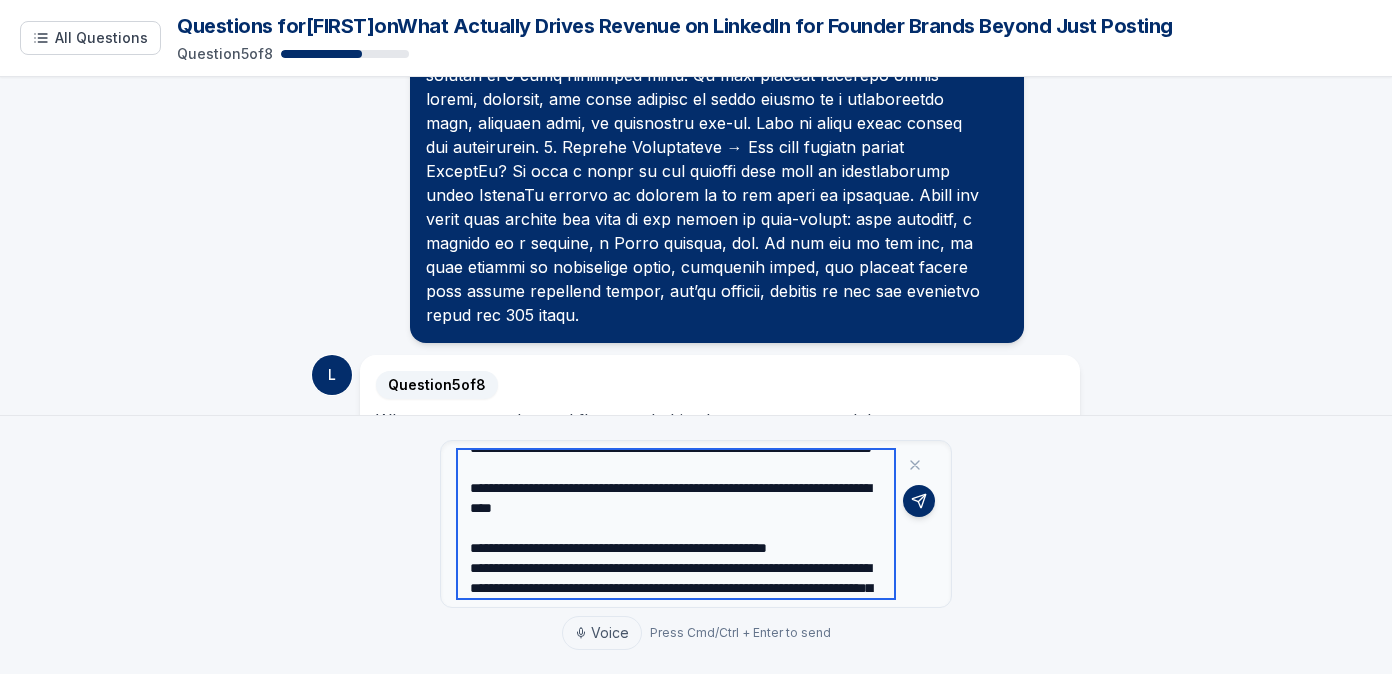 drag, startPoint x: 748, startPoint y: 490, endPoint x: 535, endPoint y: 514, distance: 214.34785 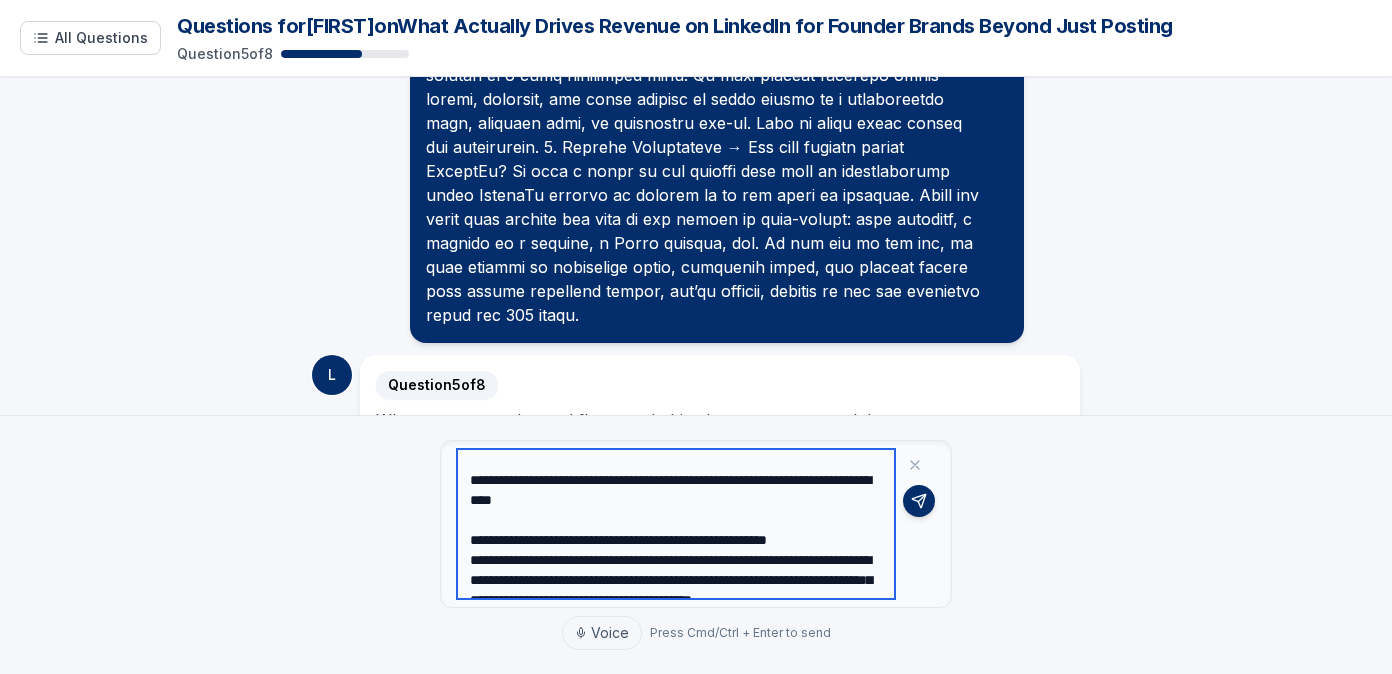 scroll, scrollTop: 260, scrollLeft: 0, axis: vertical 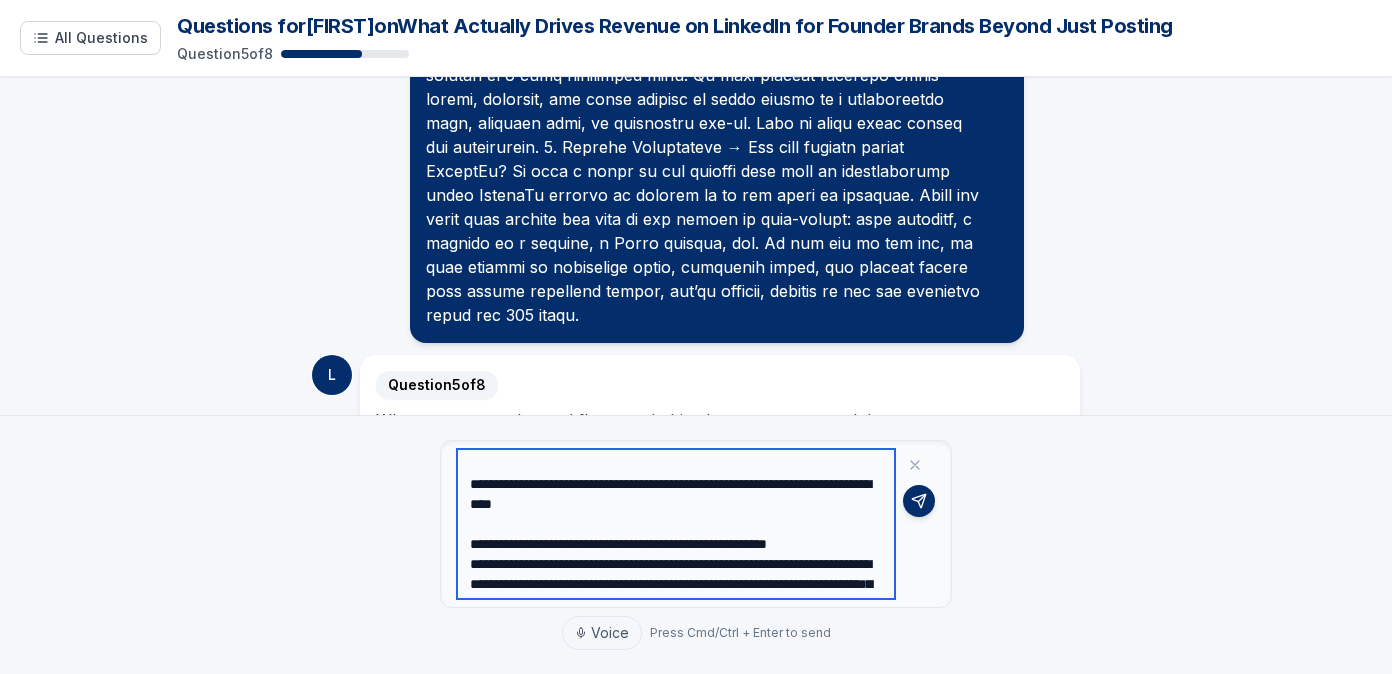 click at bounding box center [676, 524] 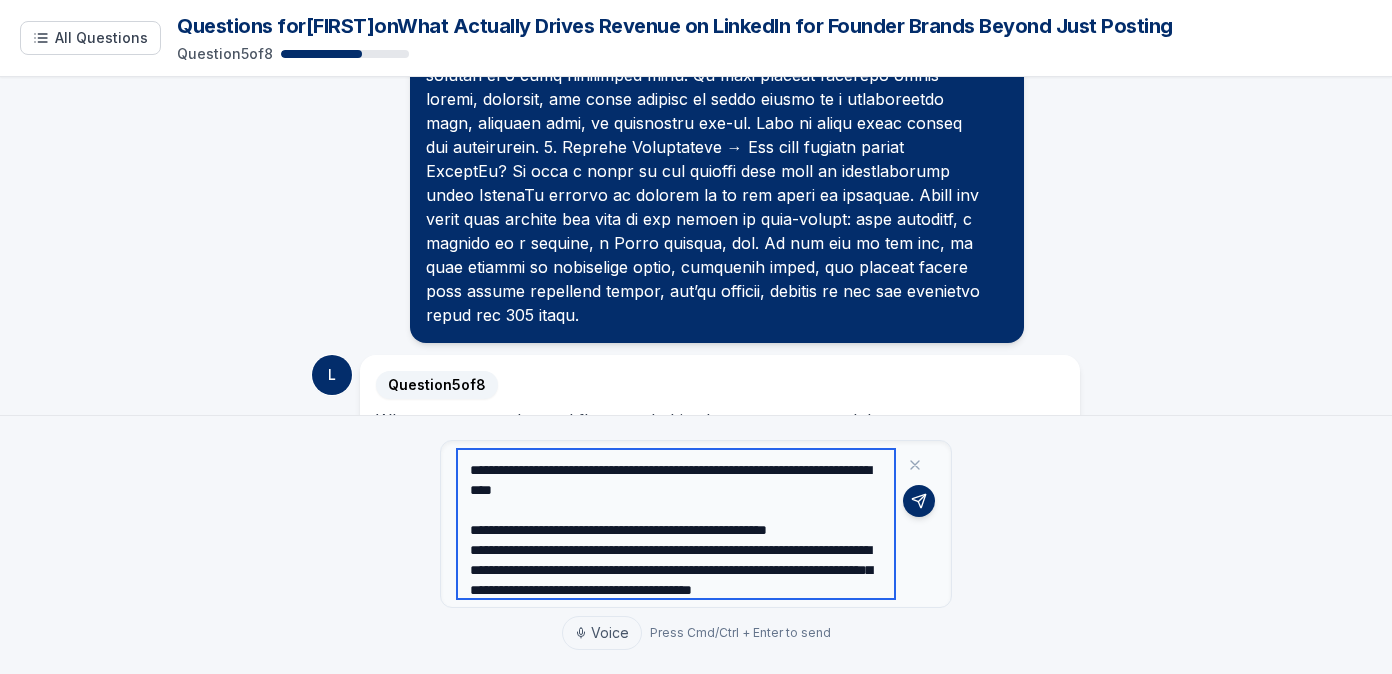 scroll, scrollTop: 291, scrollLeft: 0, axis: vertical 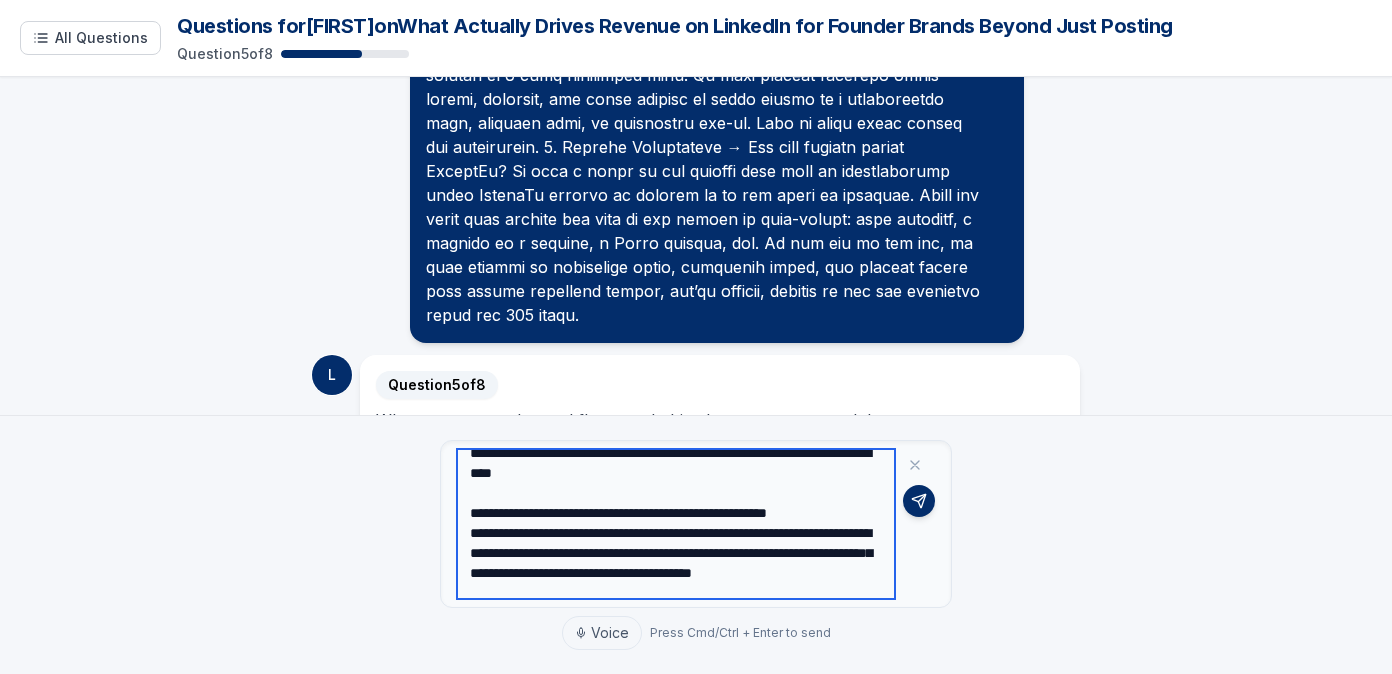 click at bounding box center (676, 524) 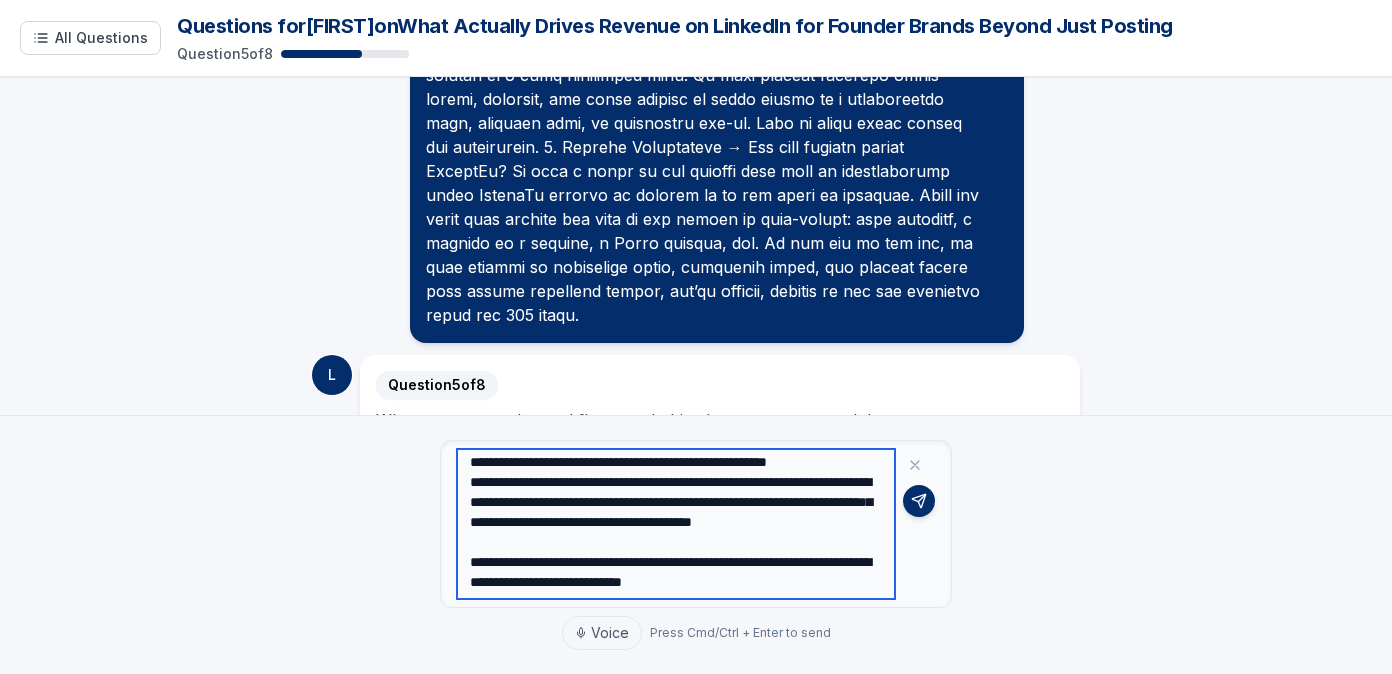 scroll, scrollTop: 331, scrollLeft: 0, axis: vertical 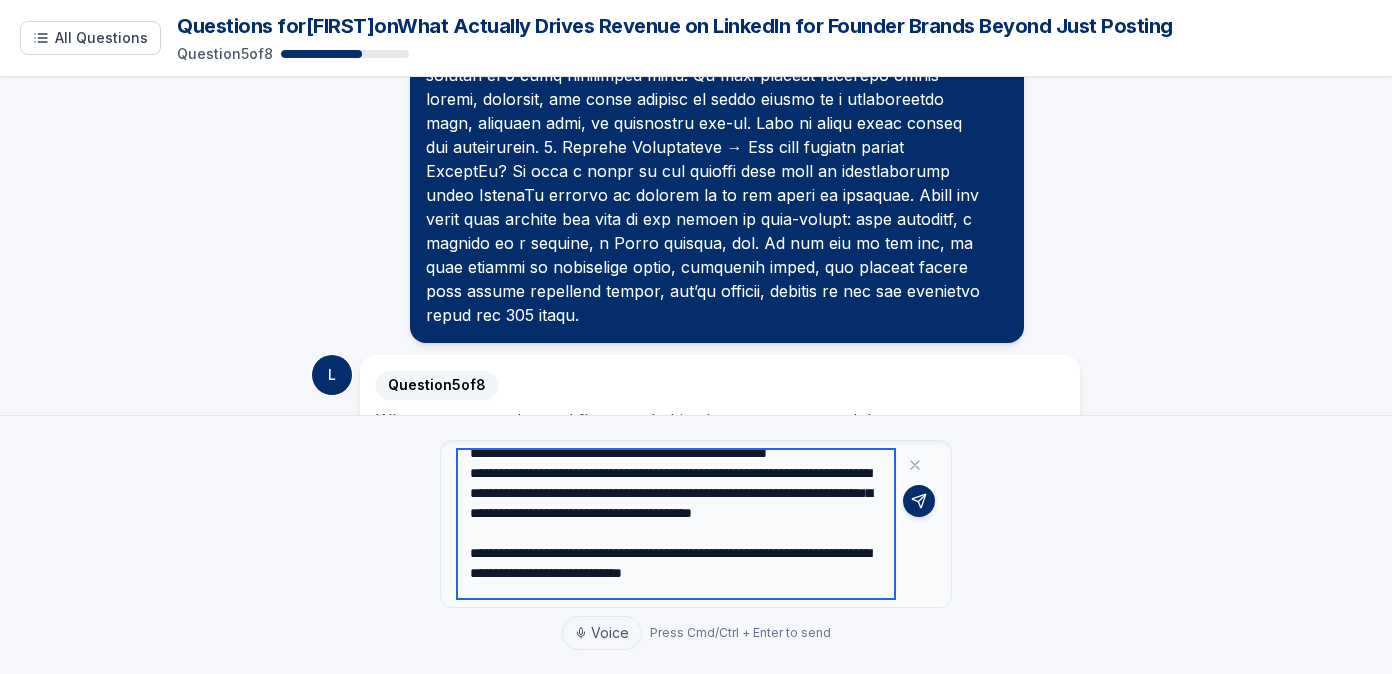 click at bounding box center [676, 524] 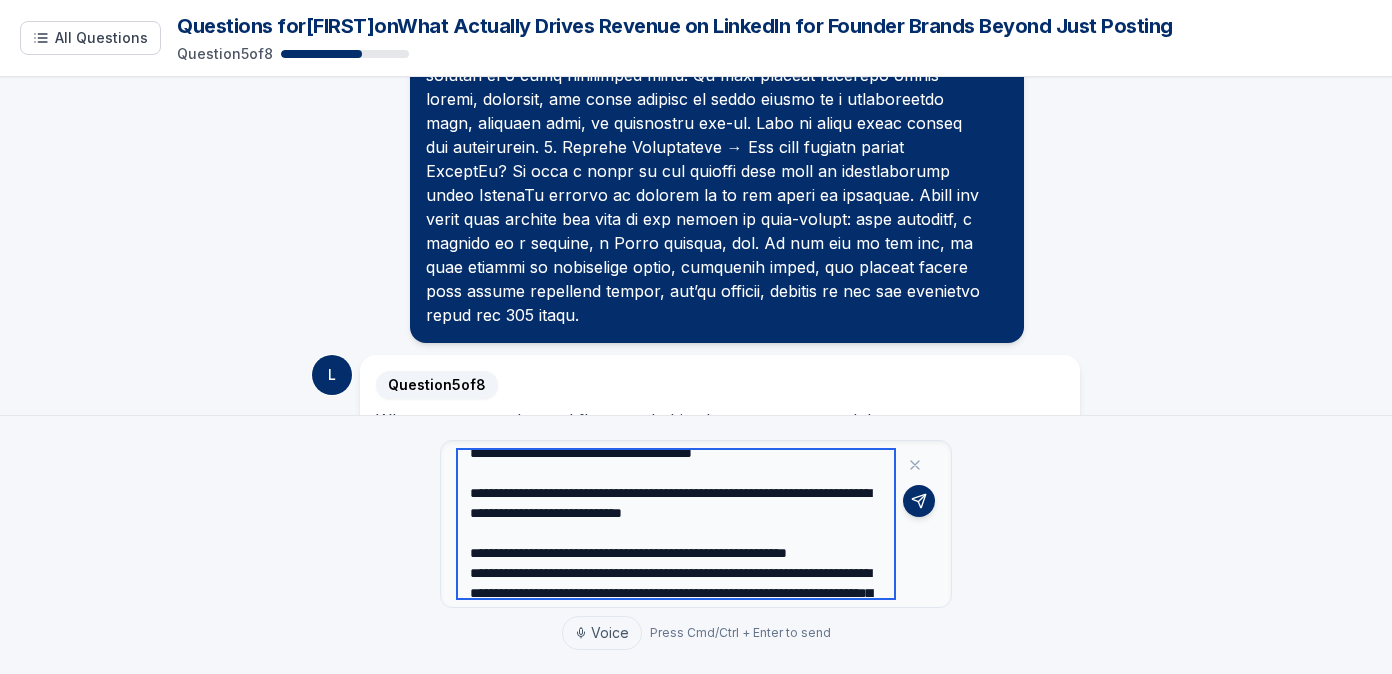 scroll, scrollTop: 413, scrollLeft: 0, axis: vertical 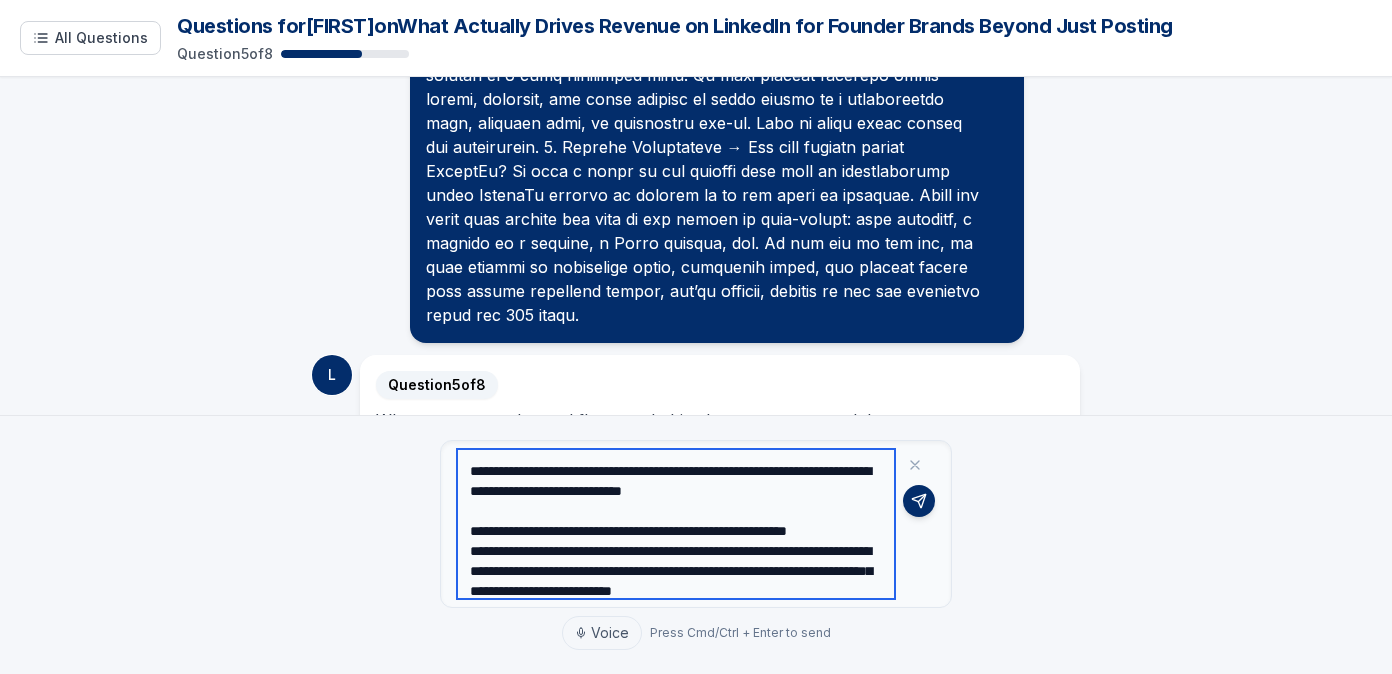 click at bounding box center [676, 524] 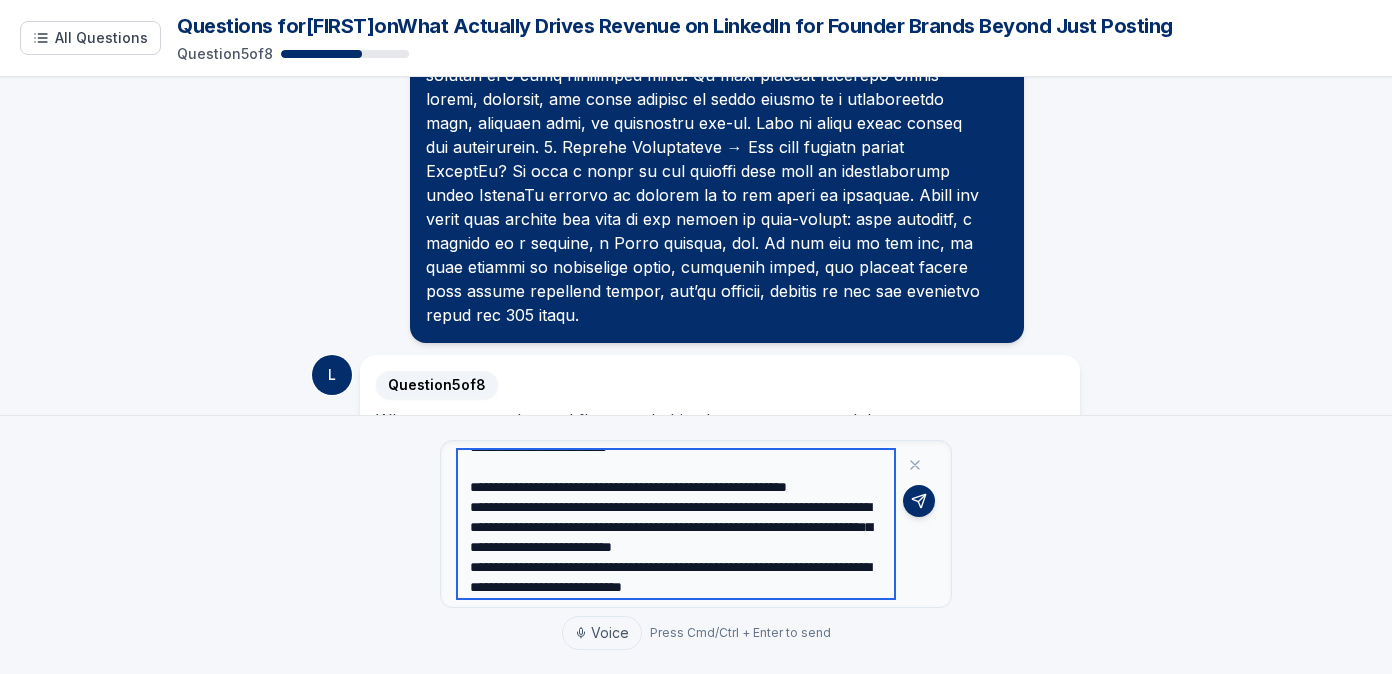 scroll, scrollTop: 467, scrollLeft: 0, axis: vertical 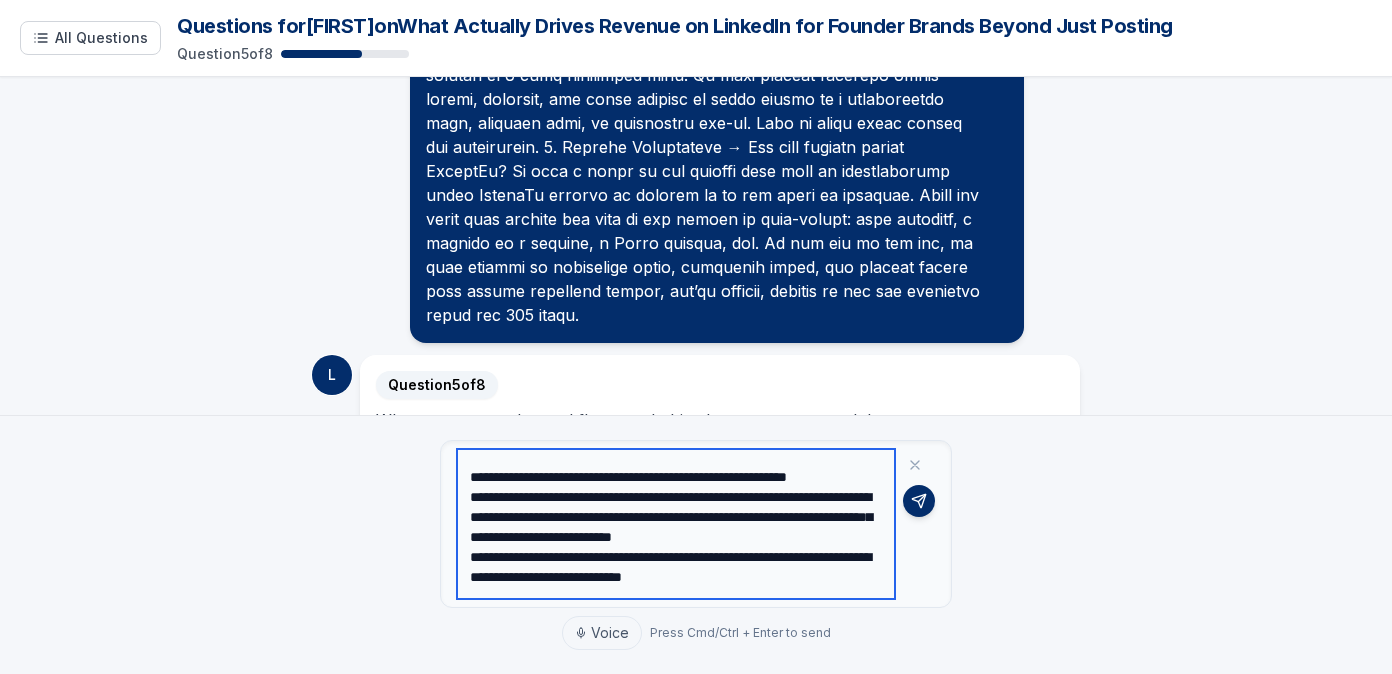 drag, startPoint x: 763, startPoint y: 518, endPoint x: 459, endPoint y: 490, distance: 305.28674 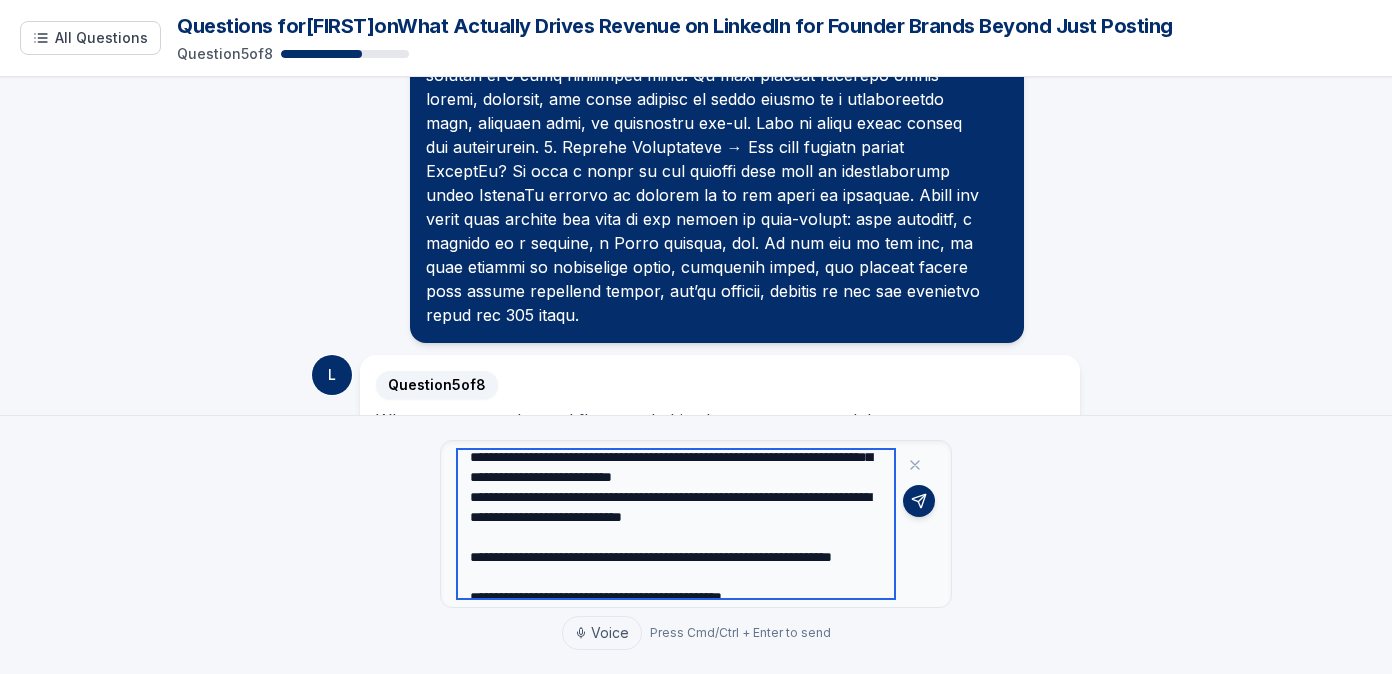 scroll, scrollTop: 447, scrollLeft: 0, axis: vertical 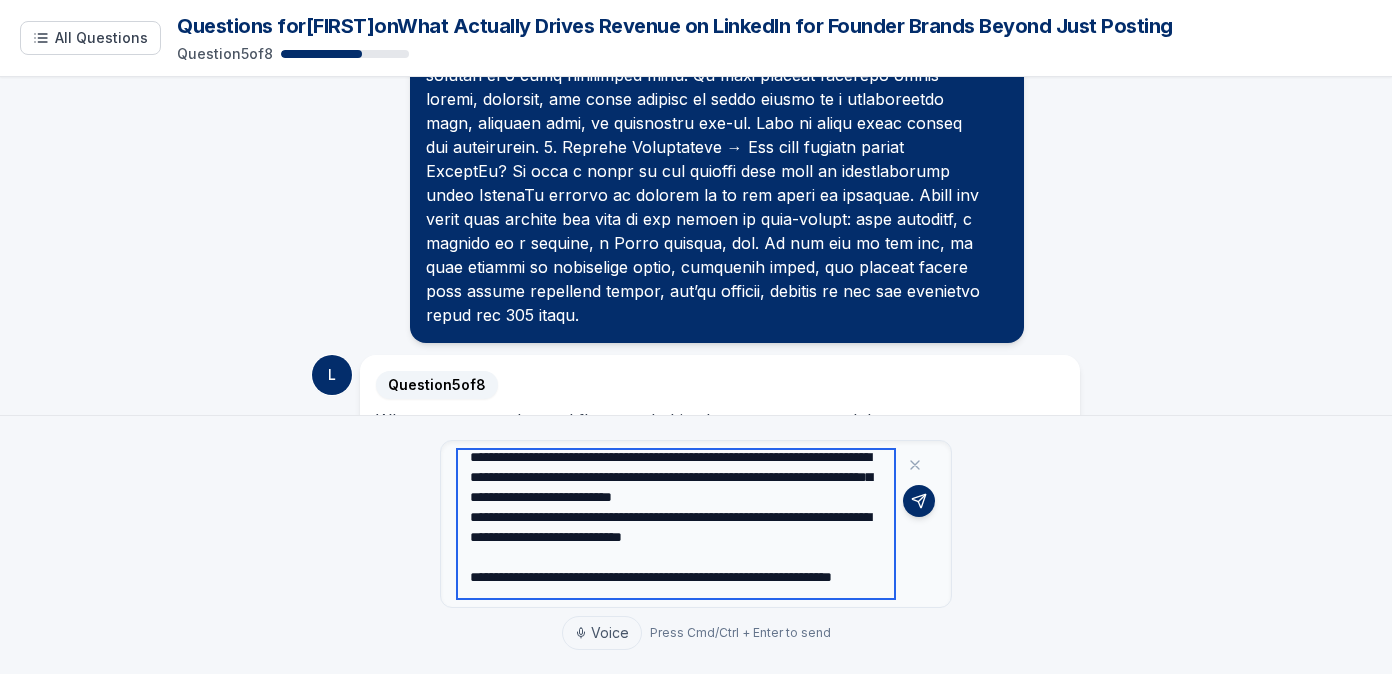 click at bounding box center [676, 524] 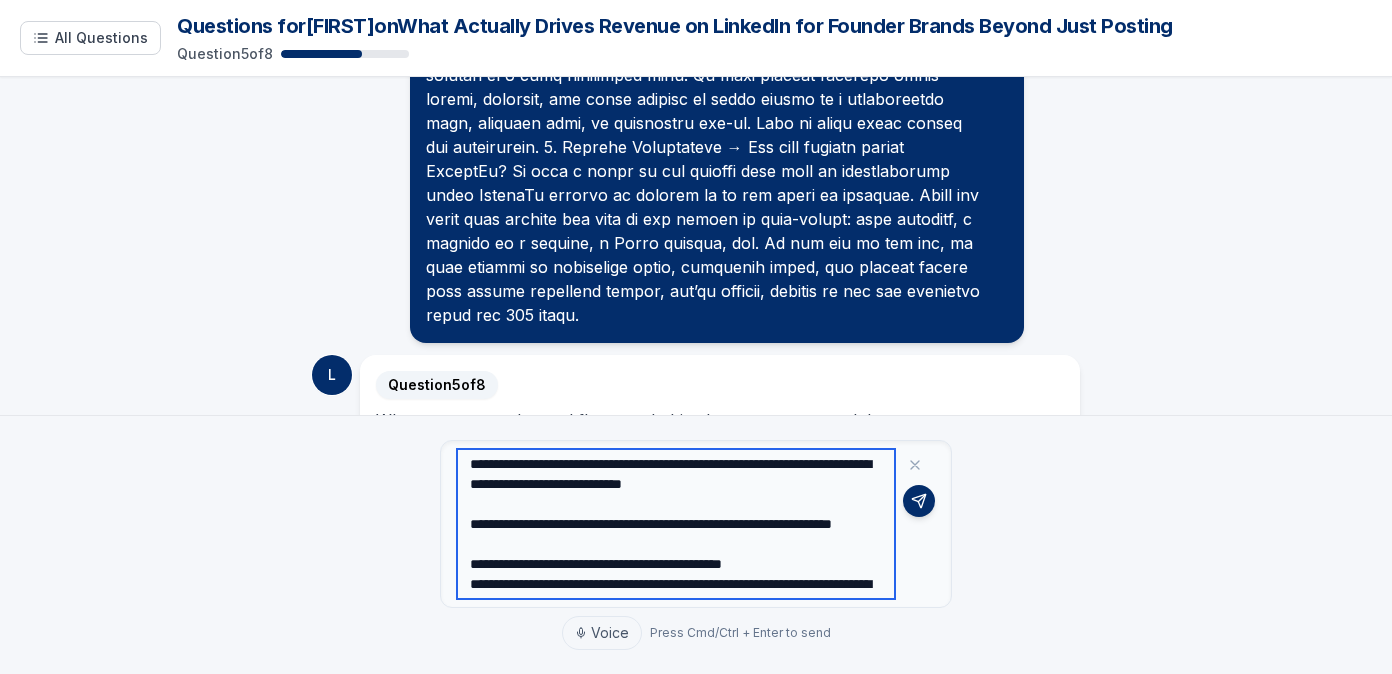 scroll, scrollTop: 507, scrollLeft: 0, axis: vertical 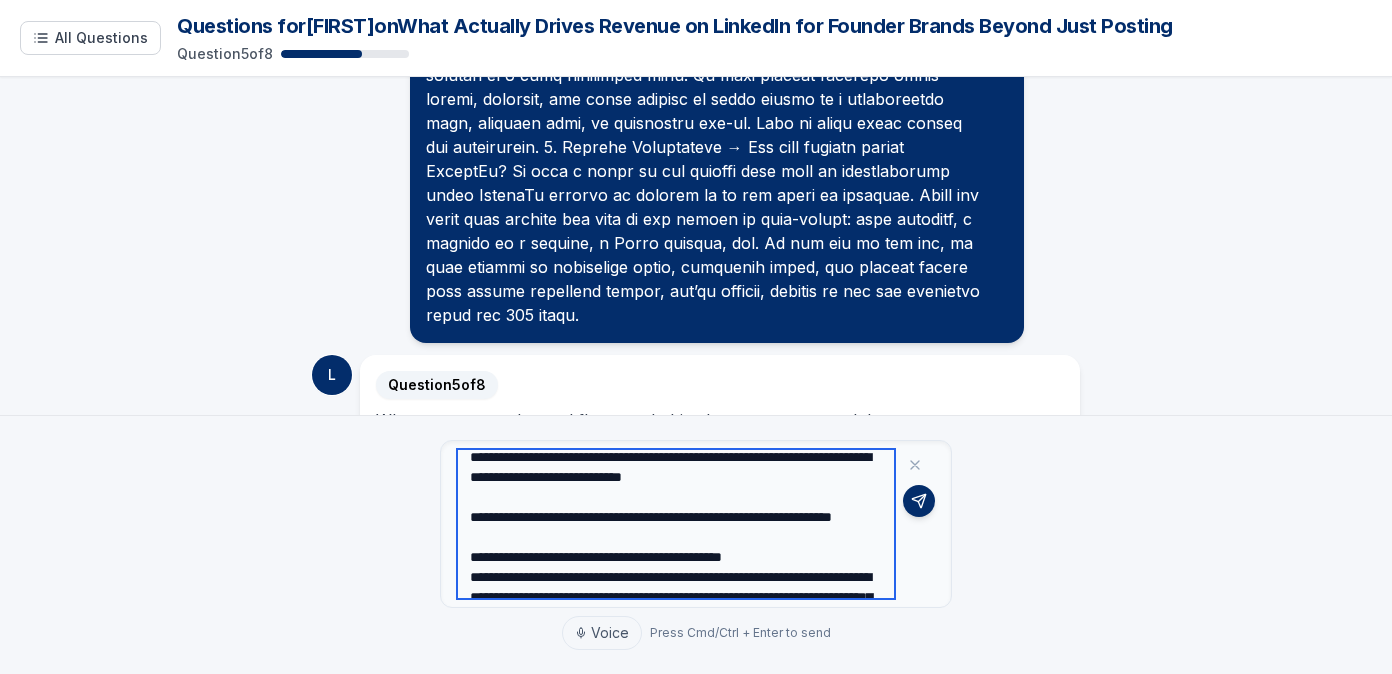 click at bounding box center (676, 524) 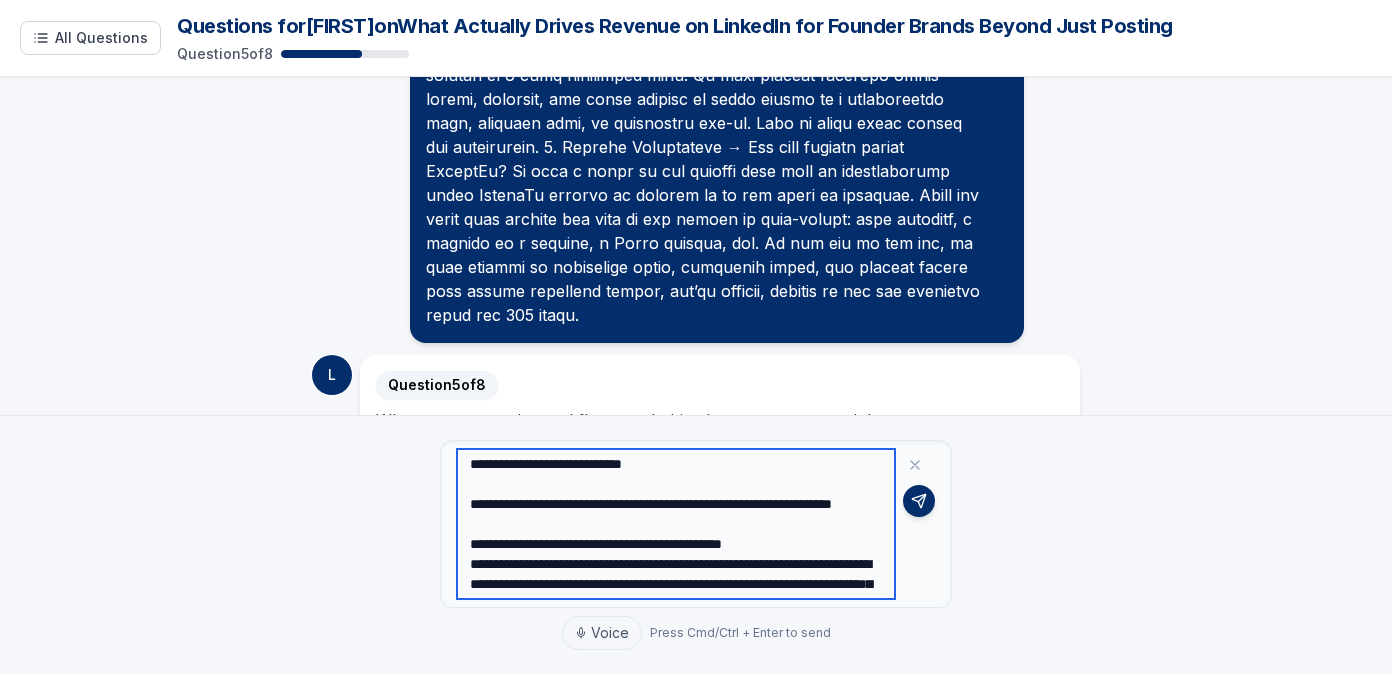 click at bounding box center [676, 524] 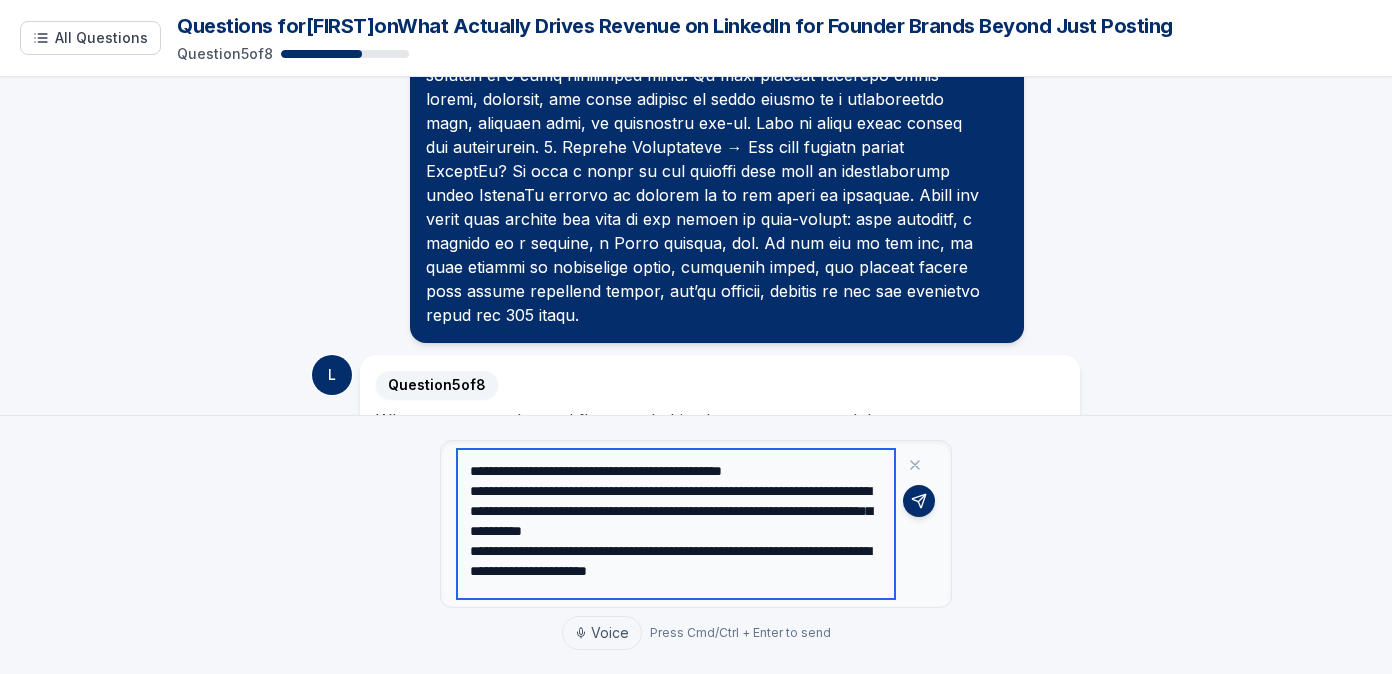 scroll, scrollTop: 593, scrollLeft: 0, axis: vertical 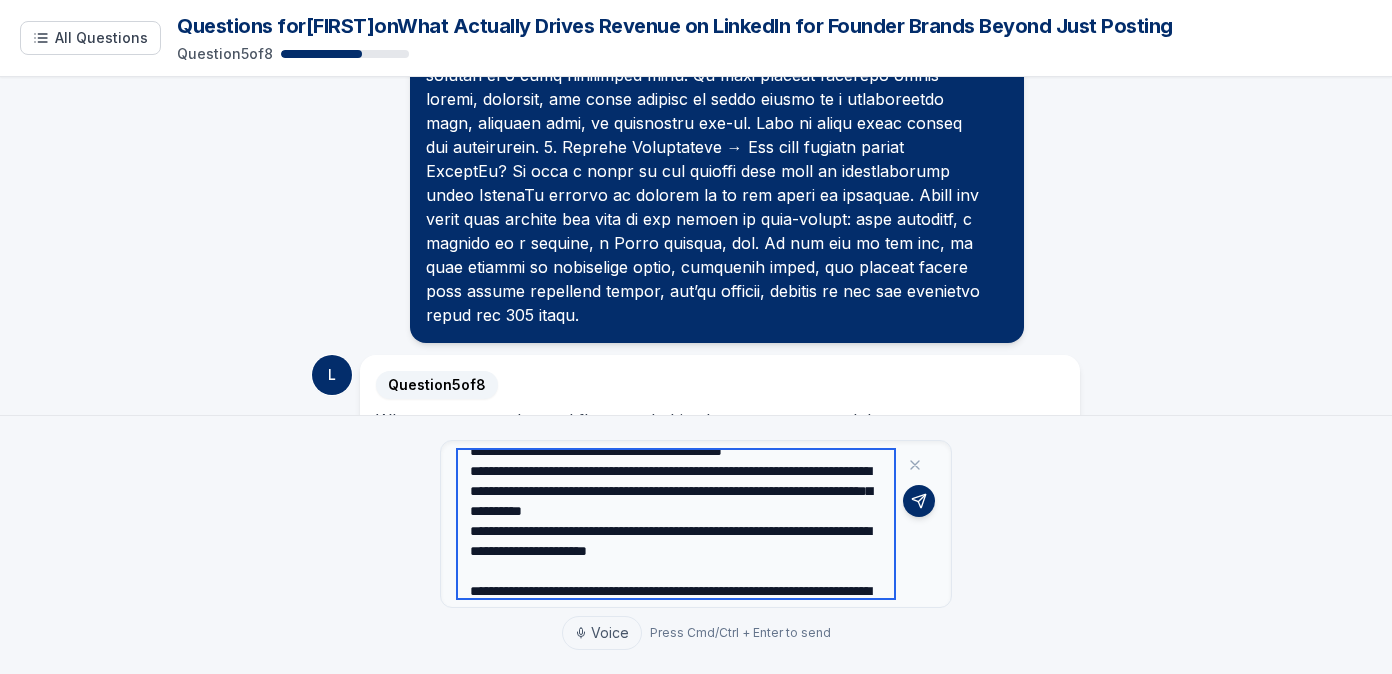 click at bounding box center (676, 524) 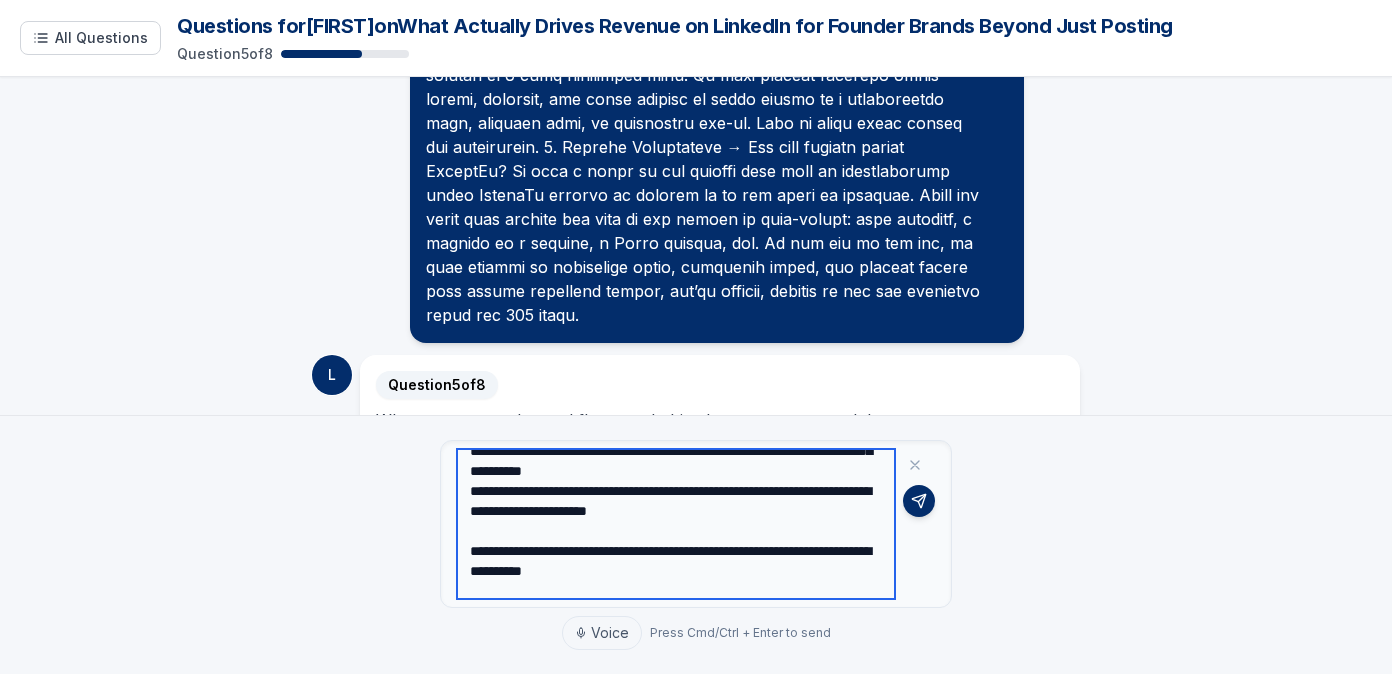 scroll, scrollTop: 573, scrollLeft: 0, axis: vertical 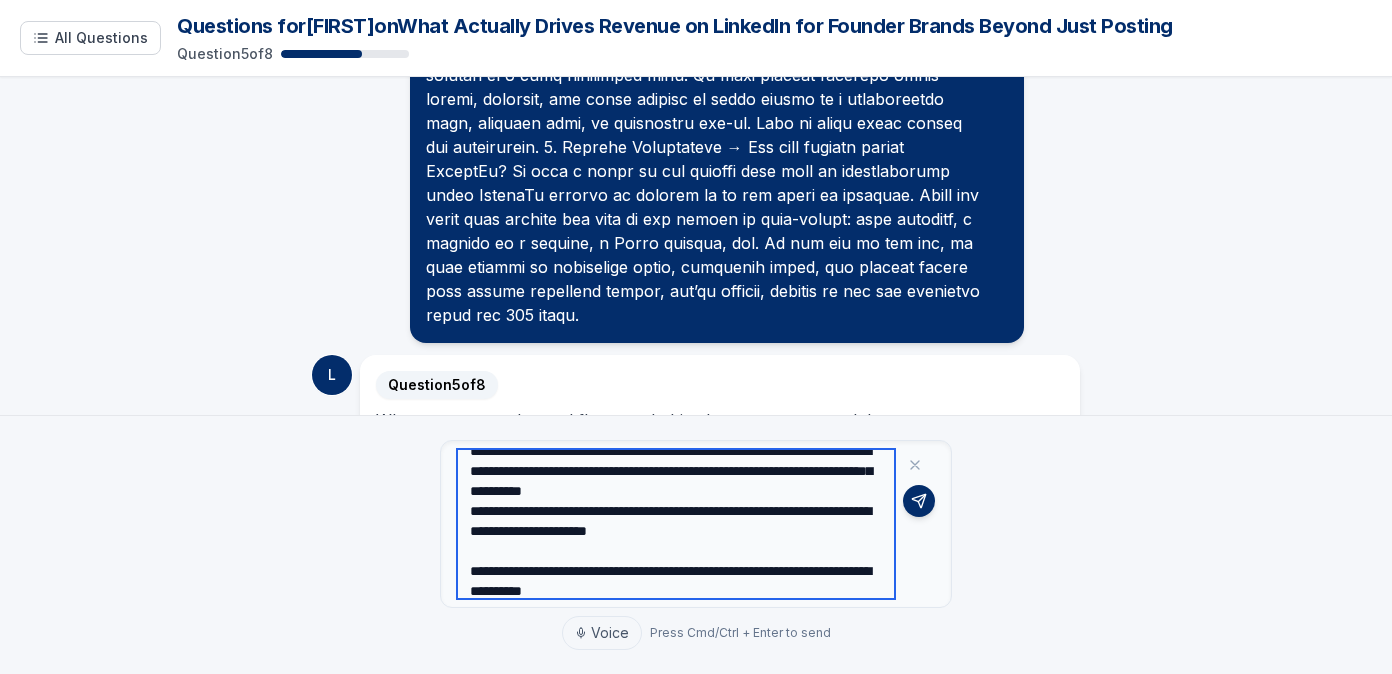 click at bounding box center (676, 524) 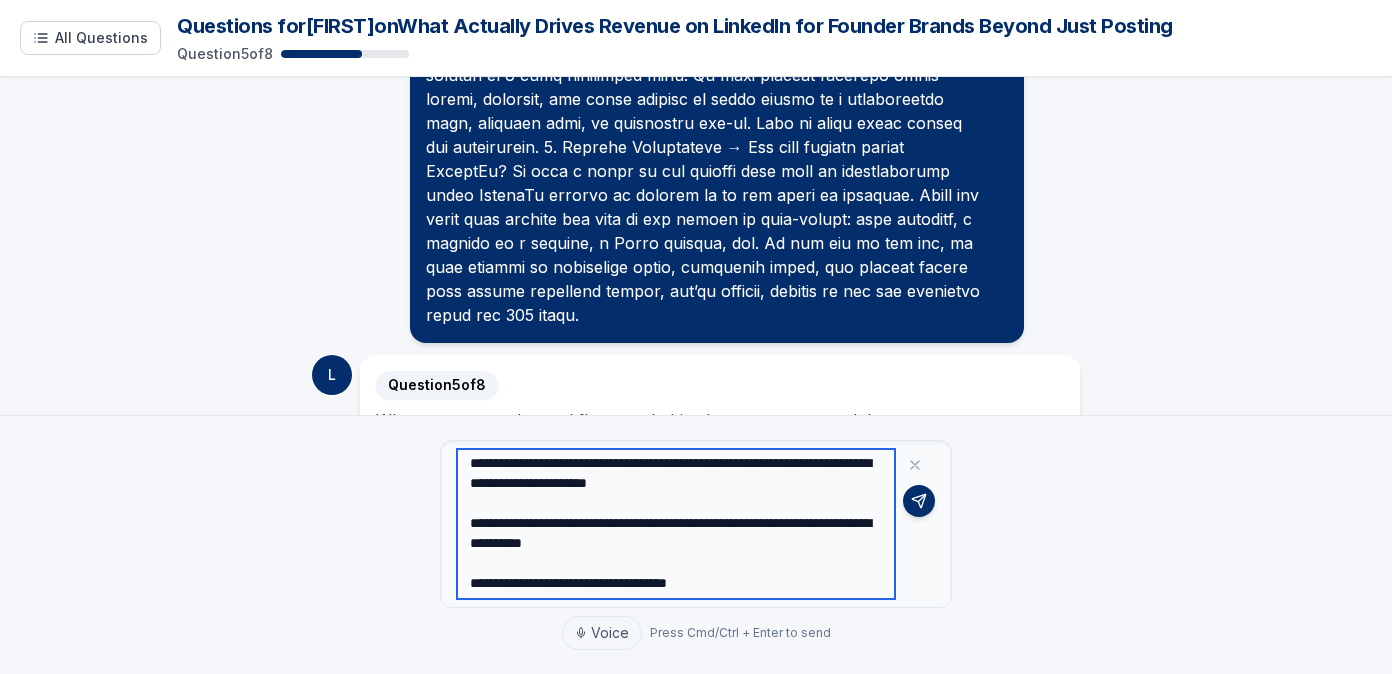scroll, scrollTop: 627, scrollLeft: 0, axis: vertical 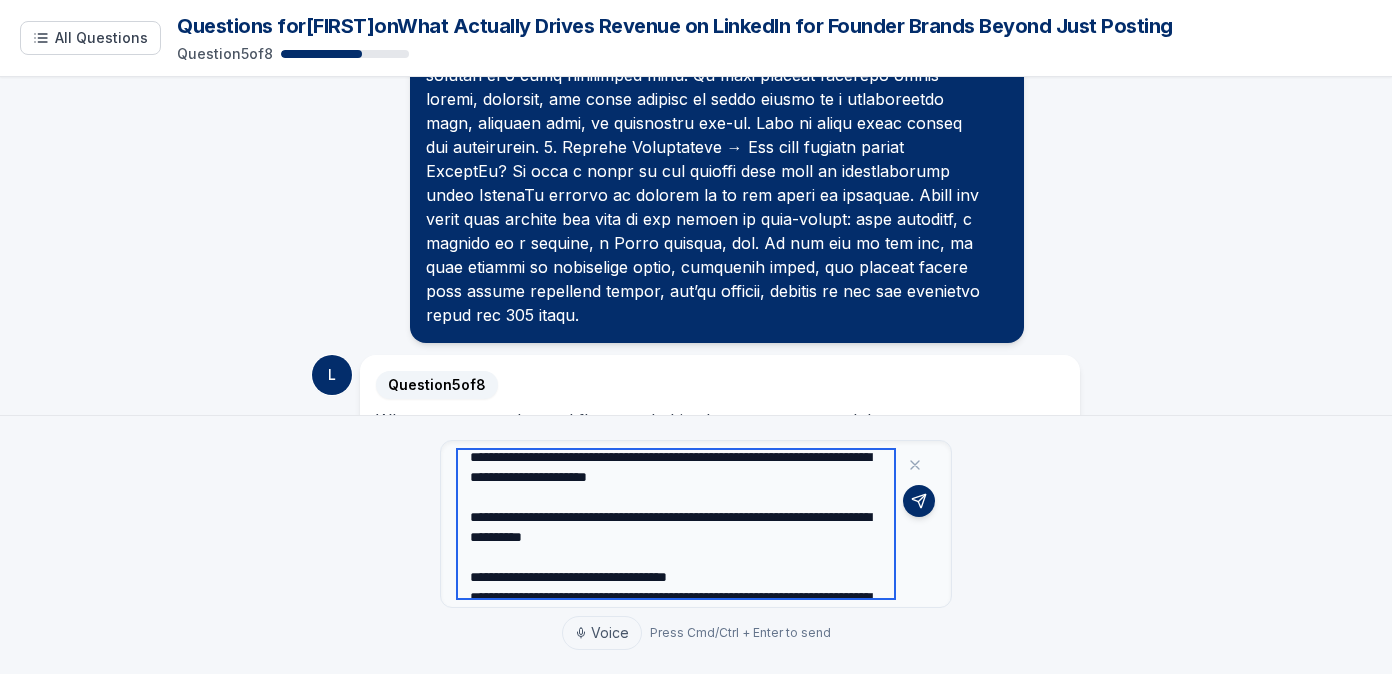 click at bounding box center [676, 524] 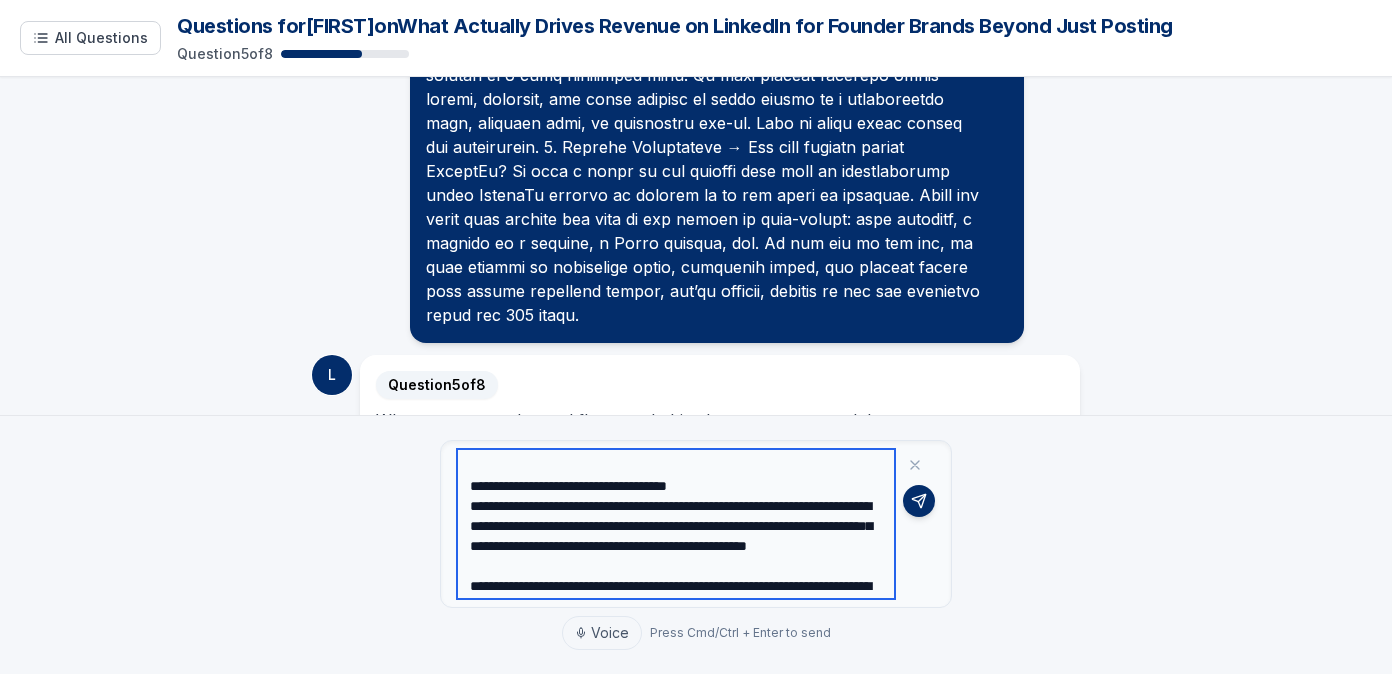 scroll, scrollTop: 725, scrollLeft: 0, axis: vertical 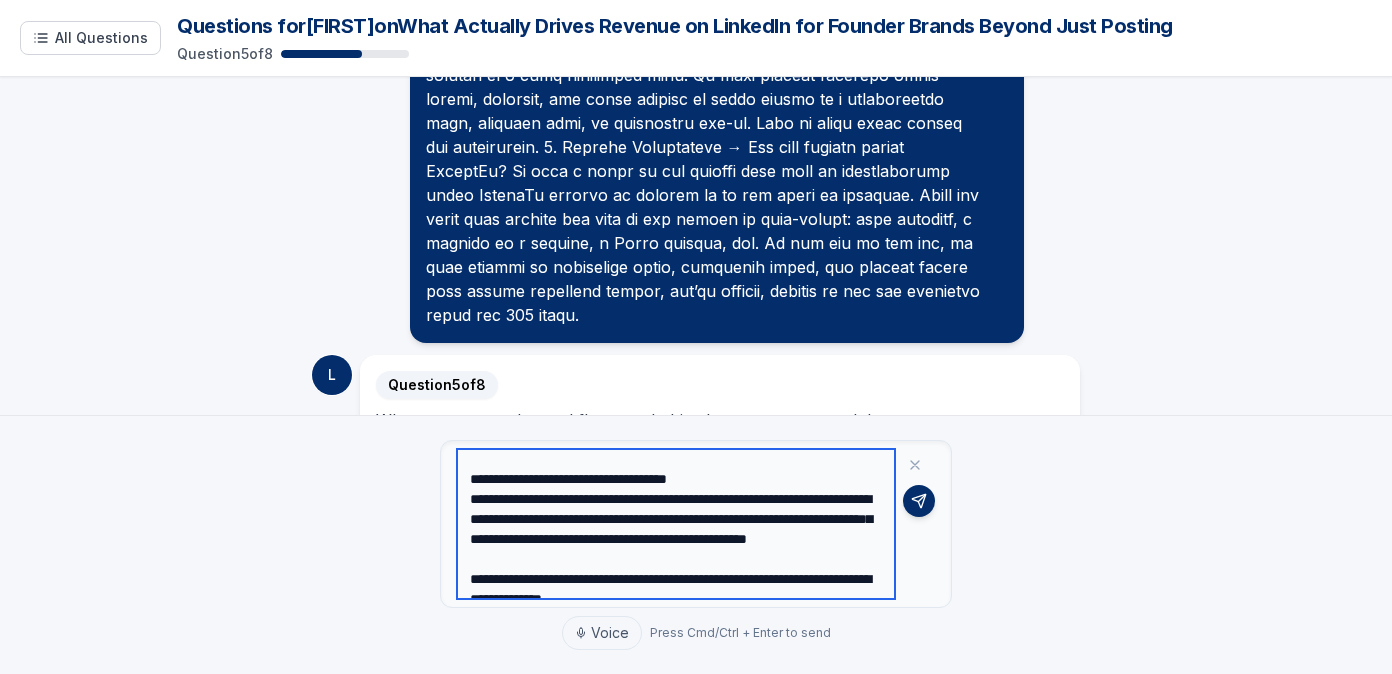 drag, startPoint x: 681, startPoint y: 528, endPoint x: 474, endPoint y: 518, distance: 207.24141 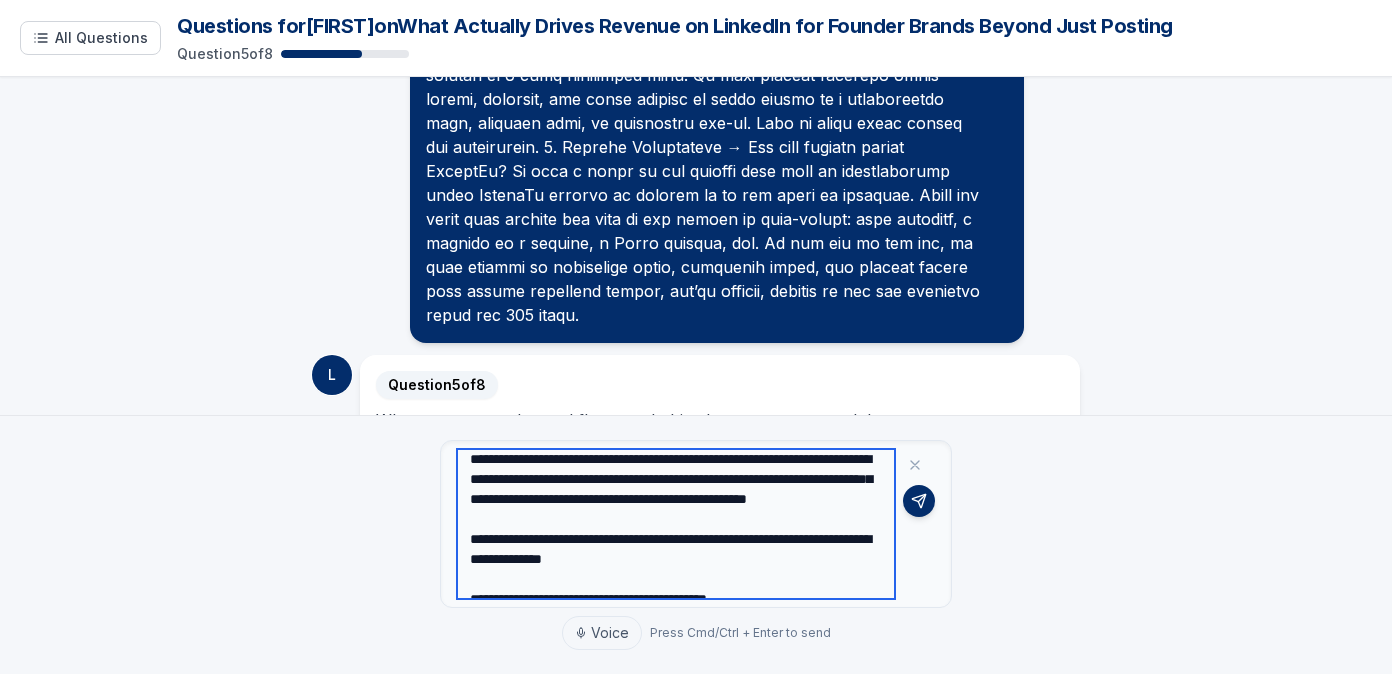 scroll, scrollTop: 720, scrollLeft: 0, axis: vertical 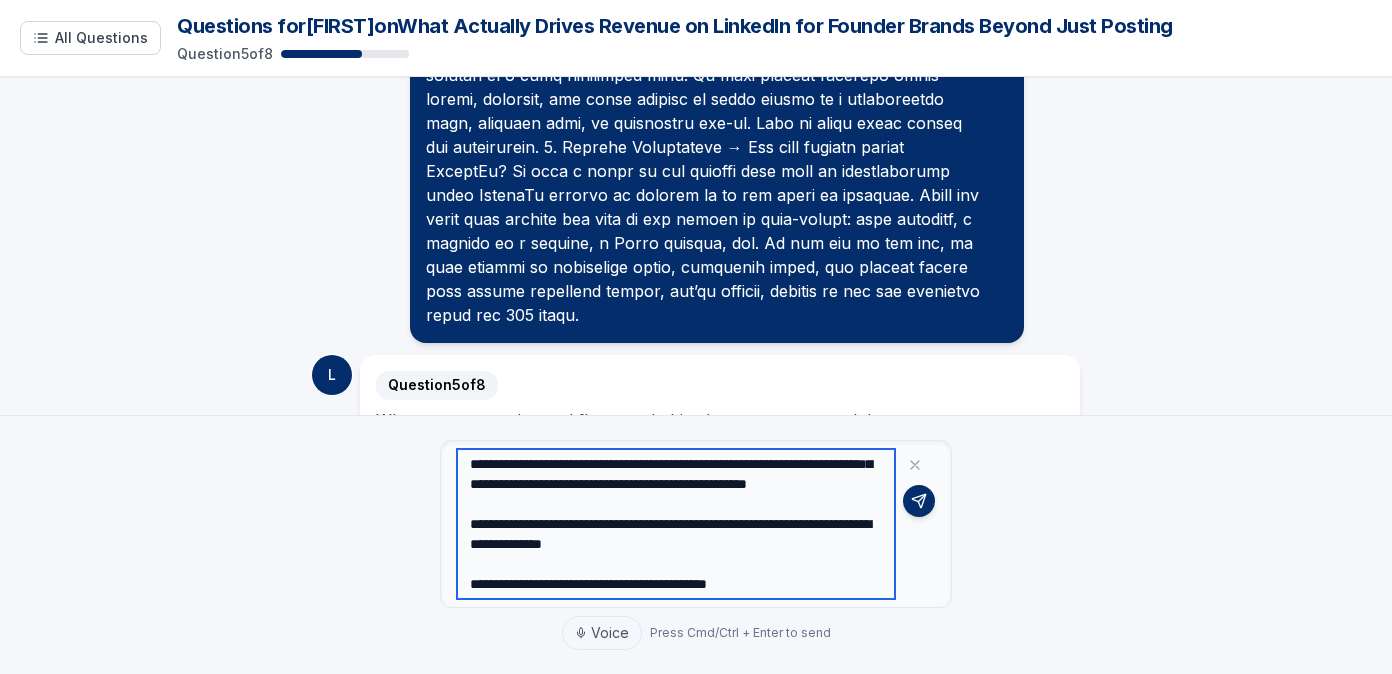 click at bounding box center [676, 524] 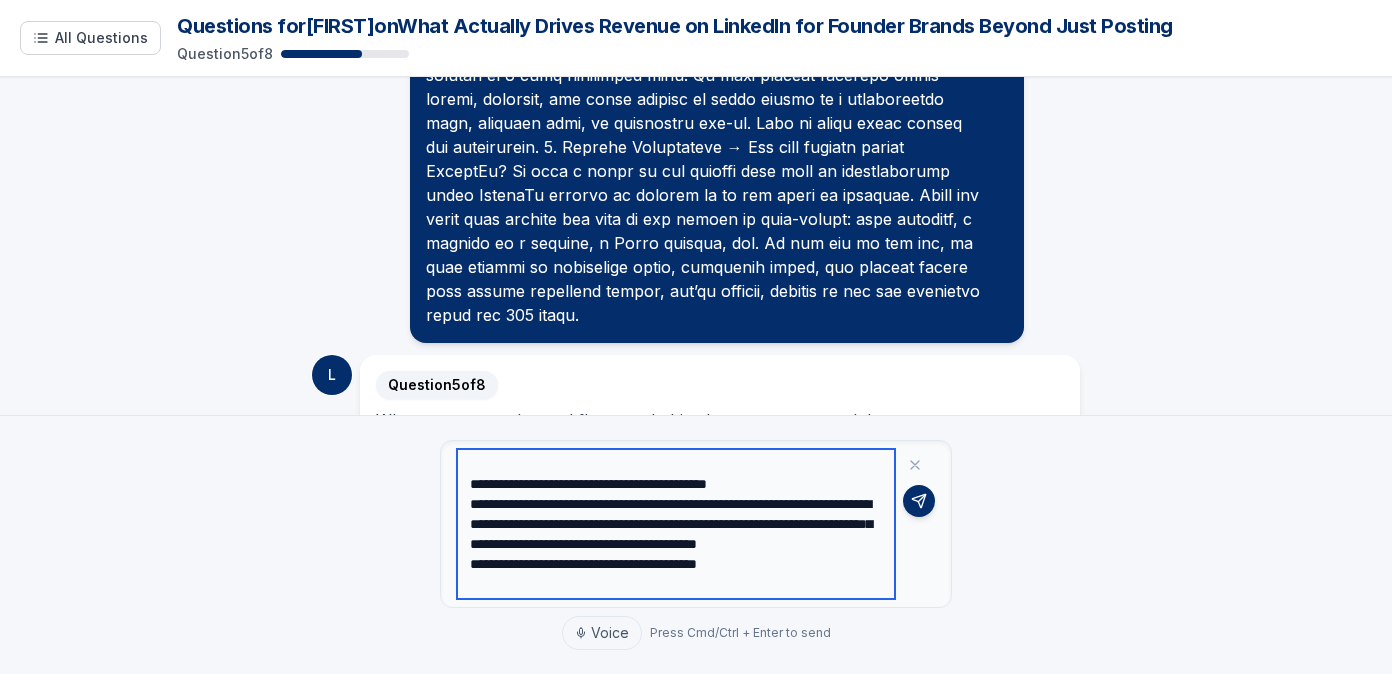 scroll, scrollTop: 823, scrollLeft: 0, axis: vertical 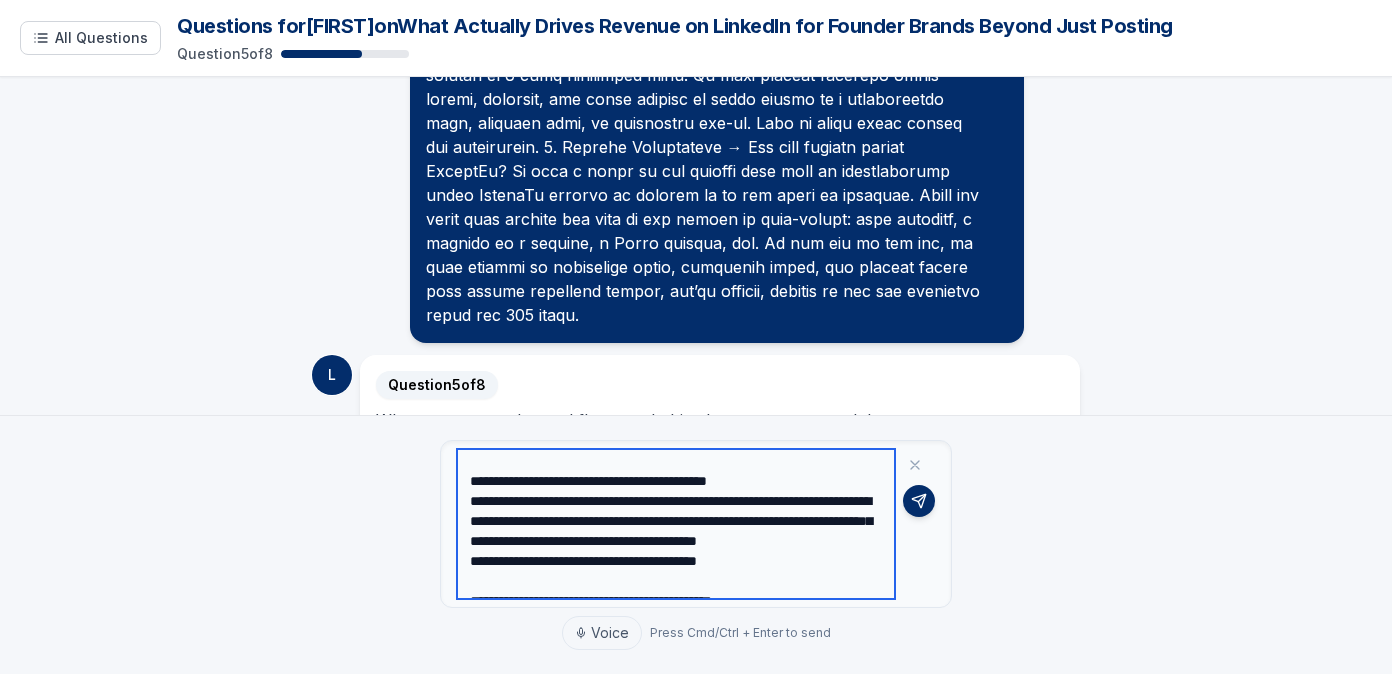 click at bounding box center (676, 524) 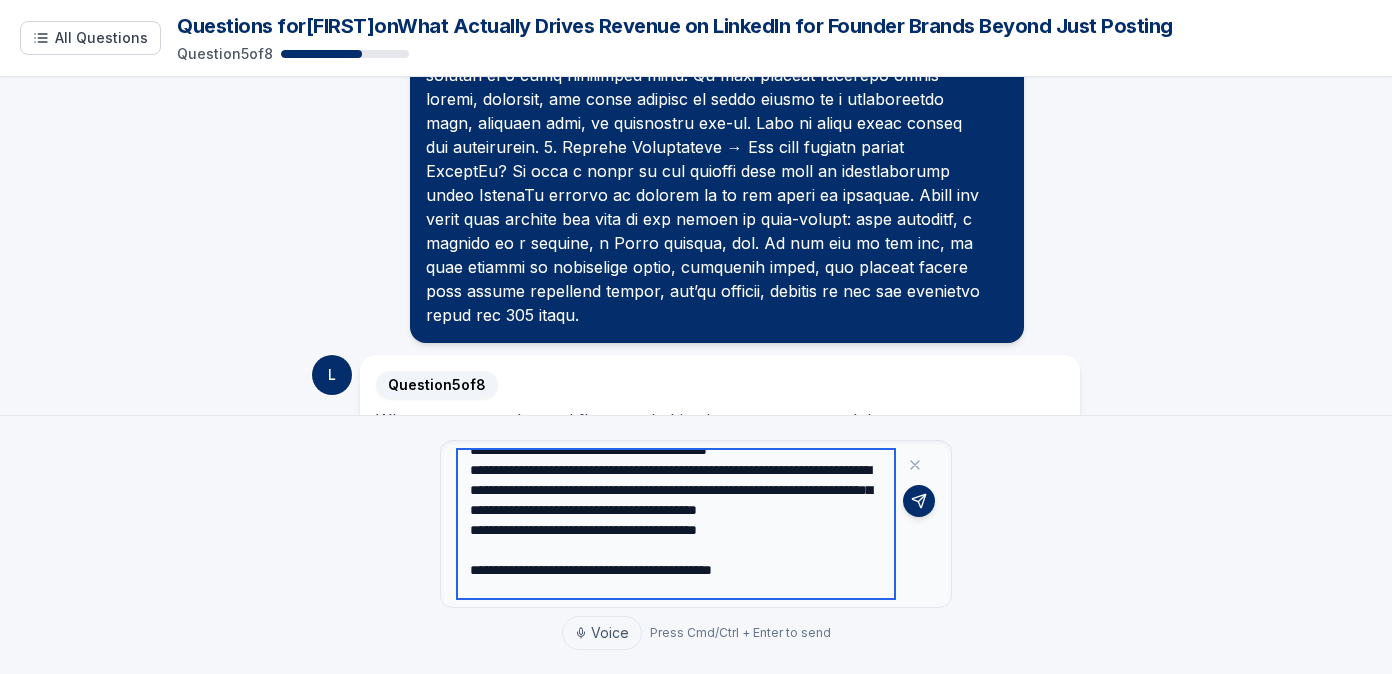 scroll, scrollTop: 855, scrollLeft: 0, axis: vertical 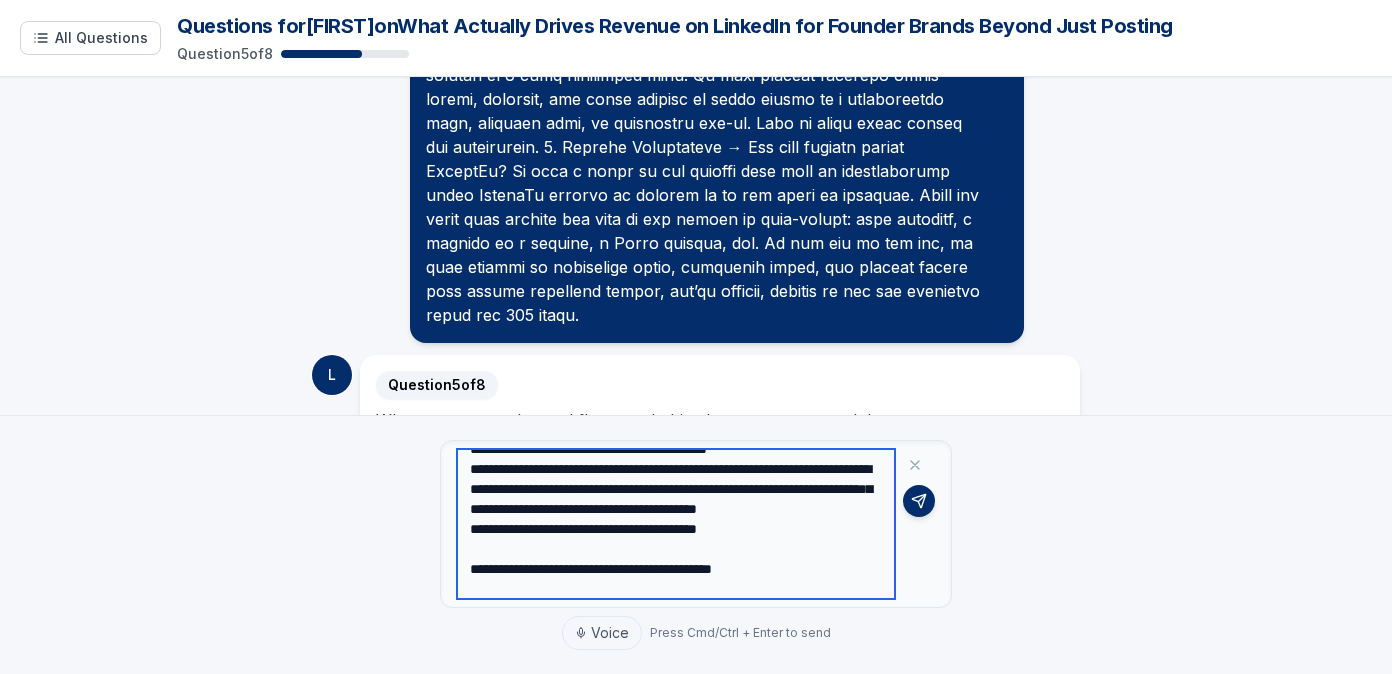 drag, startPoint x: 534, startPoint y: 512, endPoint x: 501, endPoint y: 512, distance: 33 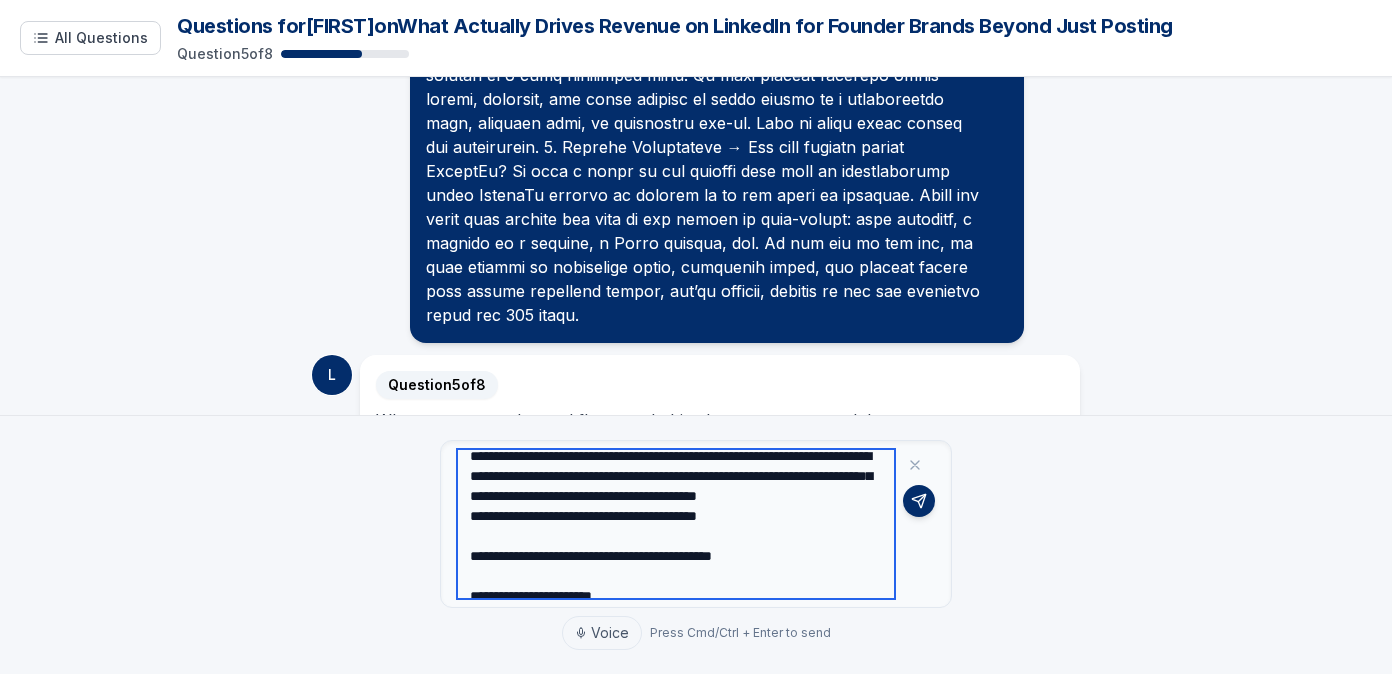 drag, startPoint x: 570, startPoint y: 497, endPoint x: 664, endPoint y: 492, distance: 94.13288 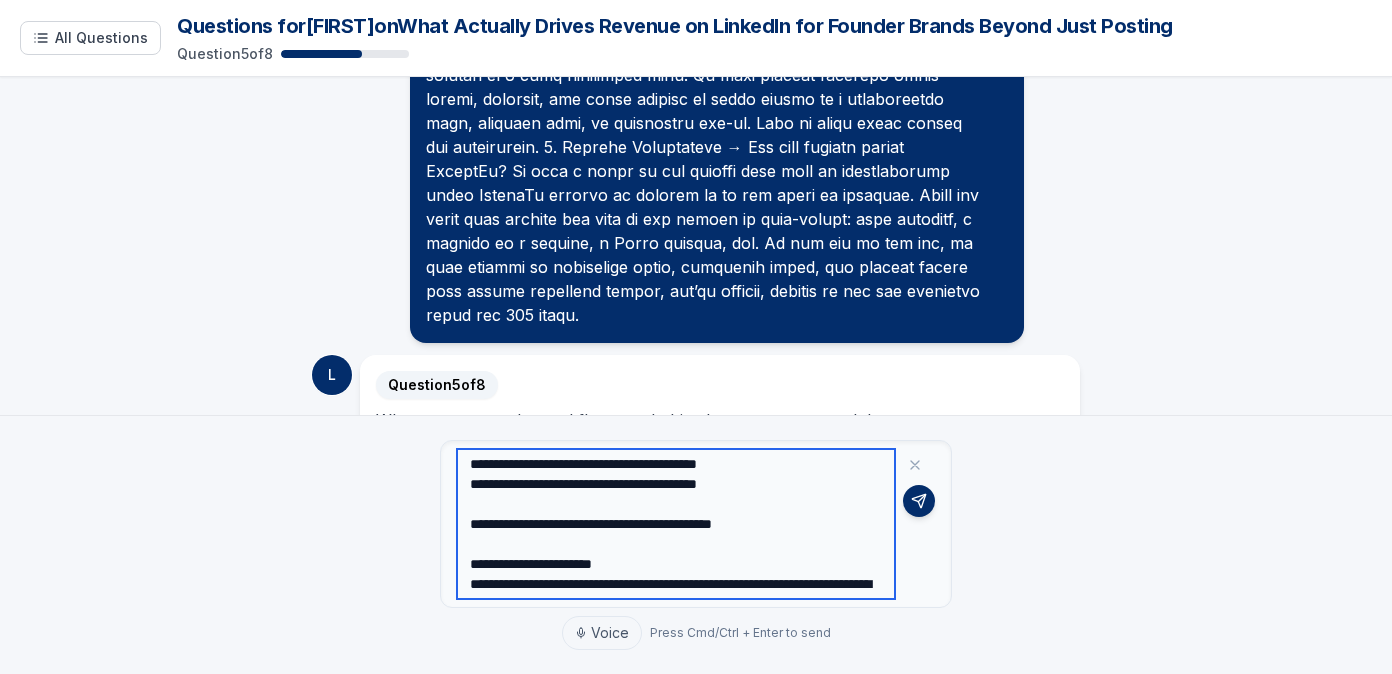 scroll, scrollTop: 905, scrollLeft: 0, axis: vertical 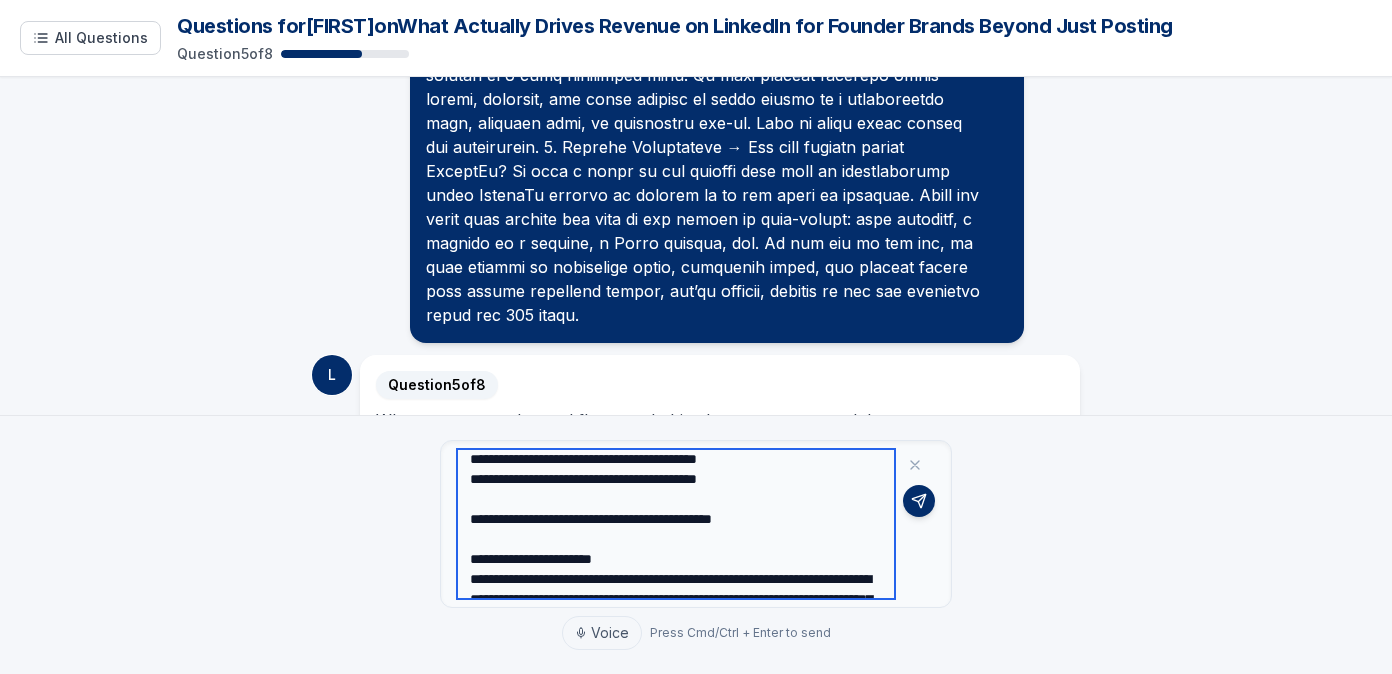 click at bounding box center [676, 524] 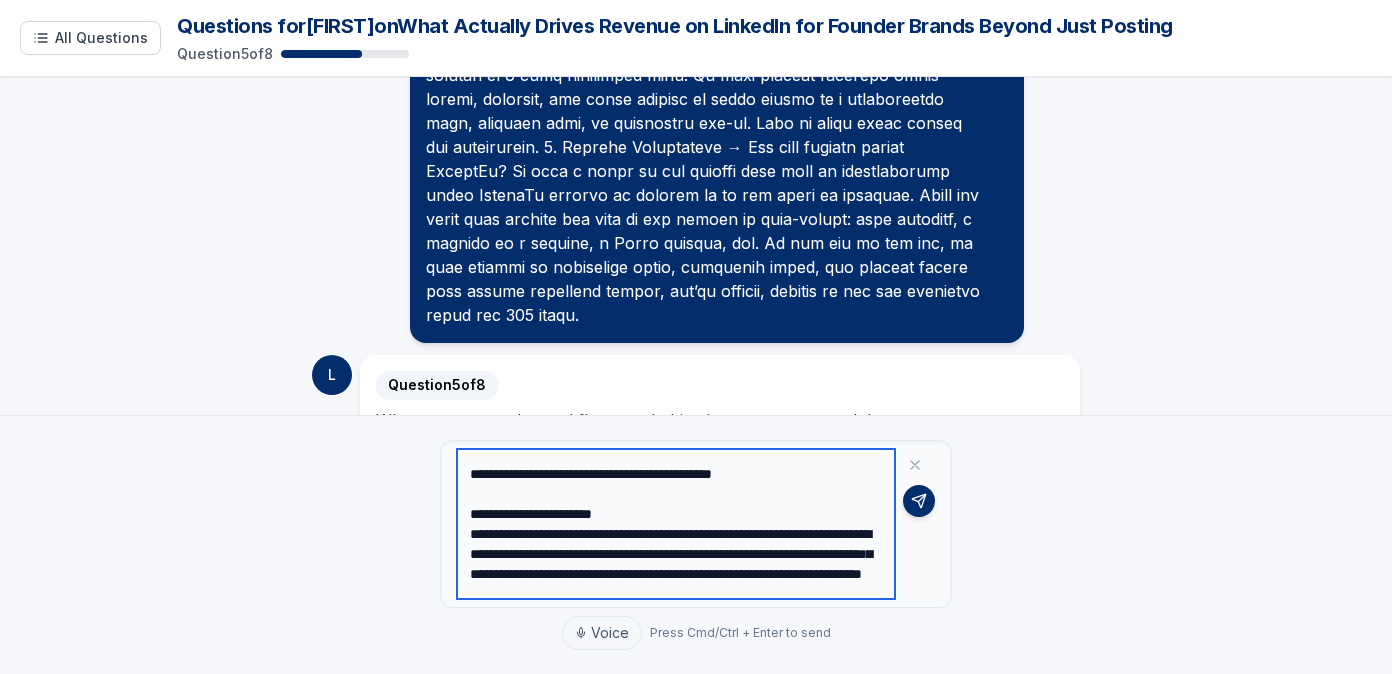 scroll, scrollTop: 969, scrollLeft: 0, axis: vertical 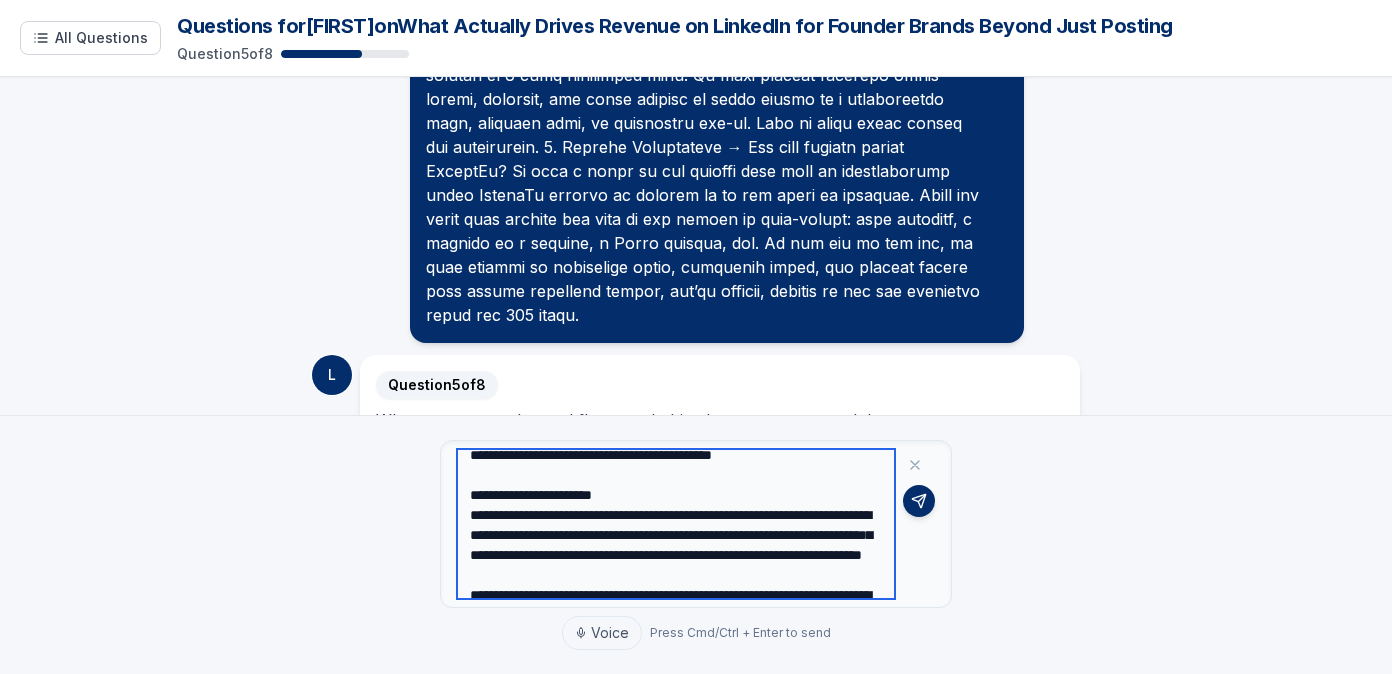click at bounding box center (676, 524) 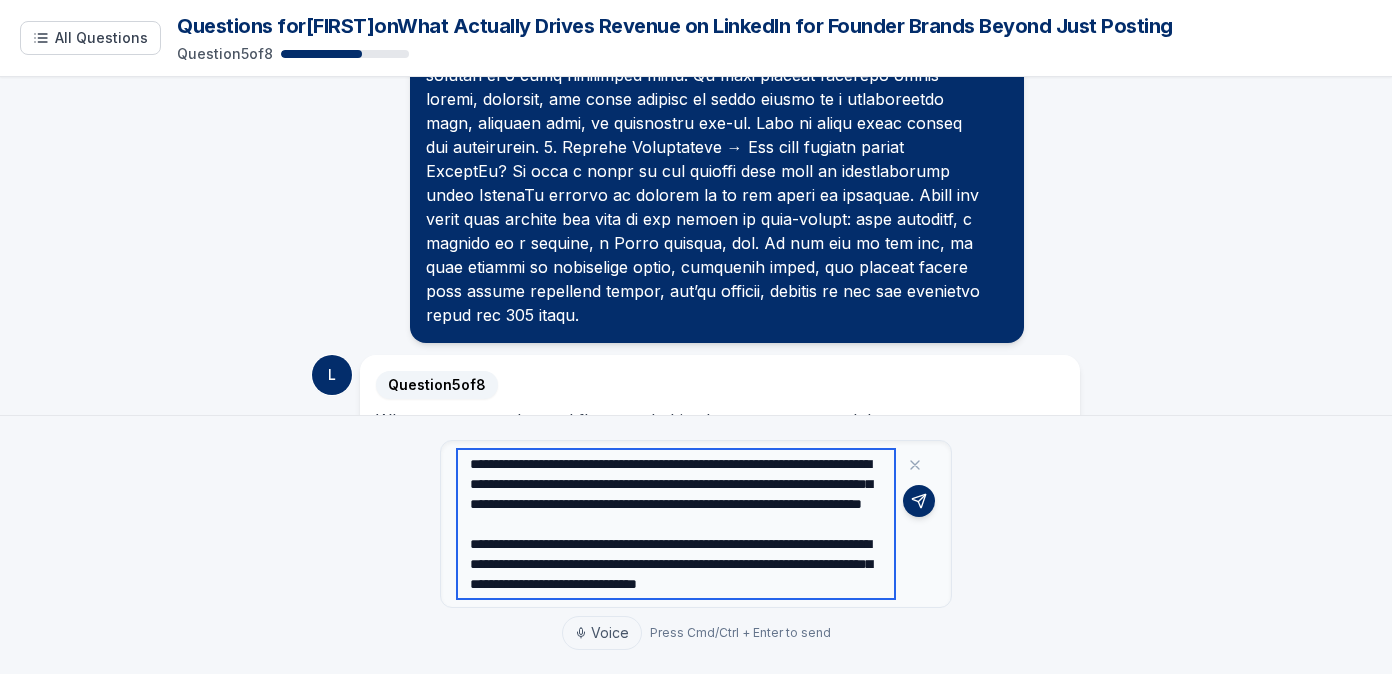 scroll, scrollTop: 1028, scrollLeft: 0, axis: vertical 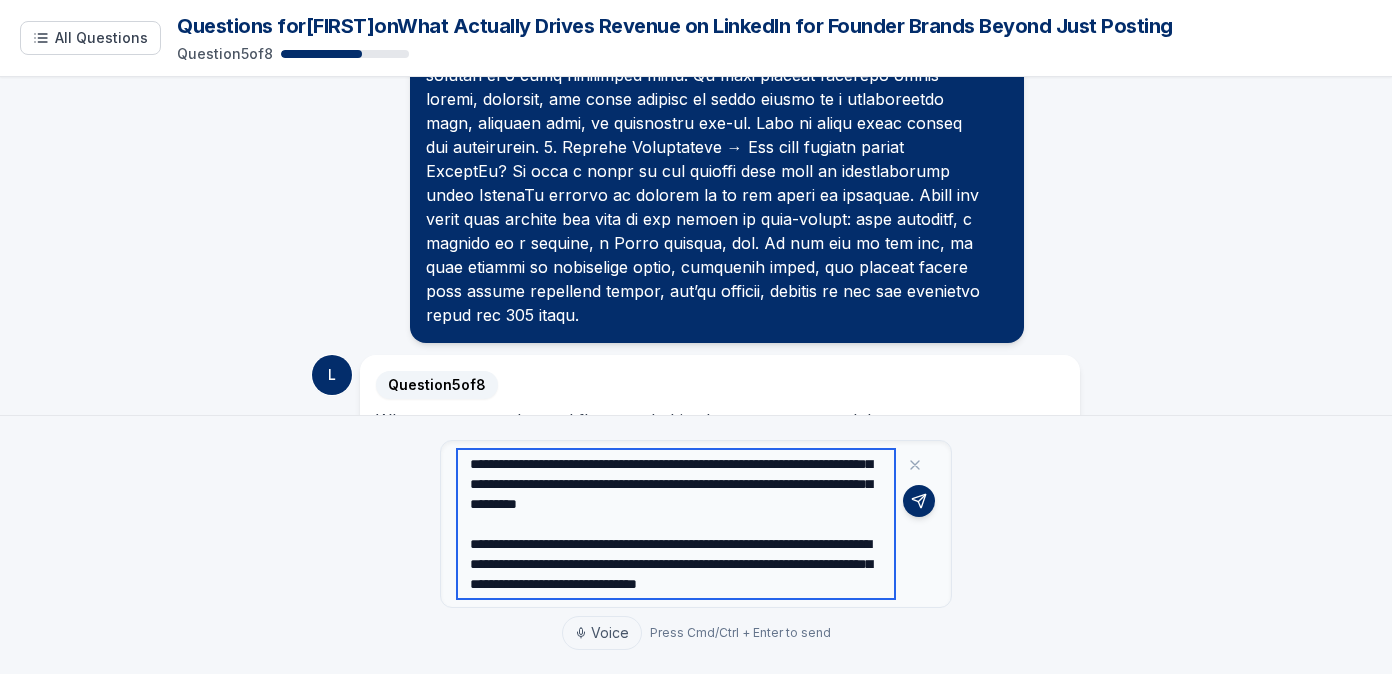 click at bounding box center [676, 524] 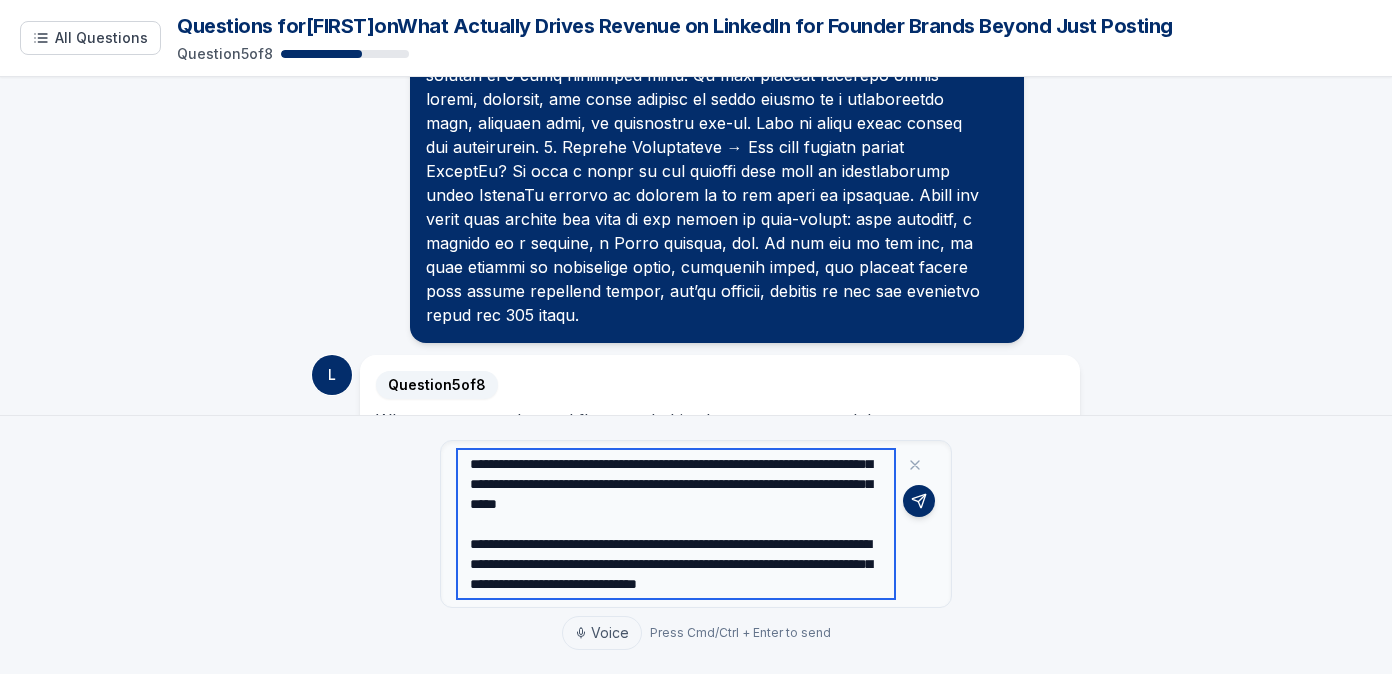 scroll, scrollTop: 1108, scrollLeft: 0, axis: vertical 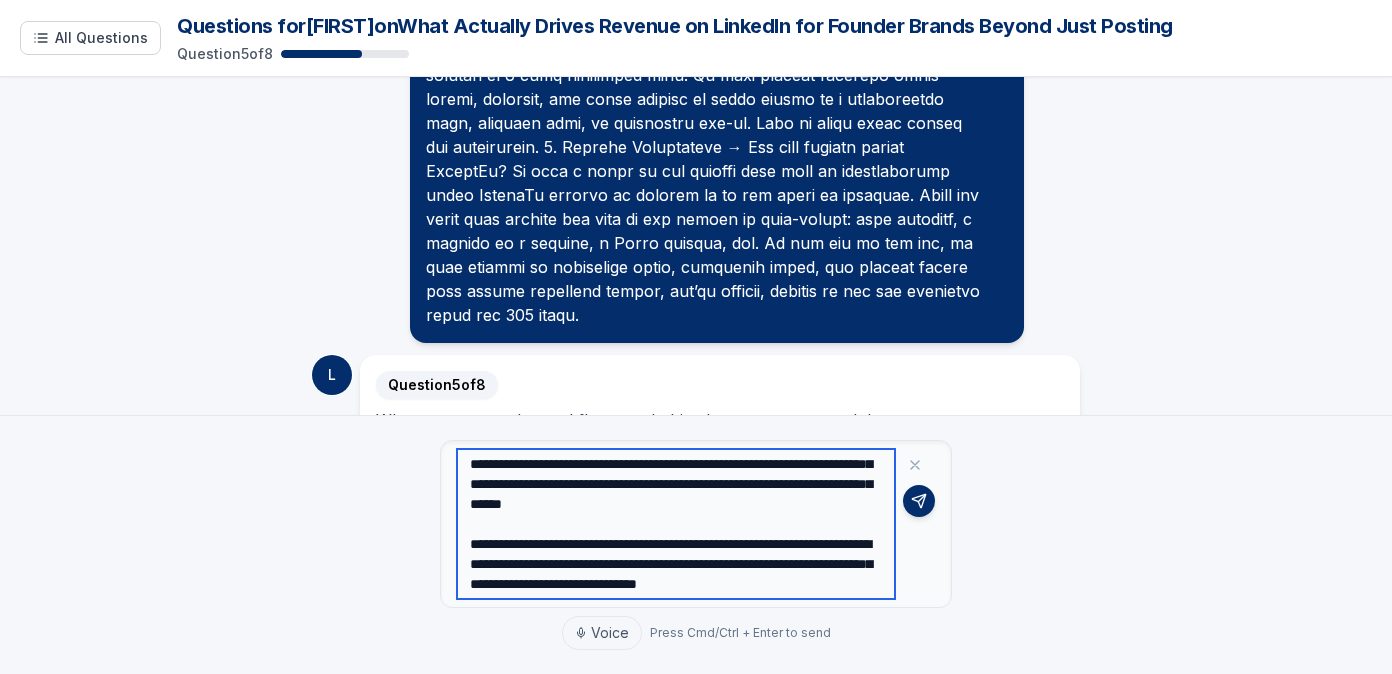 click at bounding box center (676, 524) 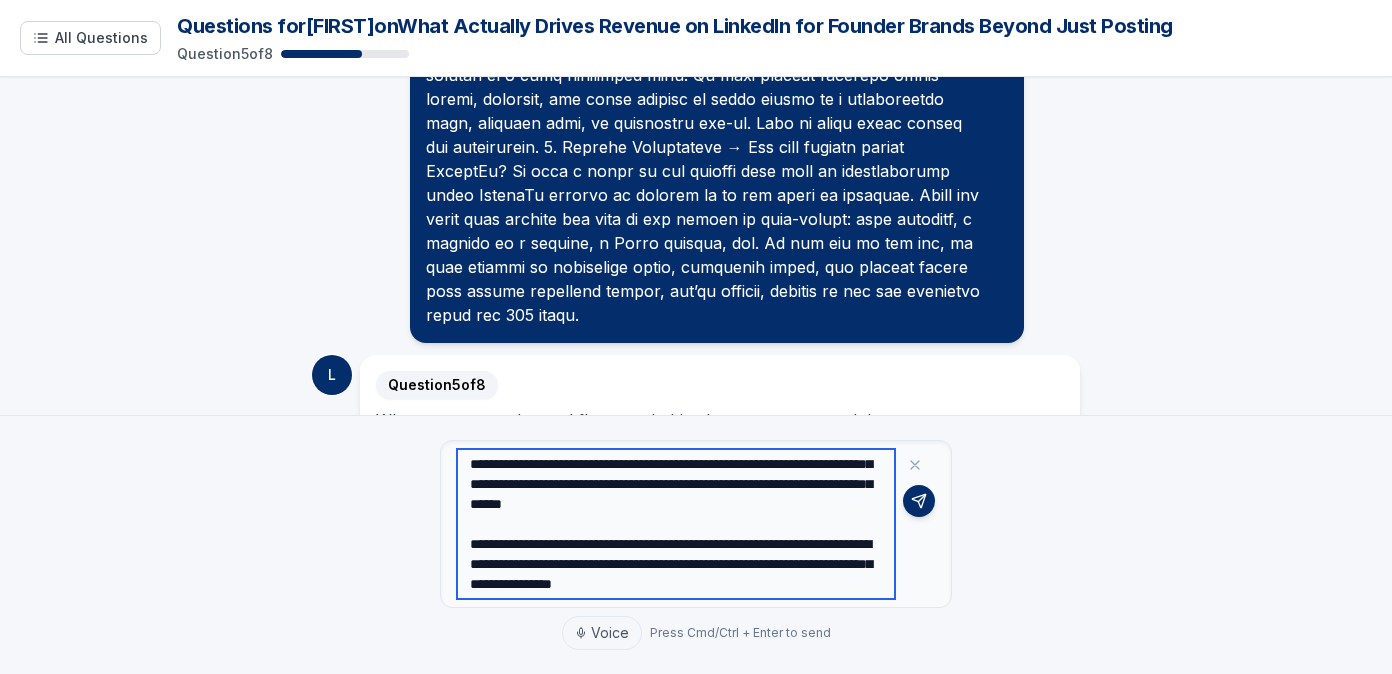 scroll, scrollTop: 1180, scrollLeft: 0, axis: vertical 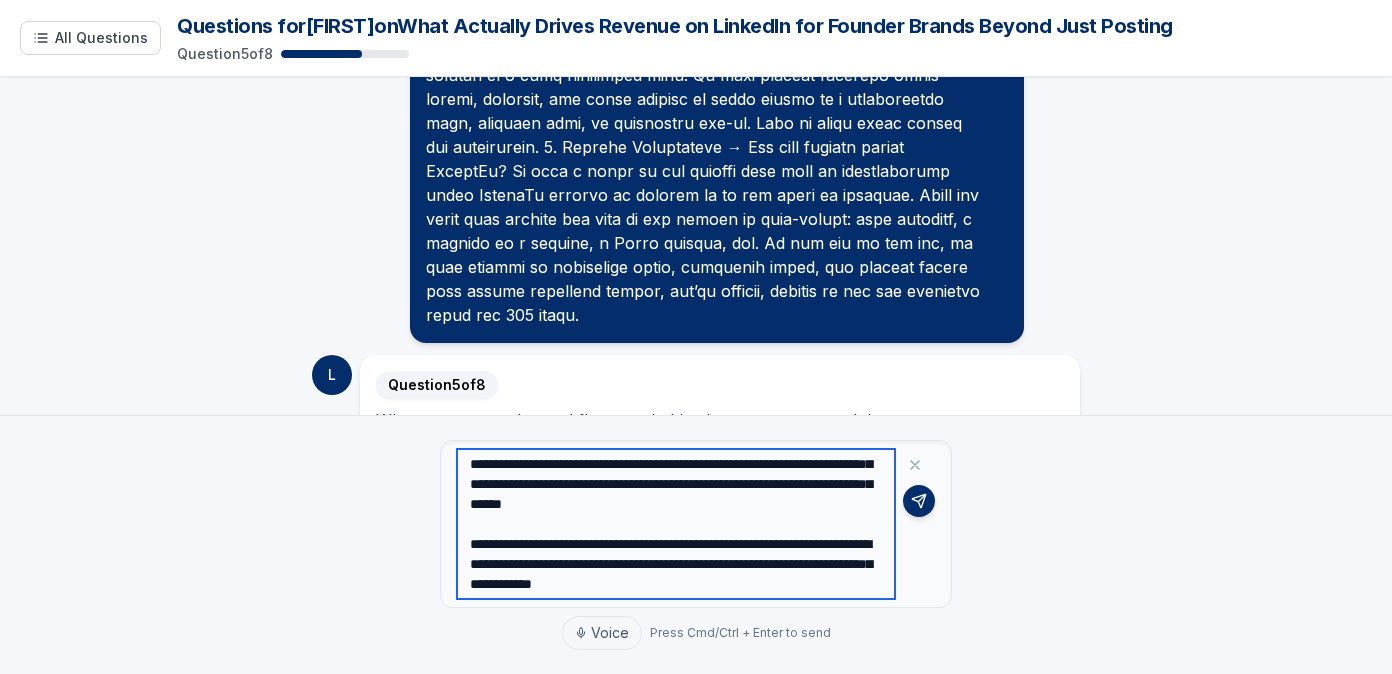 drag, startPoint x: 664, startPoint y: 527, endPoint x: 788, endPoint y: 522, distance: 124.10077 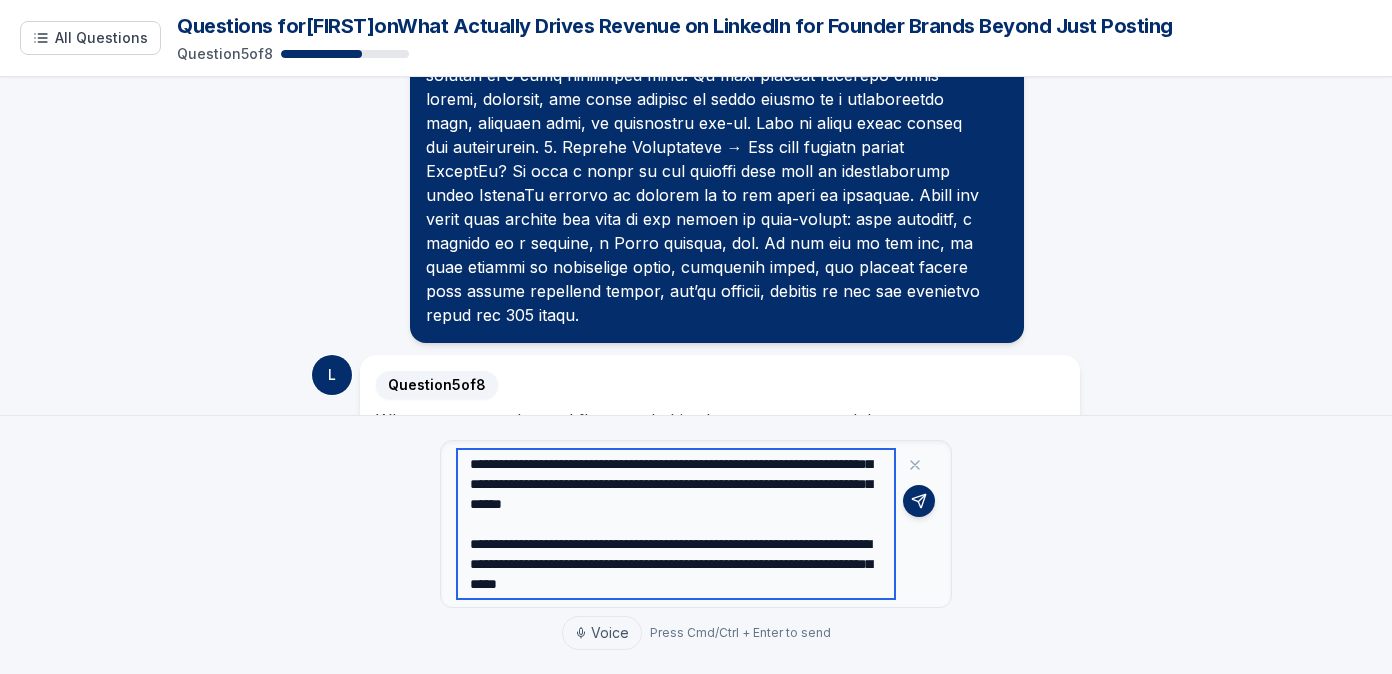 click at bounding box center (676, 524) 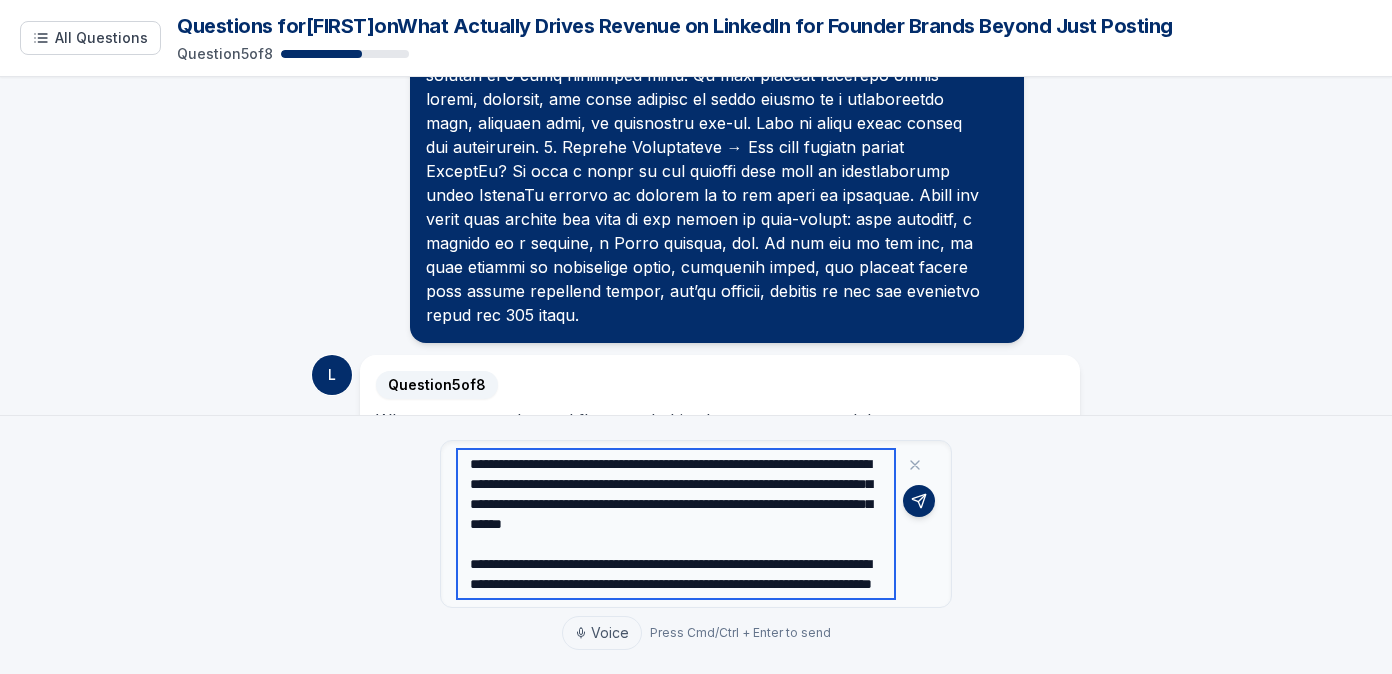 click at bounding box center [676, 524] 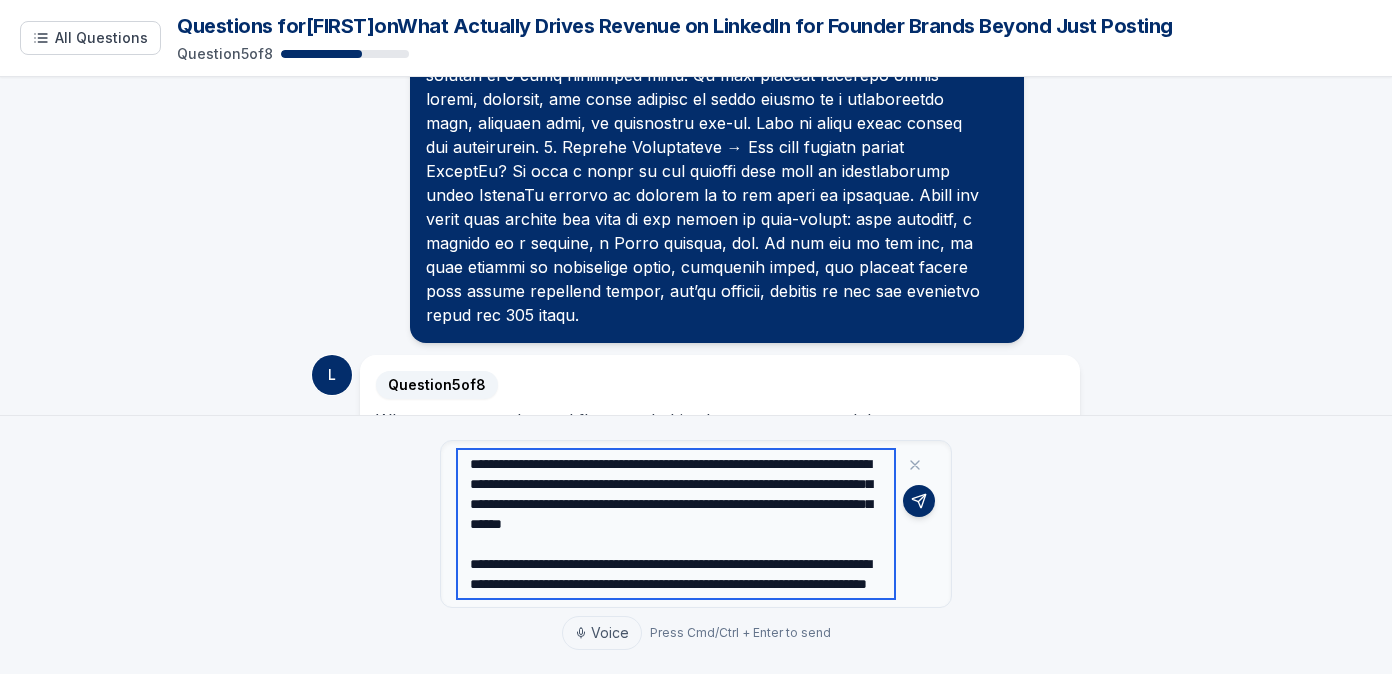 scroll, scrollTop: 1160, scrollLeft: 0, axis: vertical 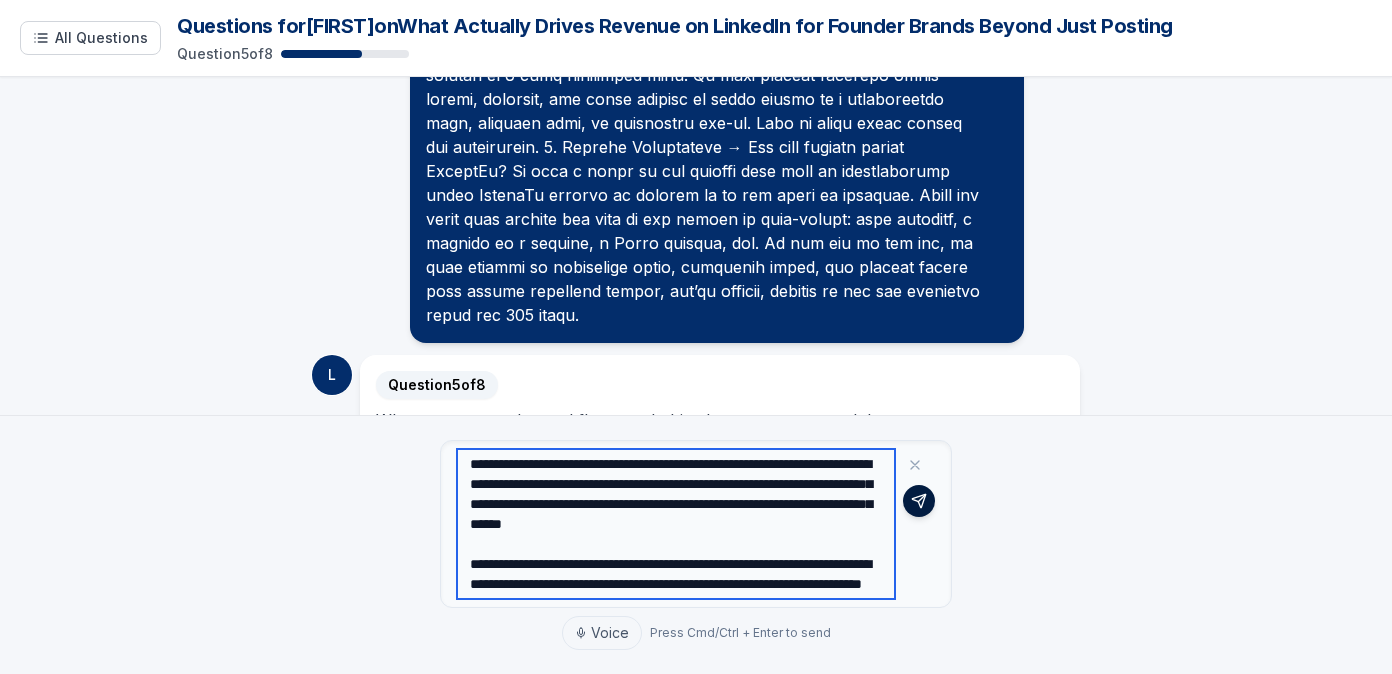 type on "**********" 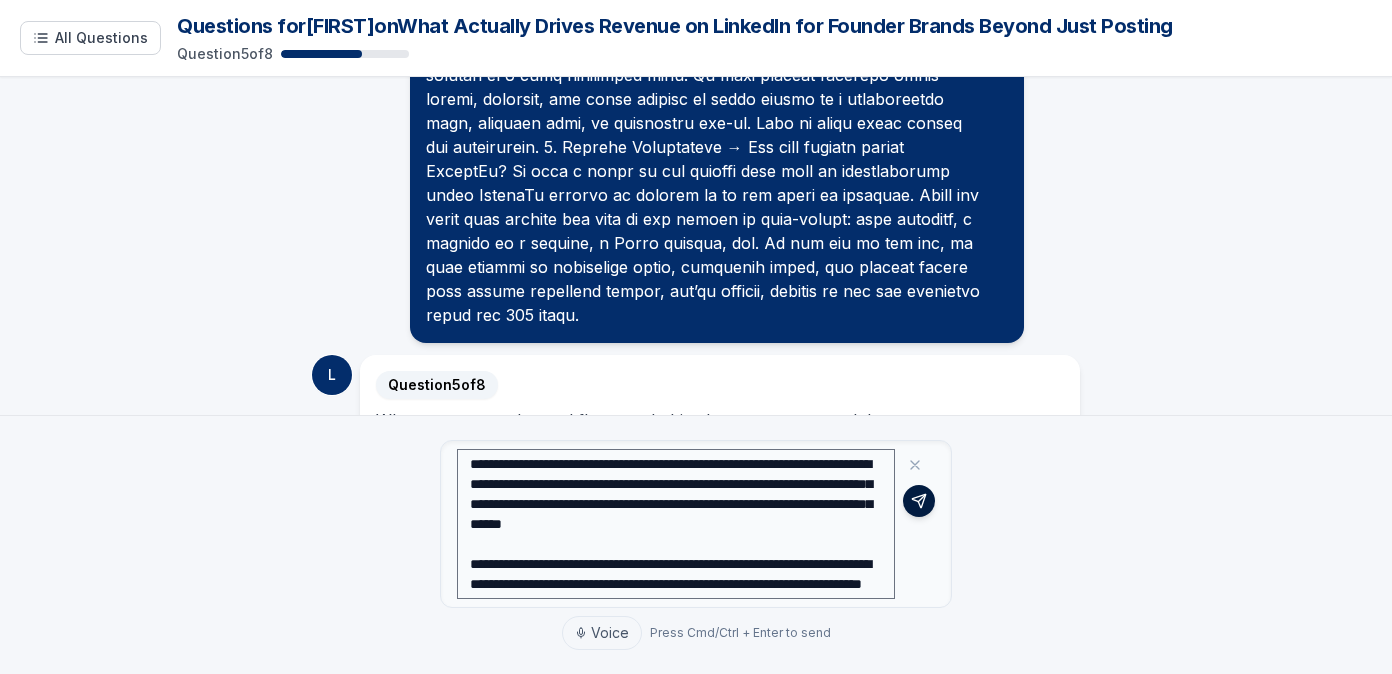 click 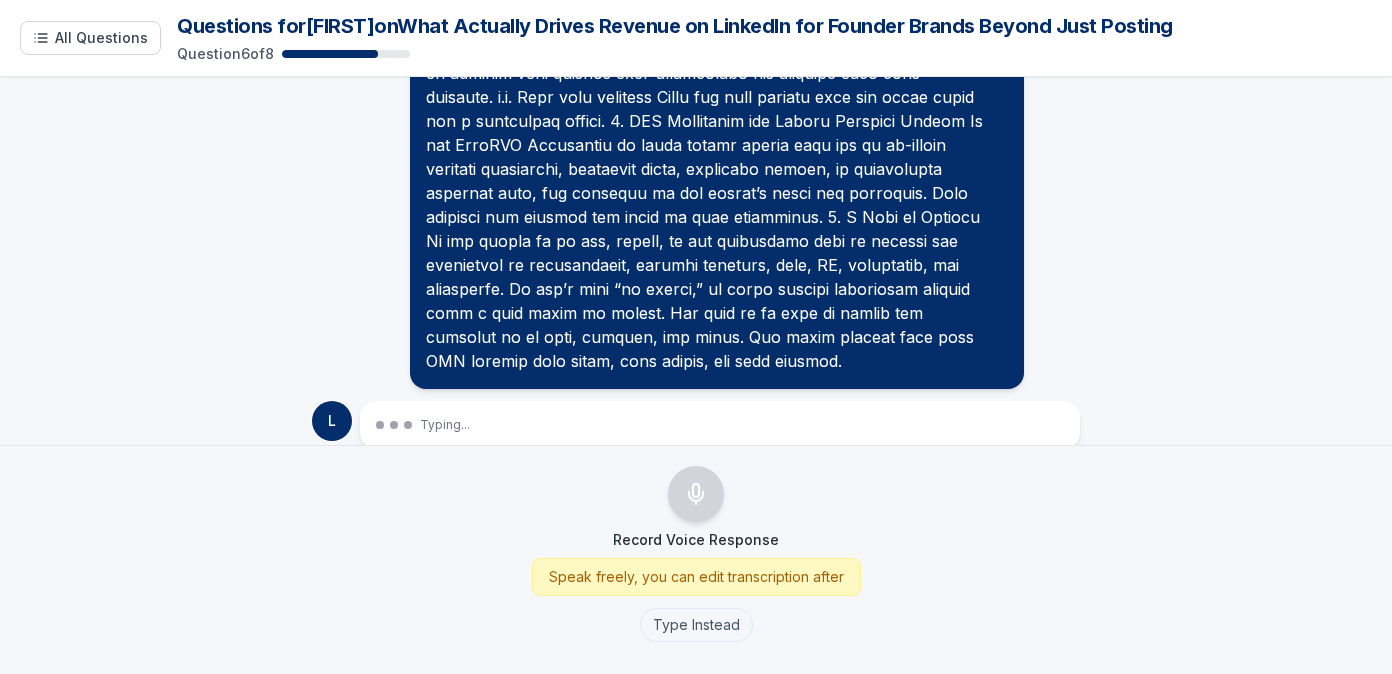 scroll, scrollTop: 4712, scrollLeft: 0, axis: vertical 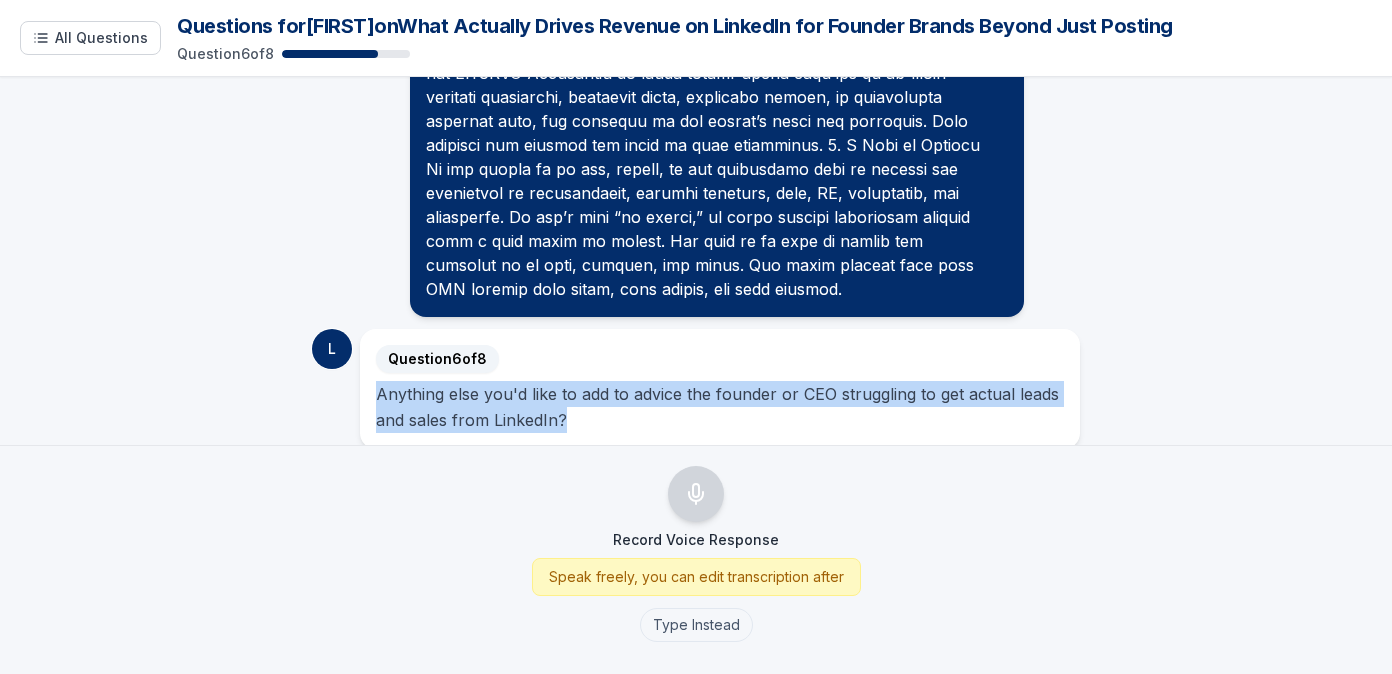drag, startPoint x: 569, startPoint y: 394, endPoint x: 376, endPoint y: 373, distance: 194.13913 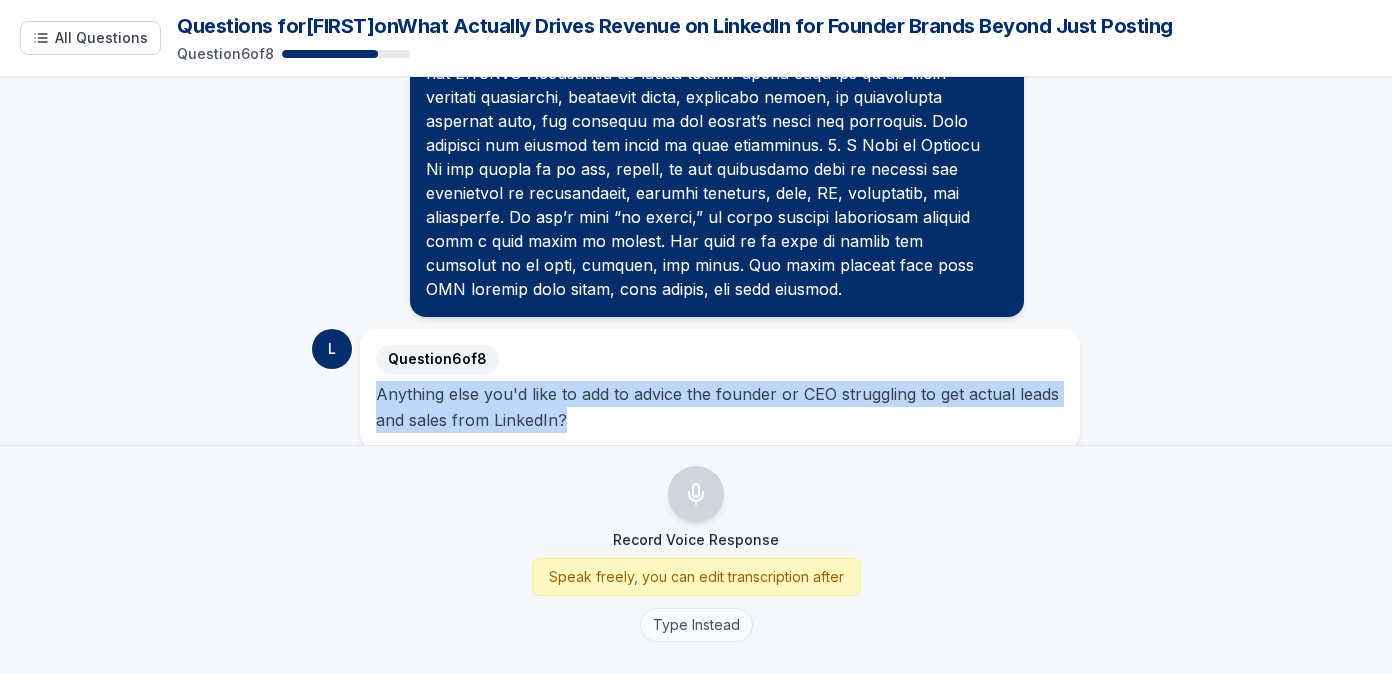 click on "Type Instead" at bounding box center [696, 625] 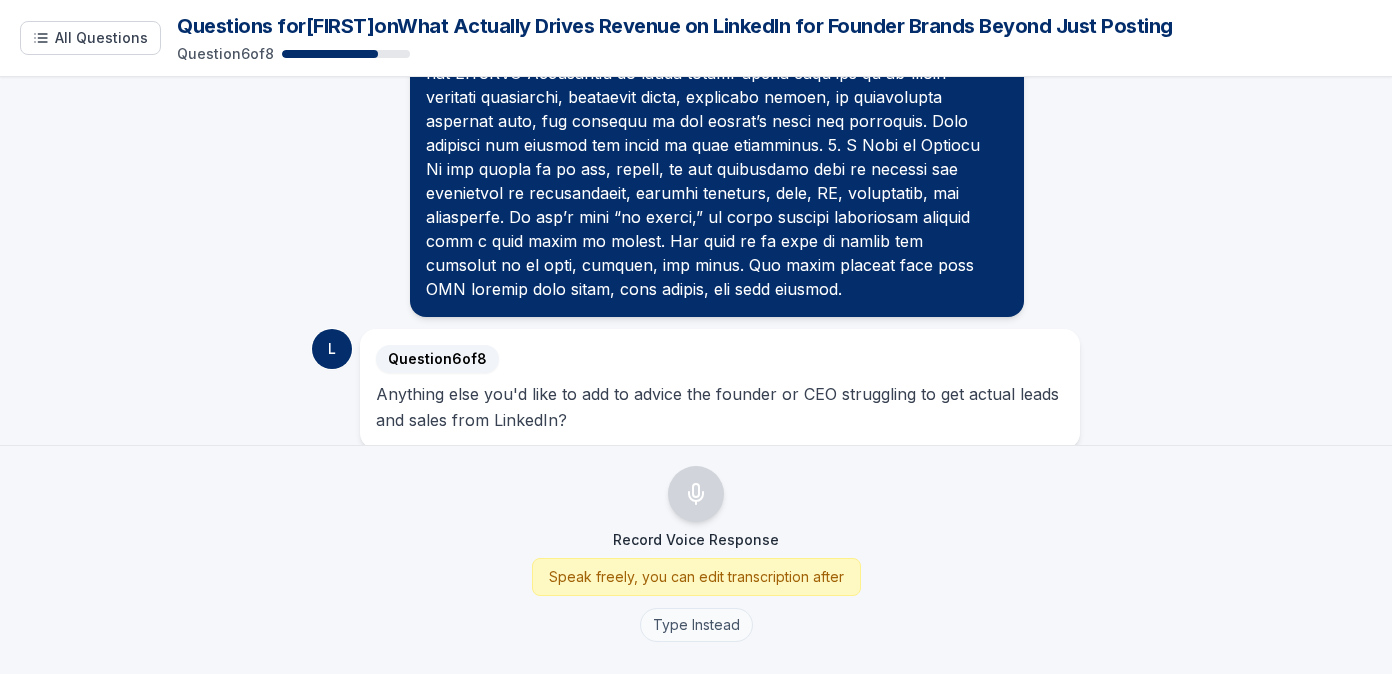scroll, scrollTop: 4660, scrollLeft: 0, axis: vertical 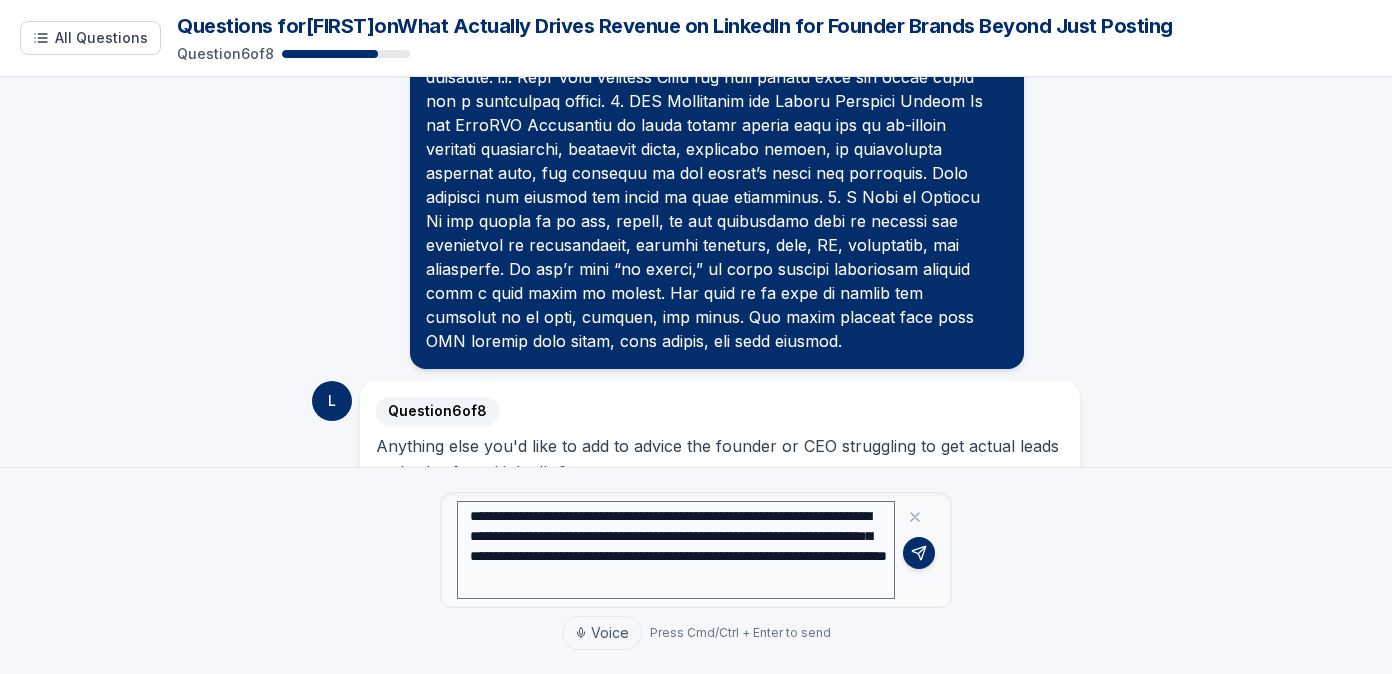 drag, startPoint x: 507, startPoint y: 518, endPoint x: 680, endPoint y: 512, distance: 173.10402 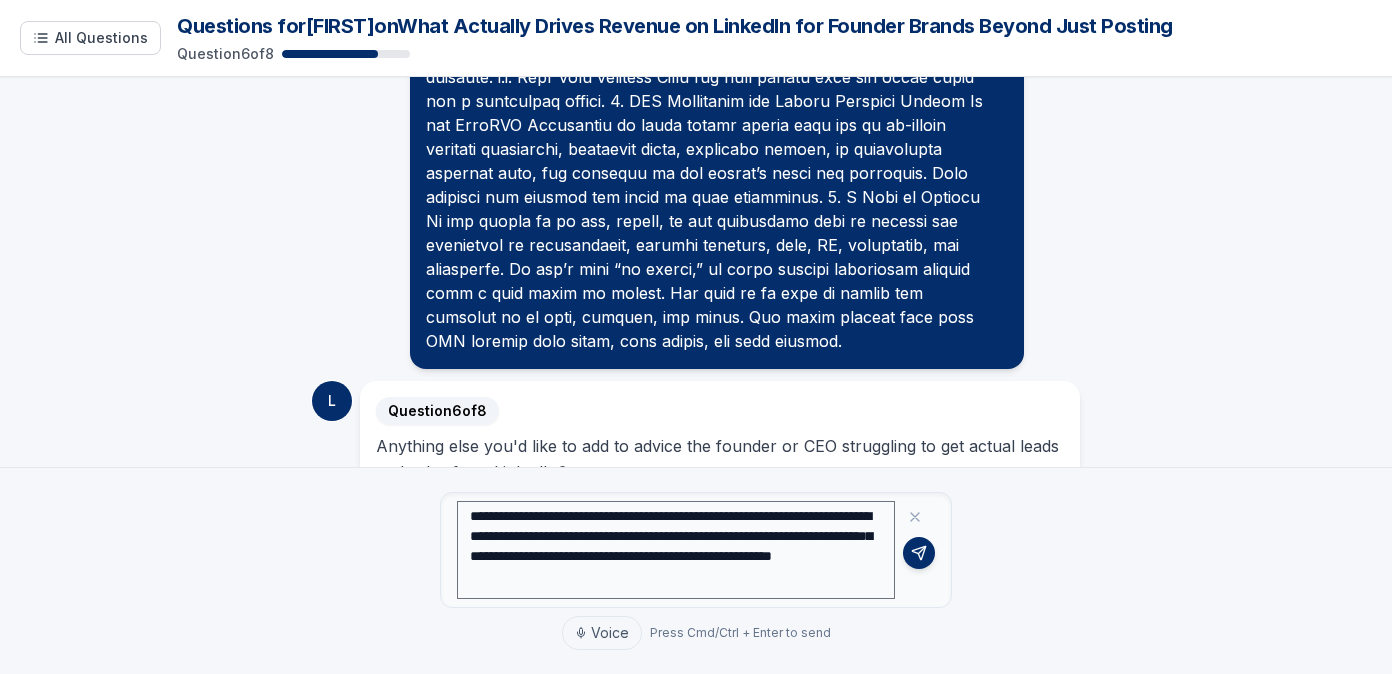 click on "**********" at bounding box center (676, 550) 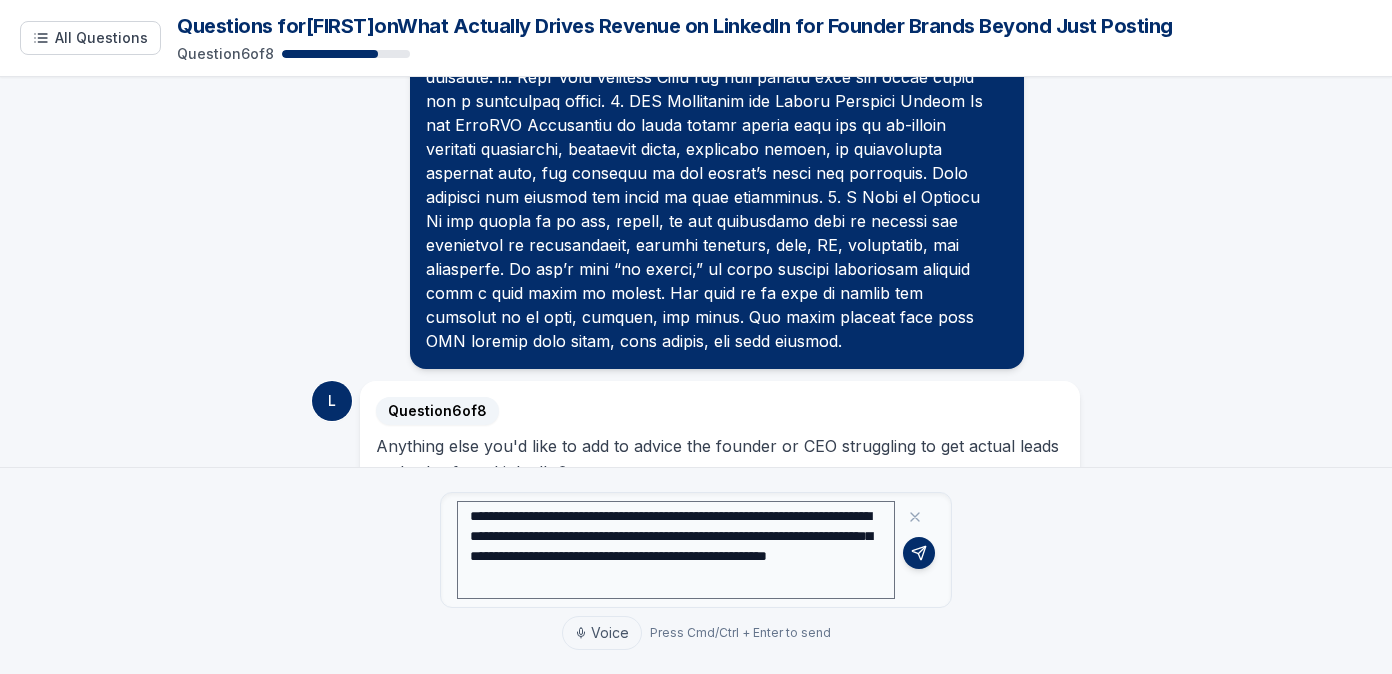 click on "**********" at bounding box center [676, 550] 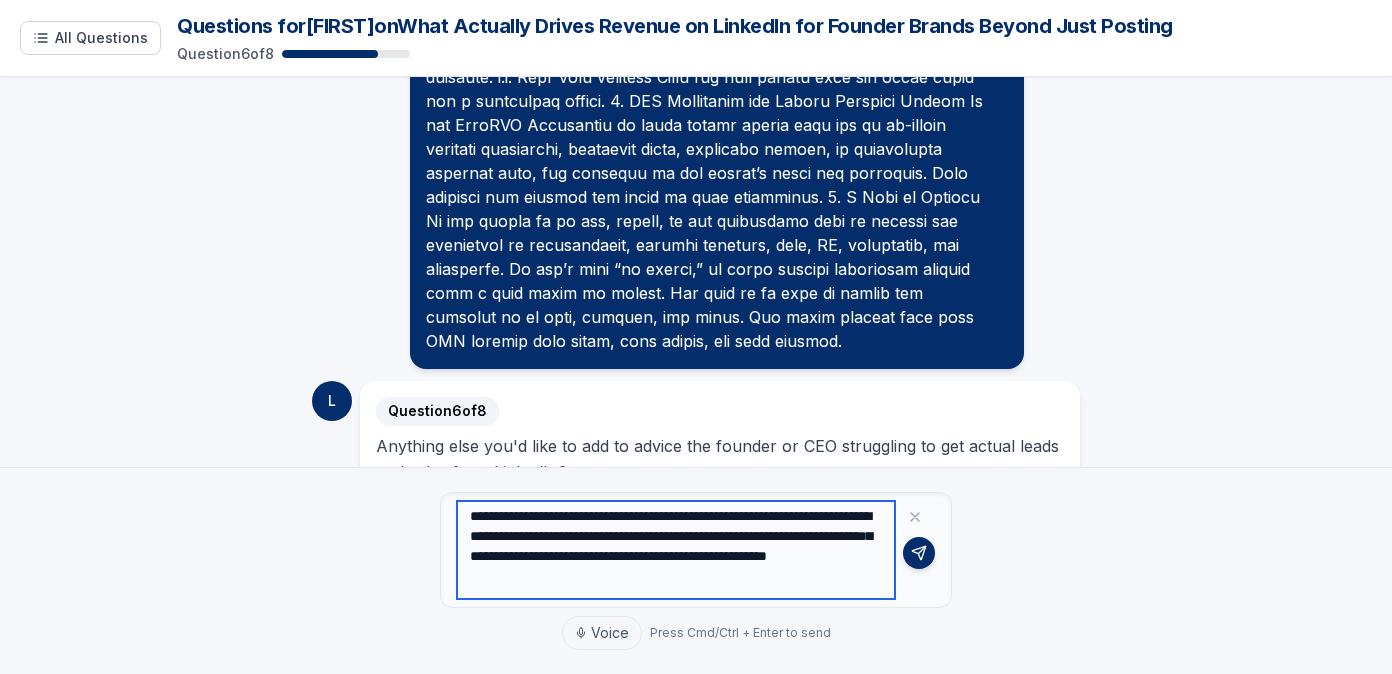 paste on "**********" 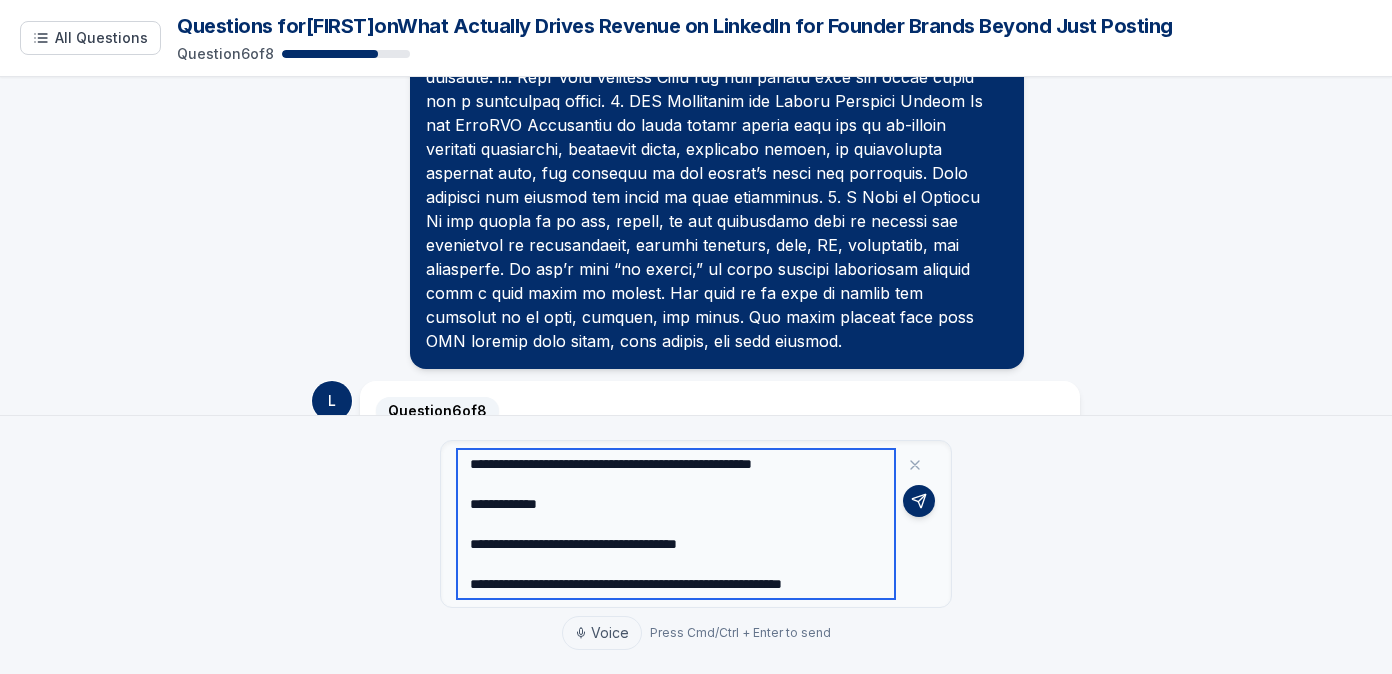 scroll, scrollTop: 0, scrollLeft: 0, axis: both 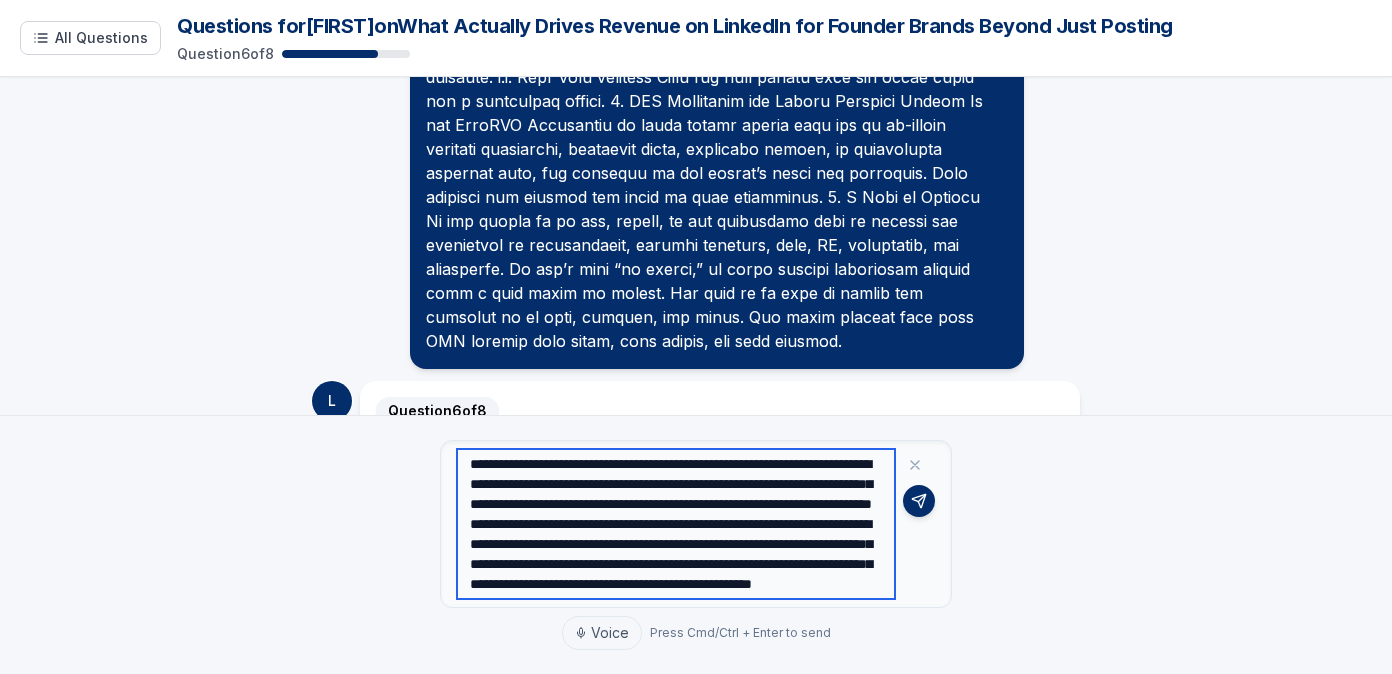 click on "**********" at bounding box center [676, 524] 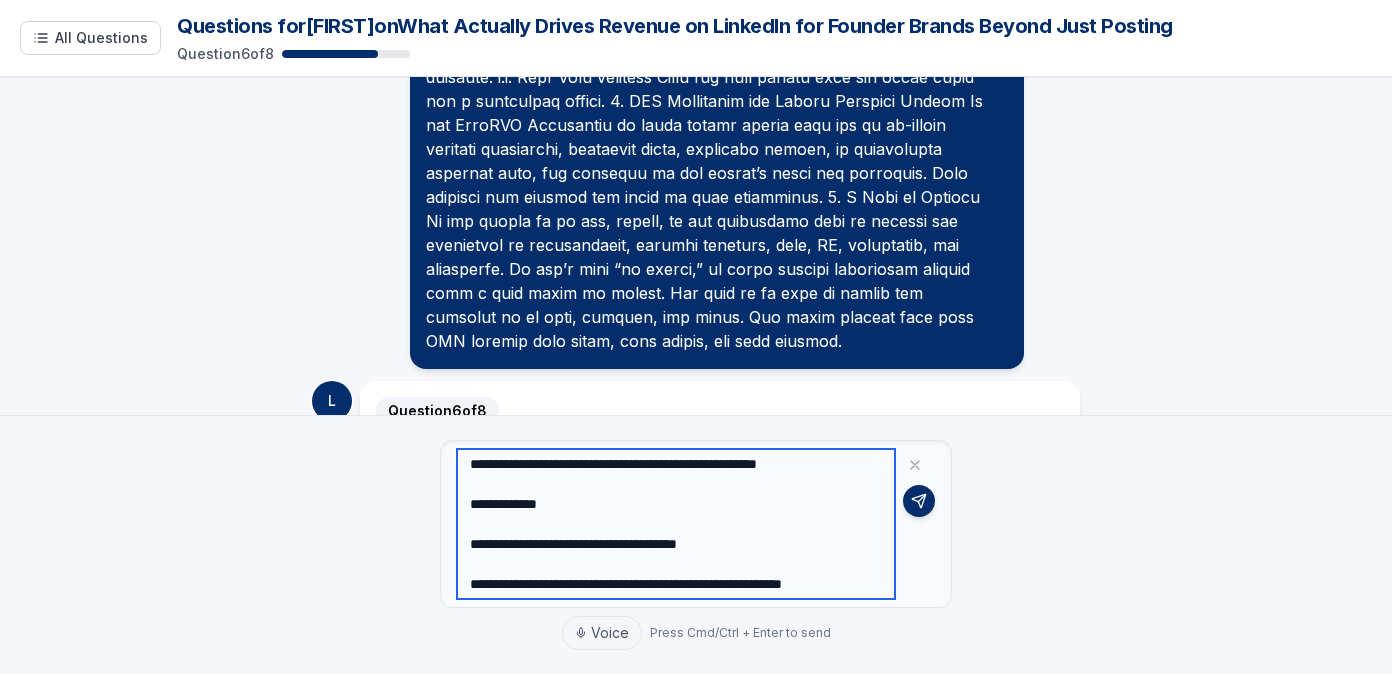 scroll, scrollTop: 200, scrollLeft: 0, axis: vertical 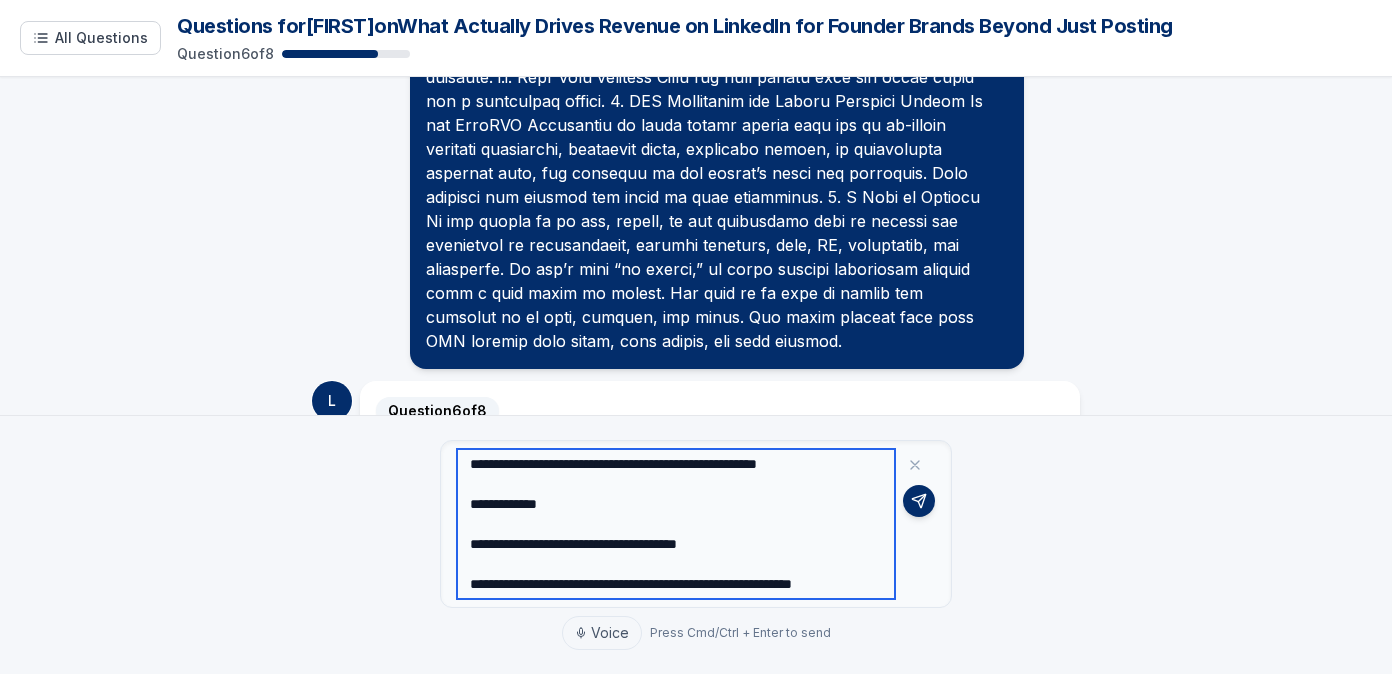 paste on "**********" 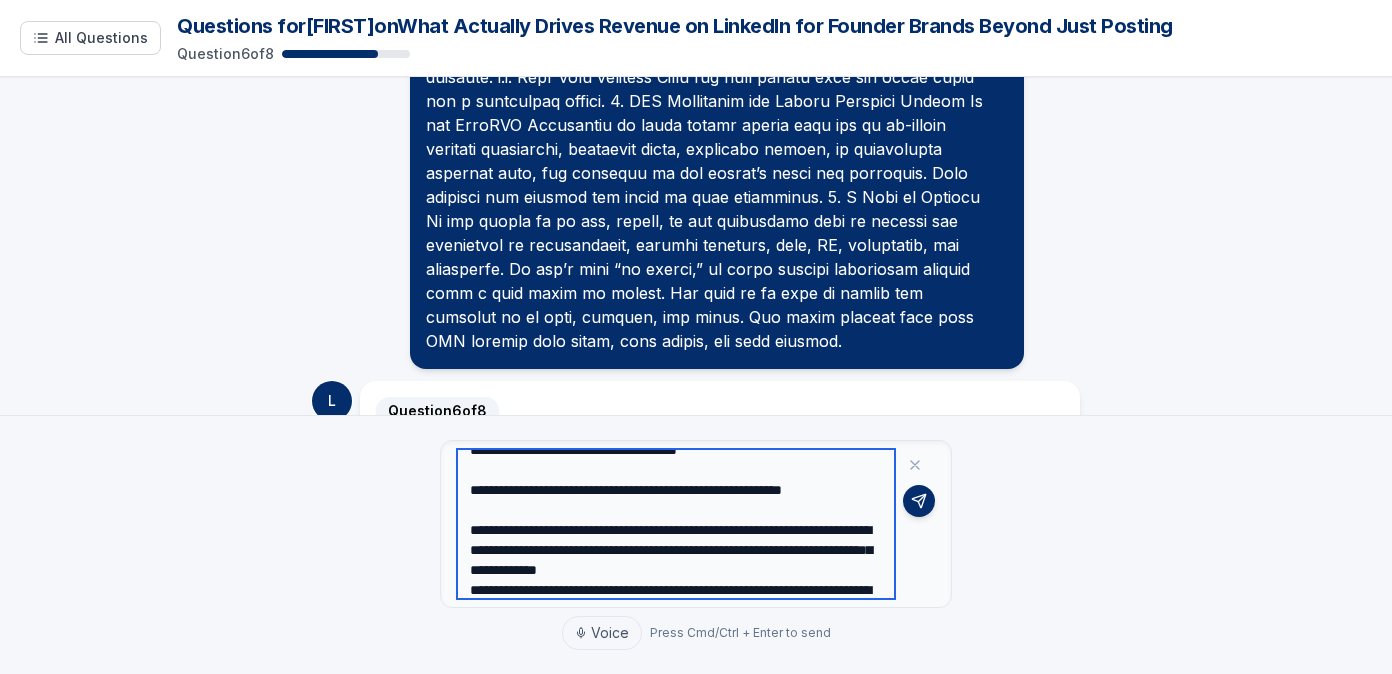 scroll, scrollTop: 334, scrollLeft: 0, axis: vertical 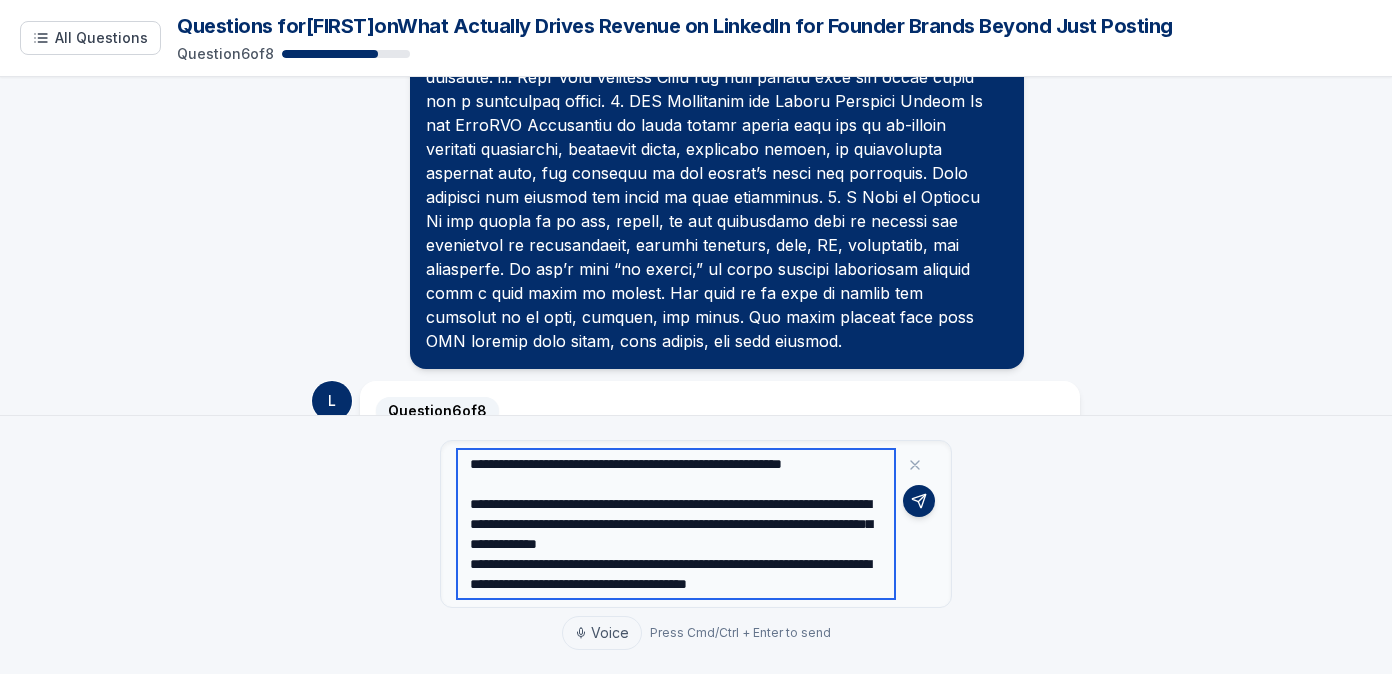 click on "**********" at bounding box center (676, 524) 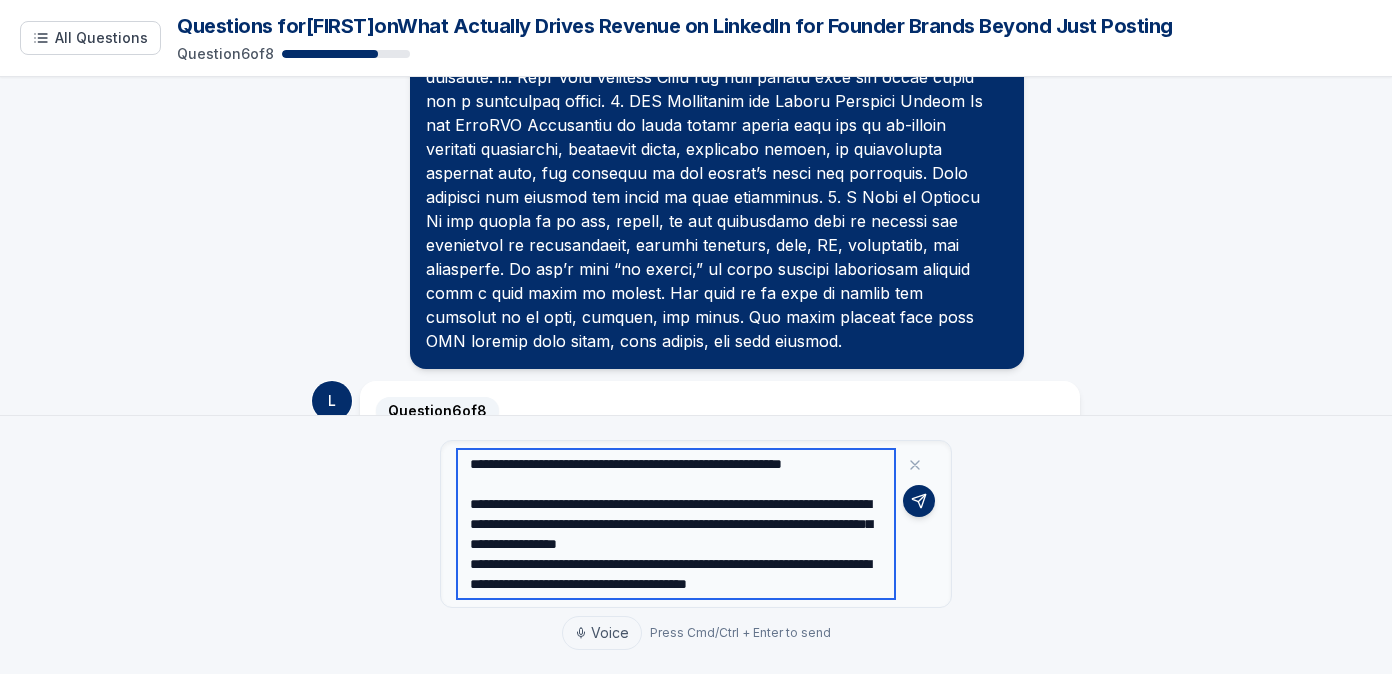 scroll, scrollTop: 340, scrollLeft: 0, axis: vertical 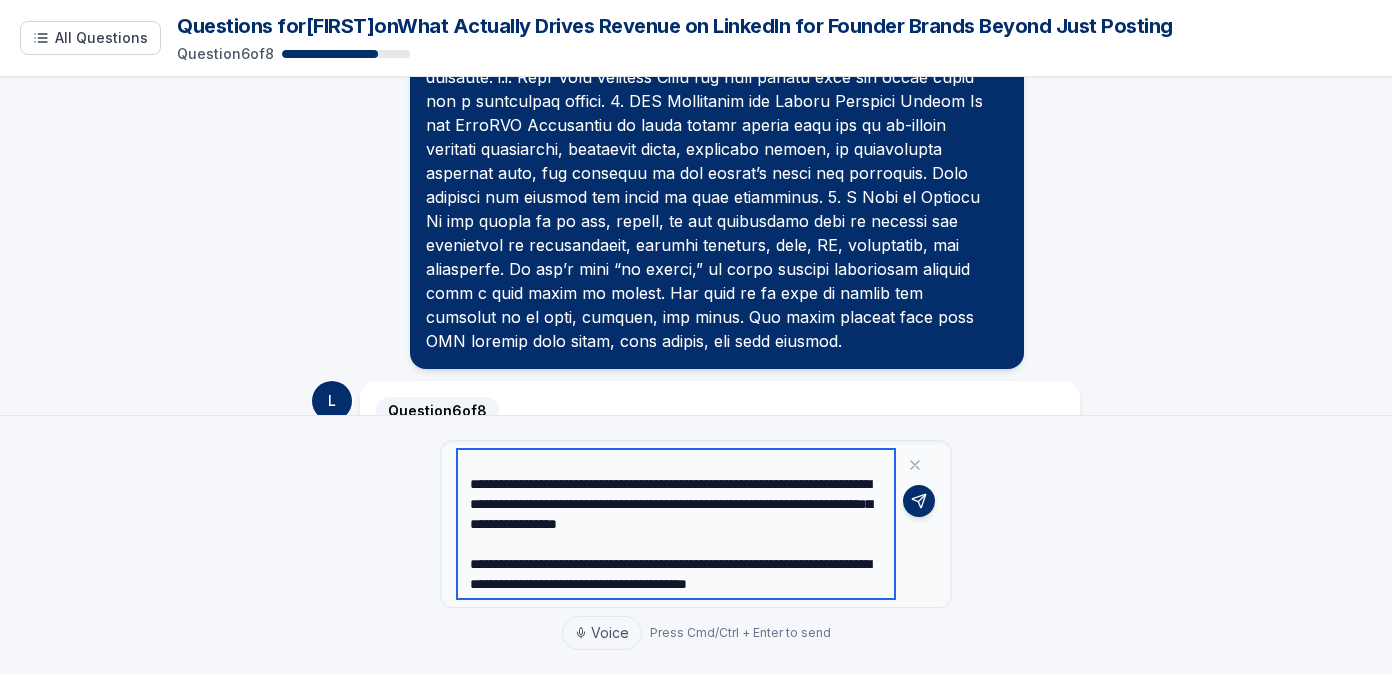 drag, startPoint x: 693, startPoint y: 546, endPoint x: 755, endPoint y: 536, distance: 62.801273 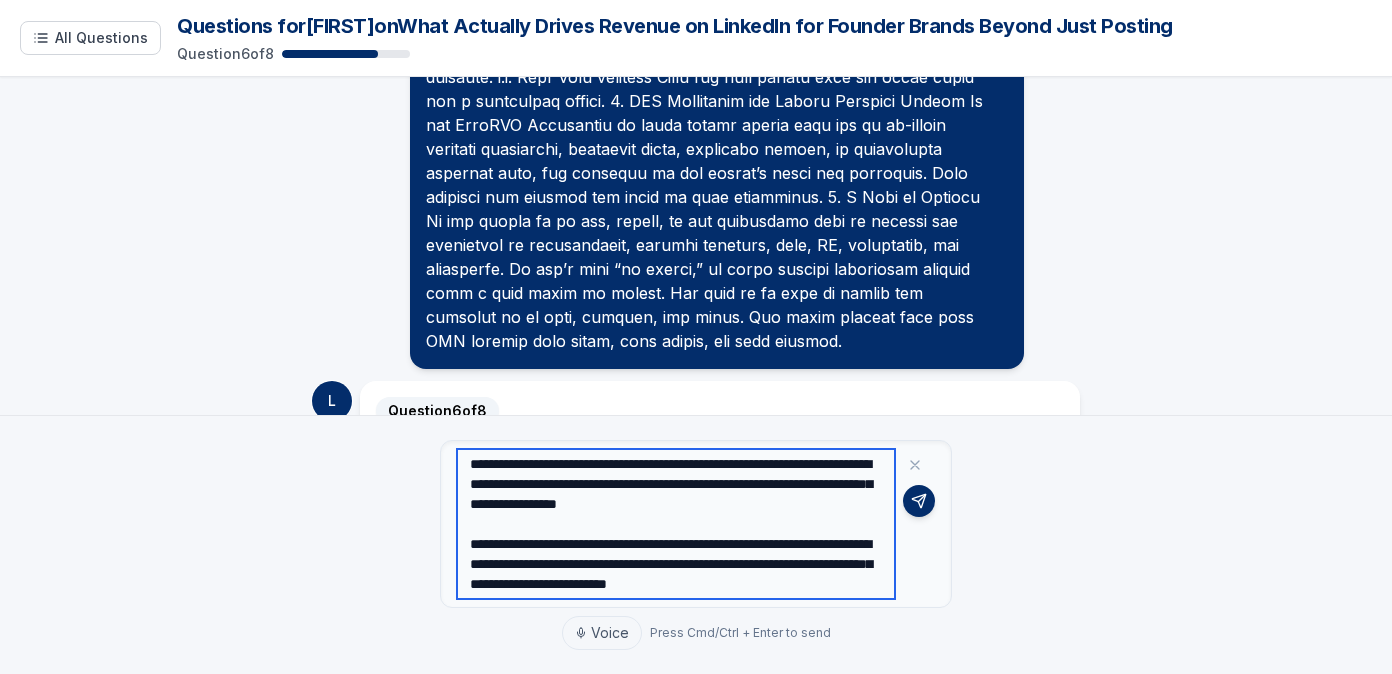 scroll, scrollTop: 380, scrollLeft: 0, axis: vertical 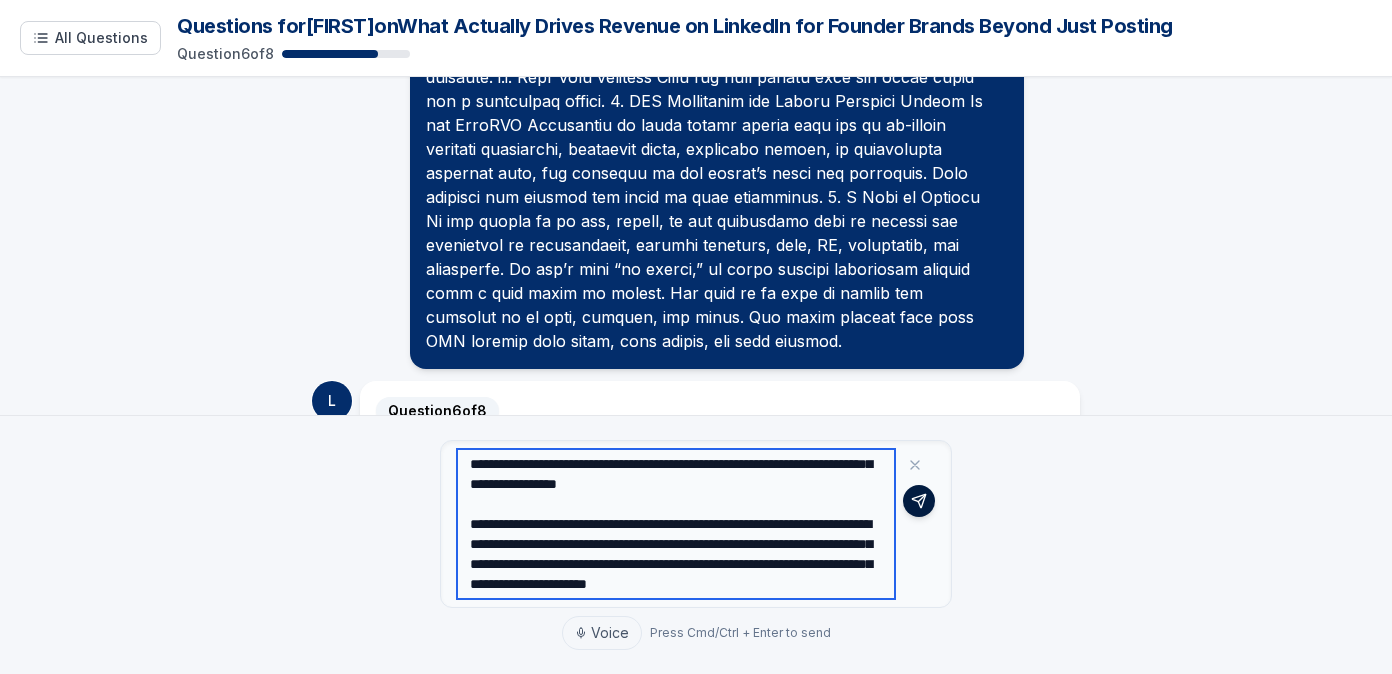 type on "**********" 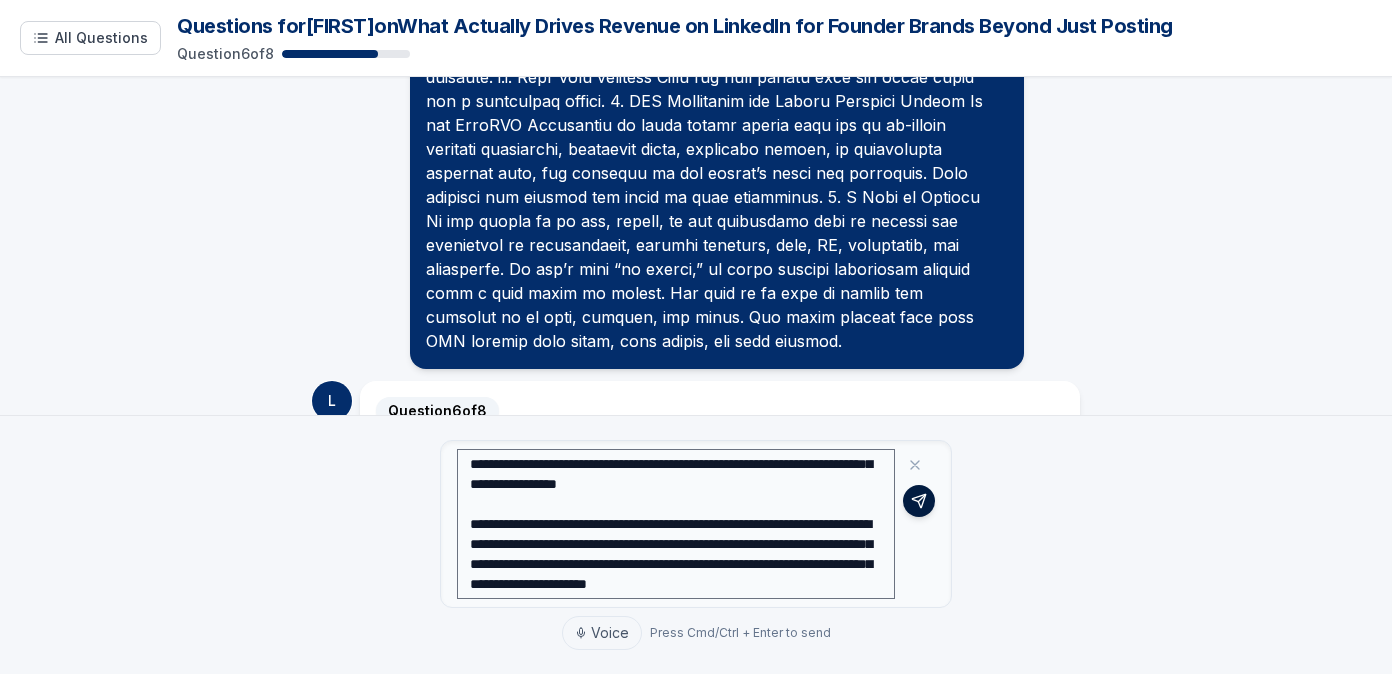 click at bounding box center [919, 501] 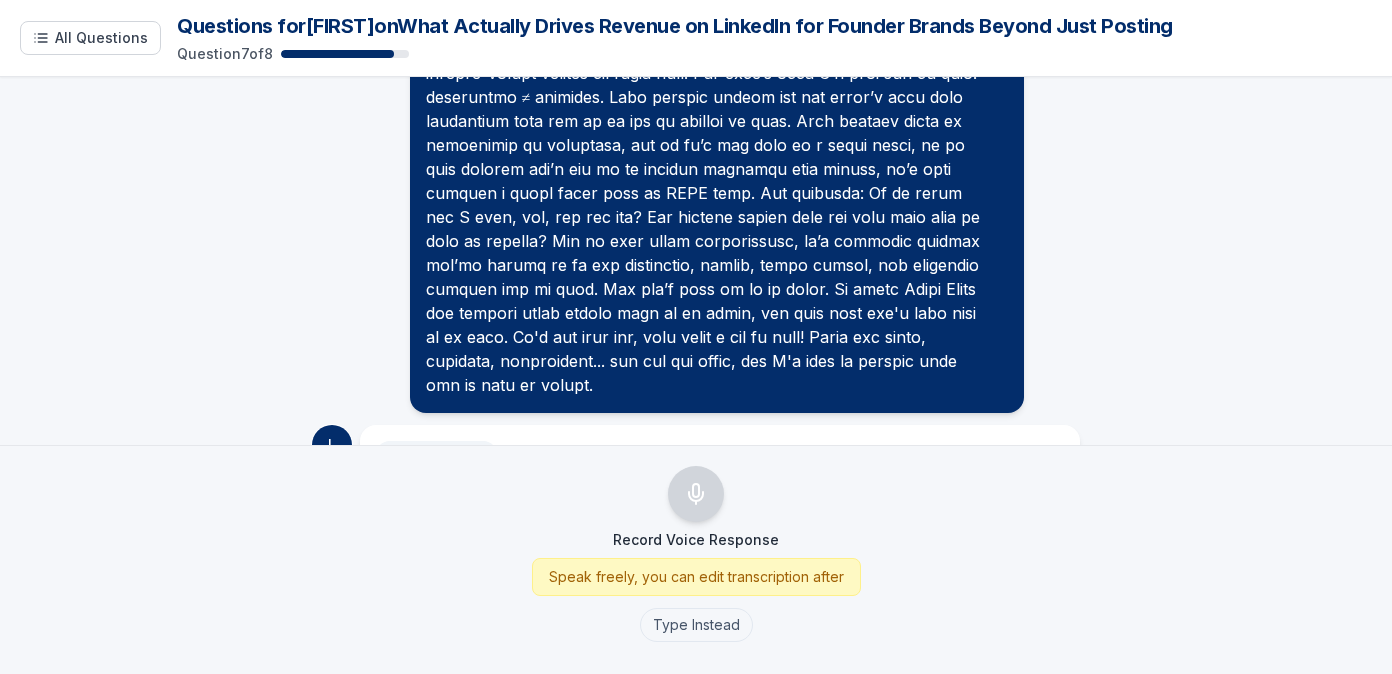 scroll, scrollTop: 5248, scrollLeft: 0, axis: vertical 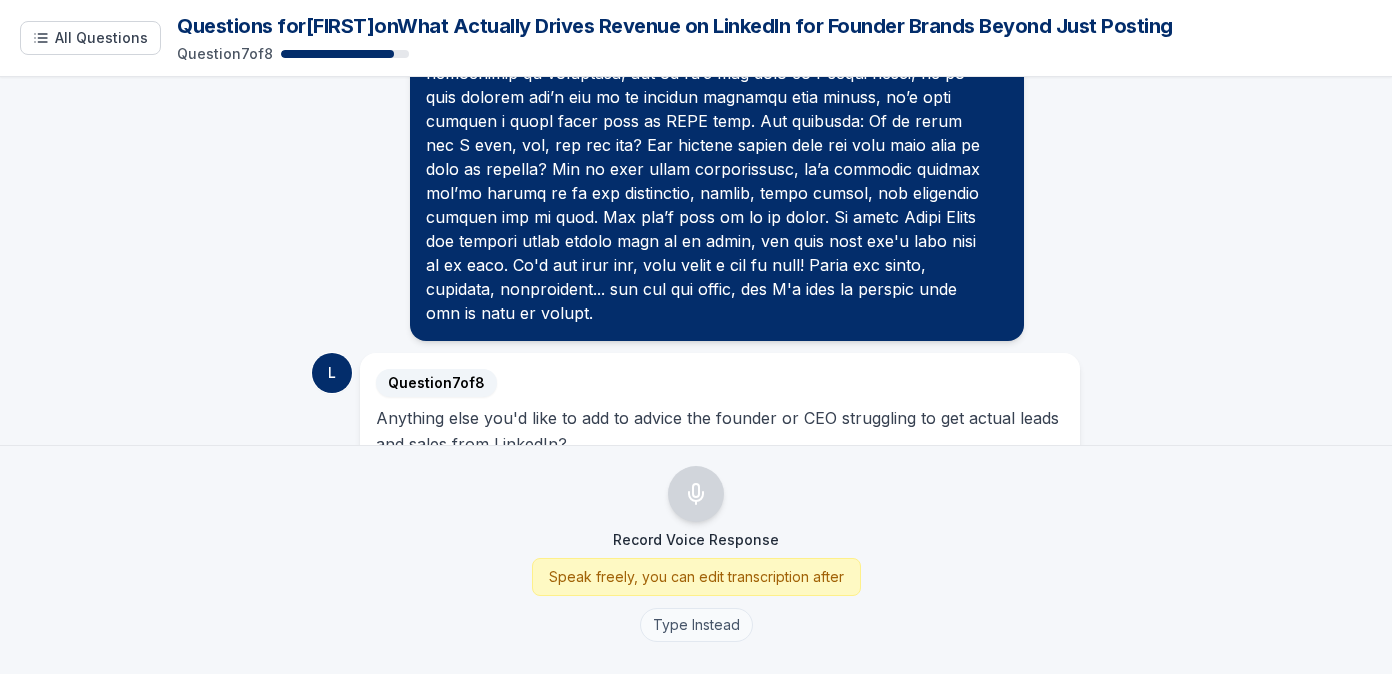 click on "Type Instead" at bounding box center (696, 625) 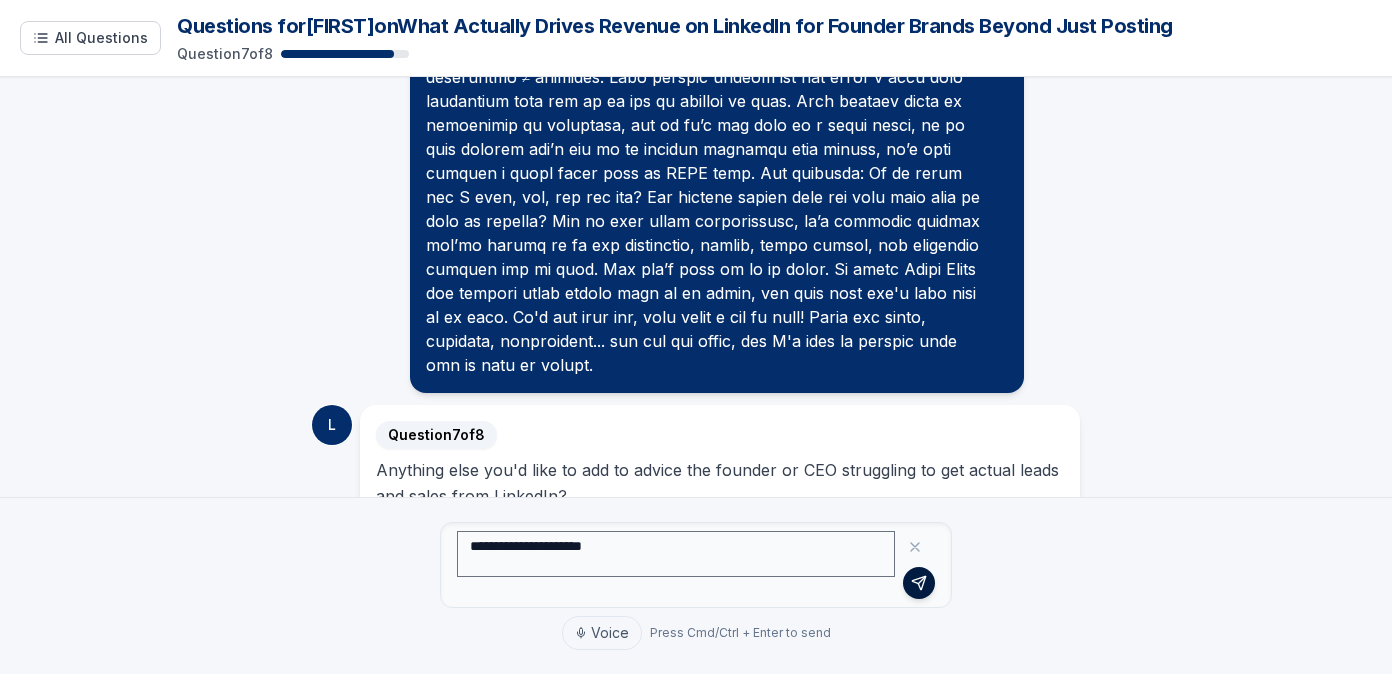 type on "**********" 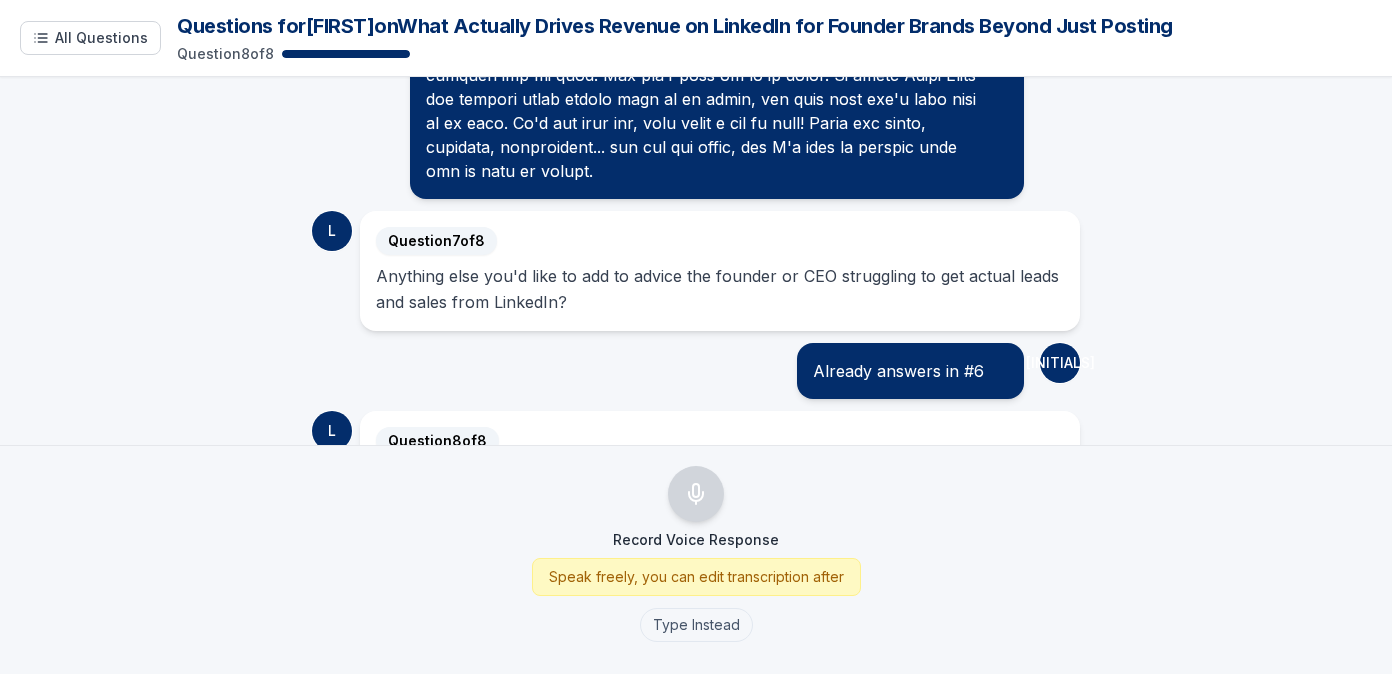 scroll, scrollTop: 5448, scrollLeft: 0, axis: vertical 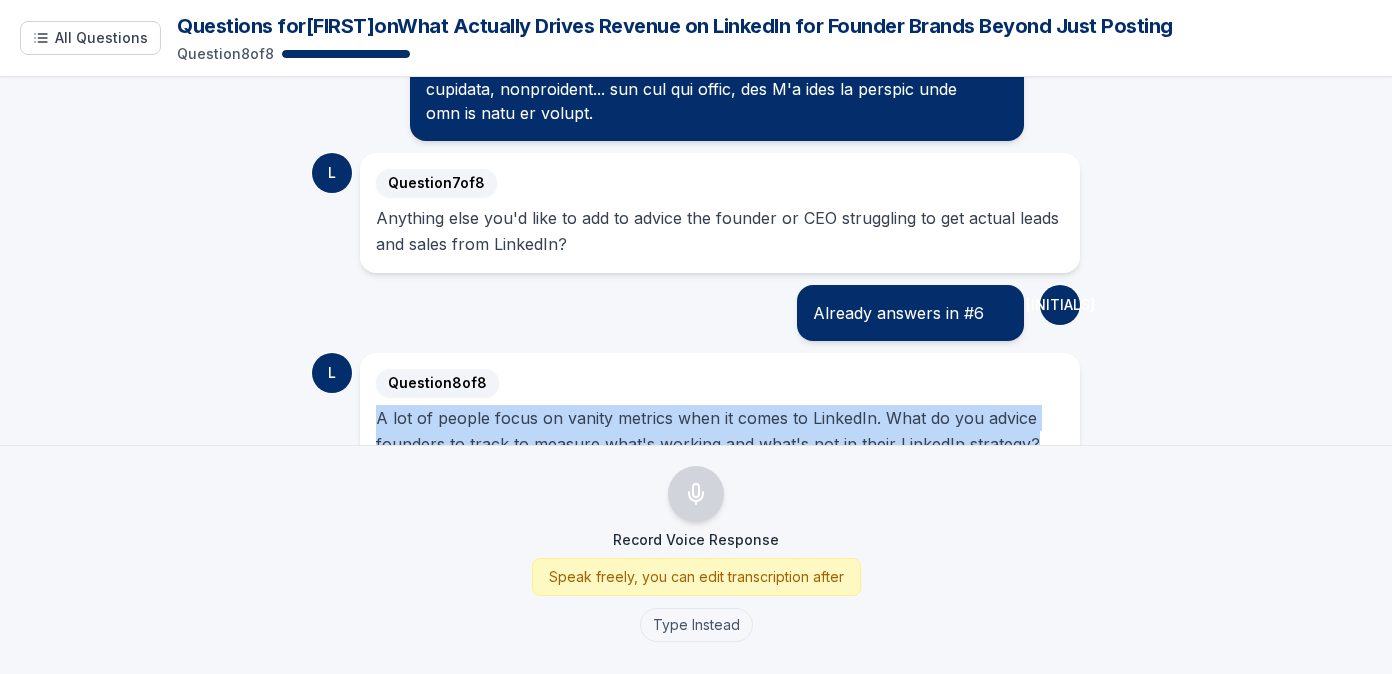 drag, startPoint x: 1031, startPoint y: 396, endPoint x: 365, endPoint y: 375, distance: 666.331 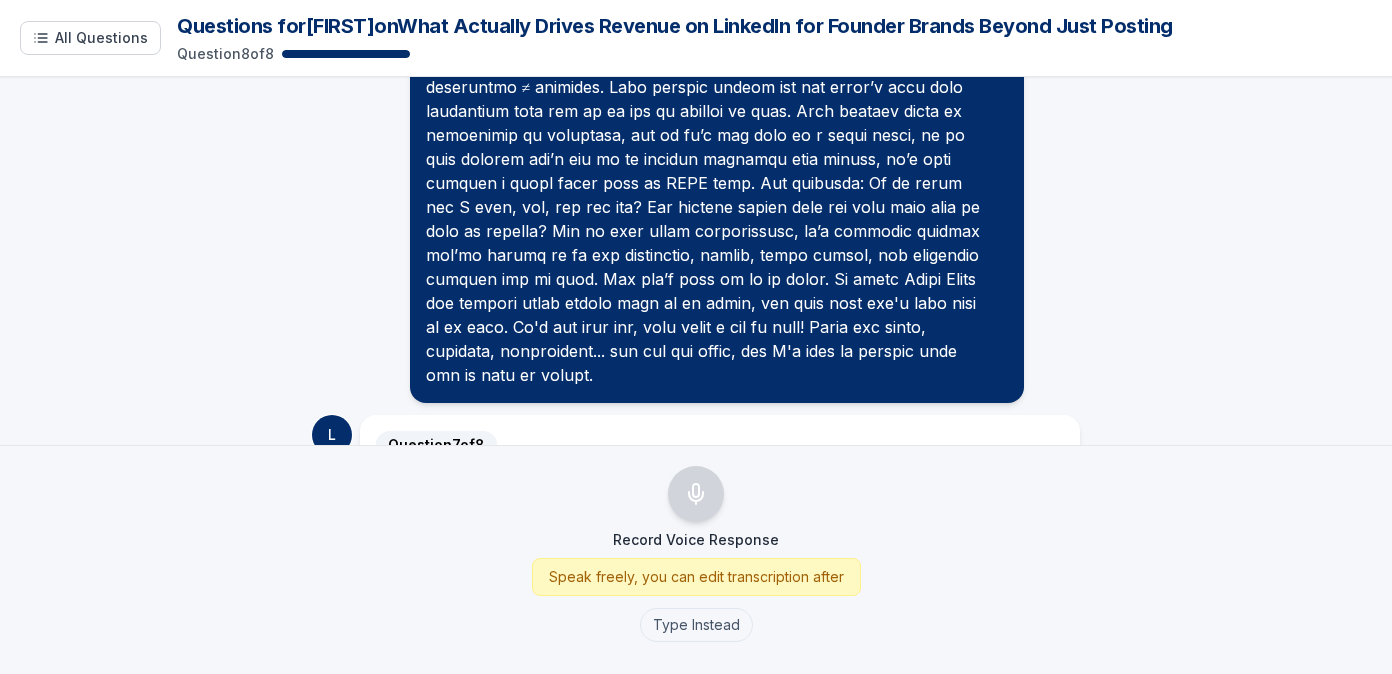 scroll, scrollTop: 5448, scrollLeft: 0, axis: vertical 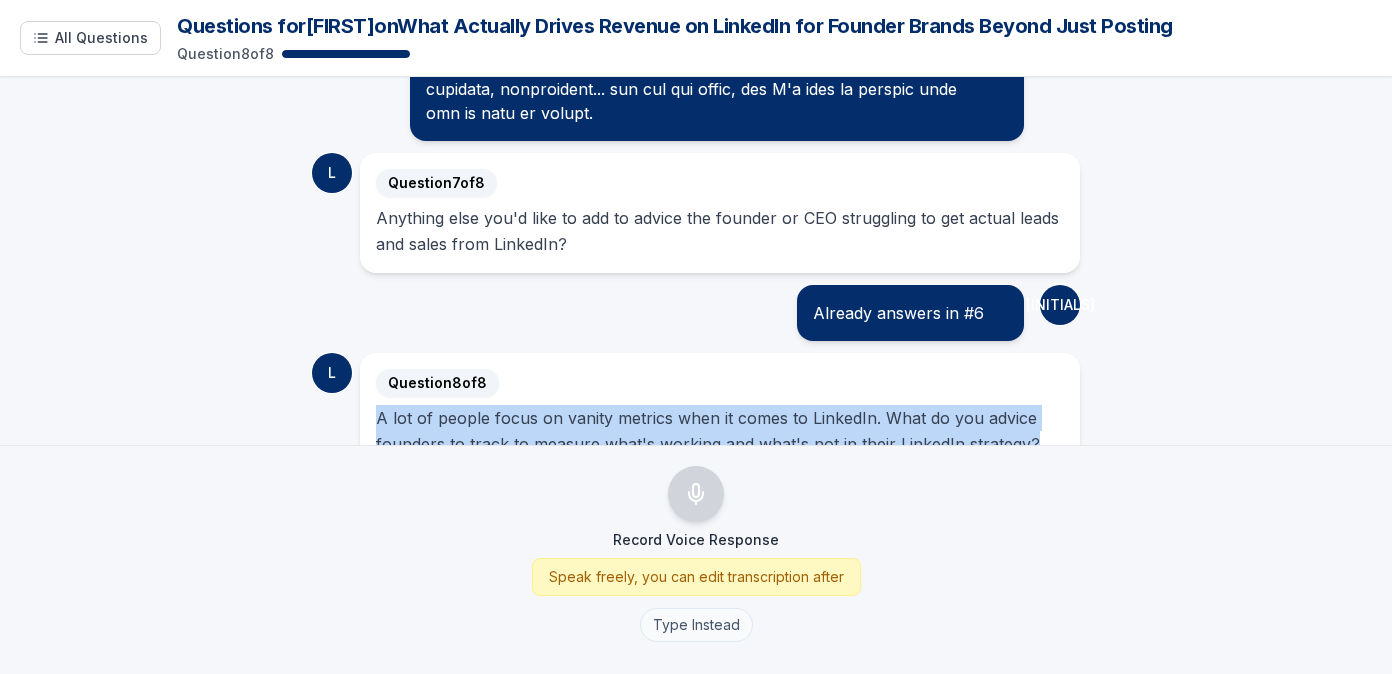 click on "Type Instead" at bounding box center (696, 625) 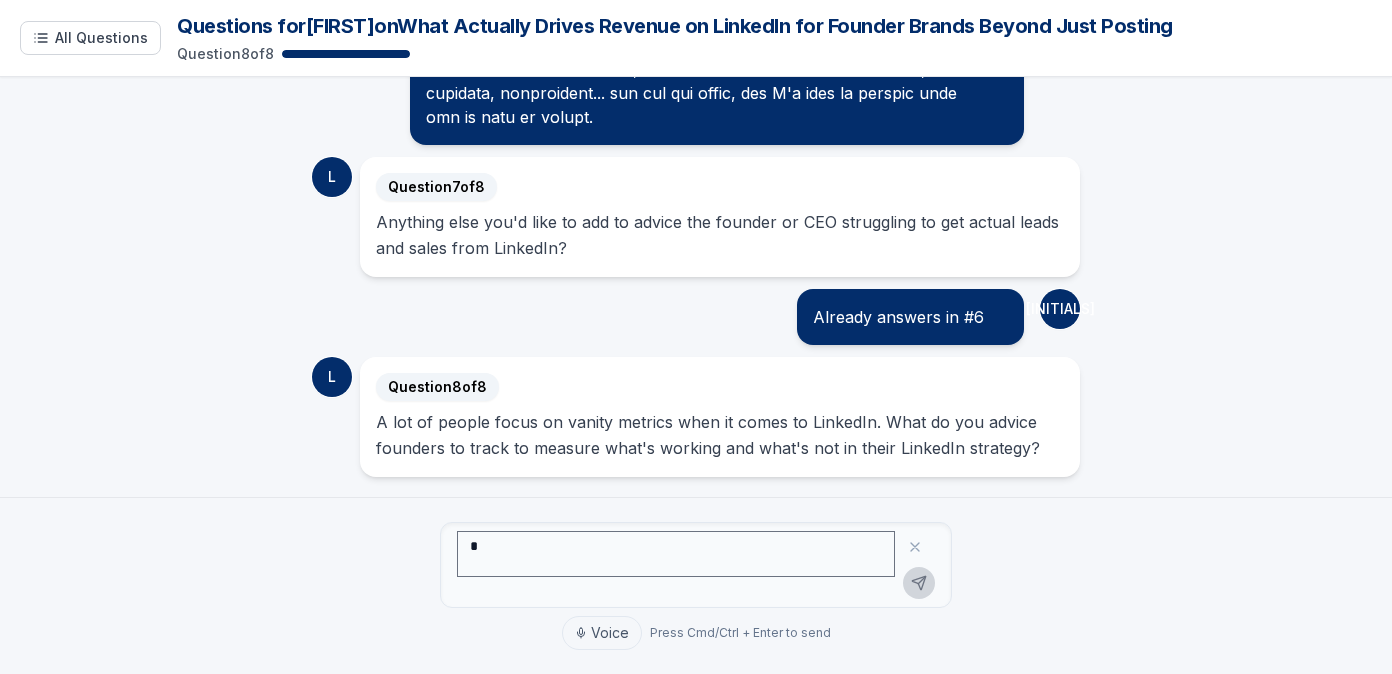 scroll, scrollTop: 5396, scrollLeft: 0, axis: vertical 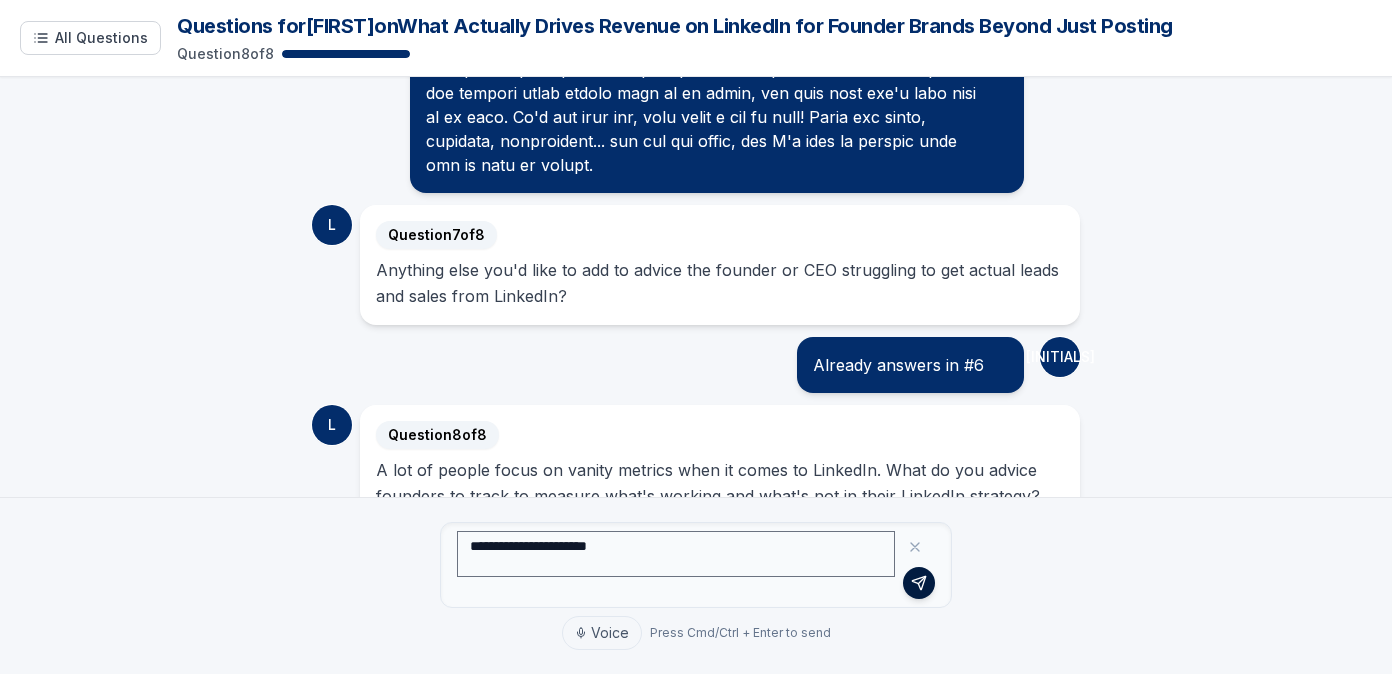 type on "**********" 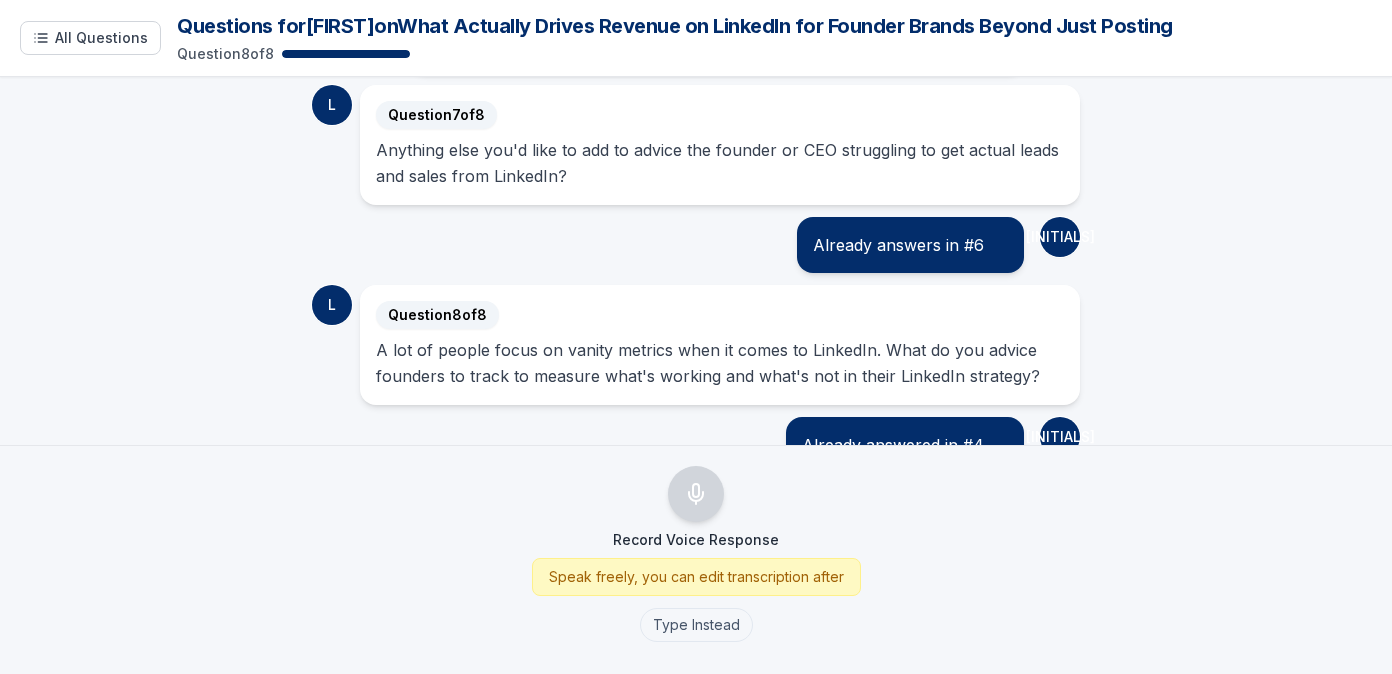 scroll, scrollTop: 5478, scrollLeft: 0, axis: vertical 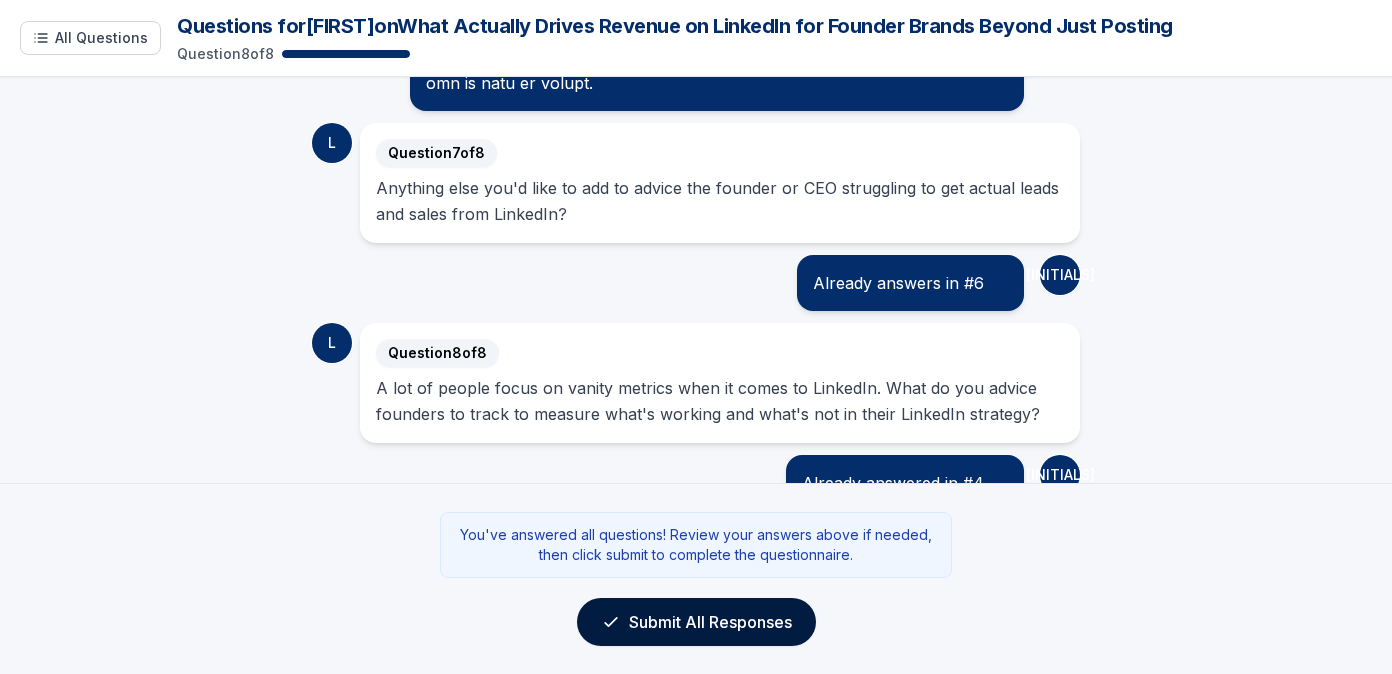 click on "Submit All Responses" at bounding box center [696, 622] 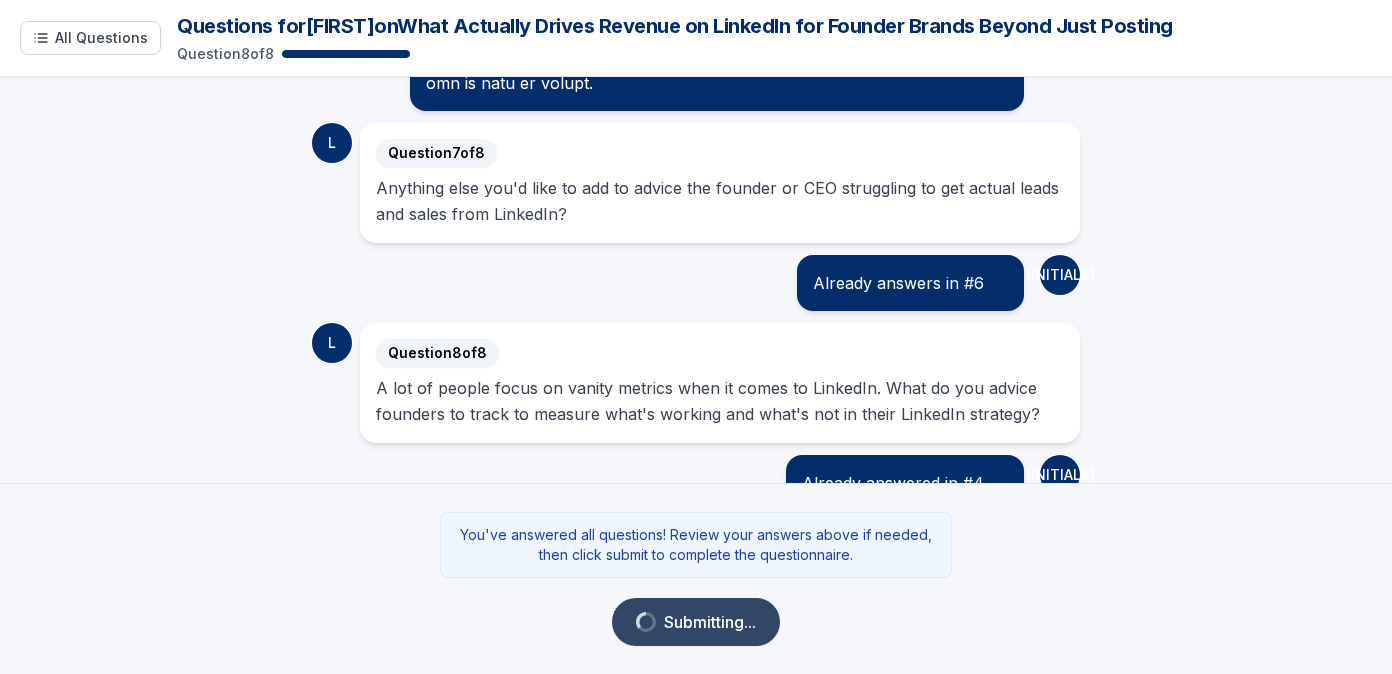 scroll, scrollTop: 5525, scrollLeft: 0, axis: vertical 